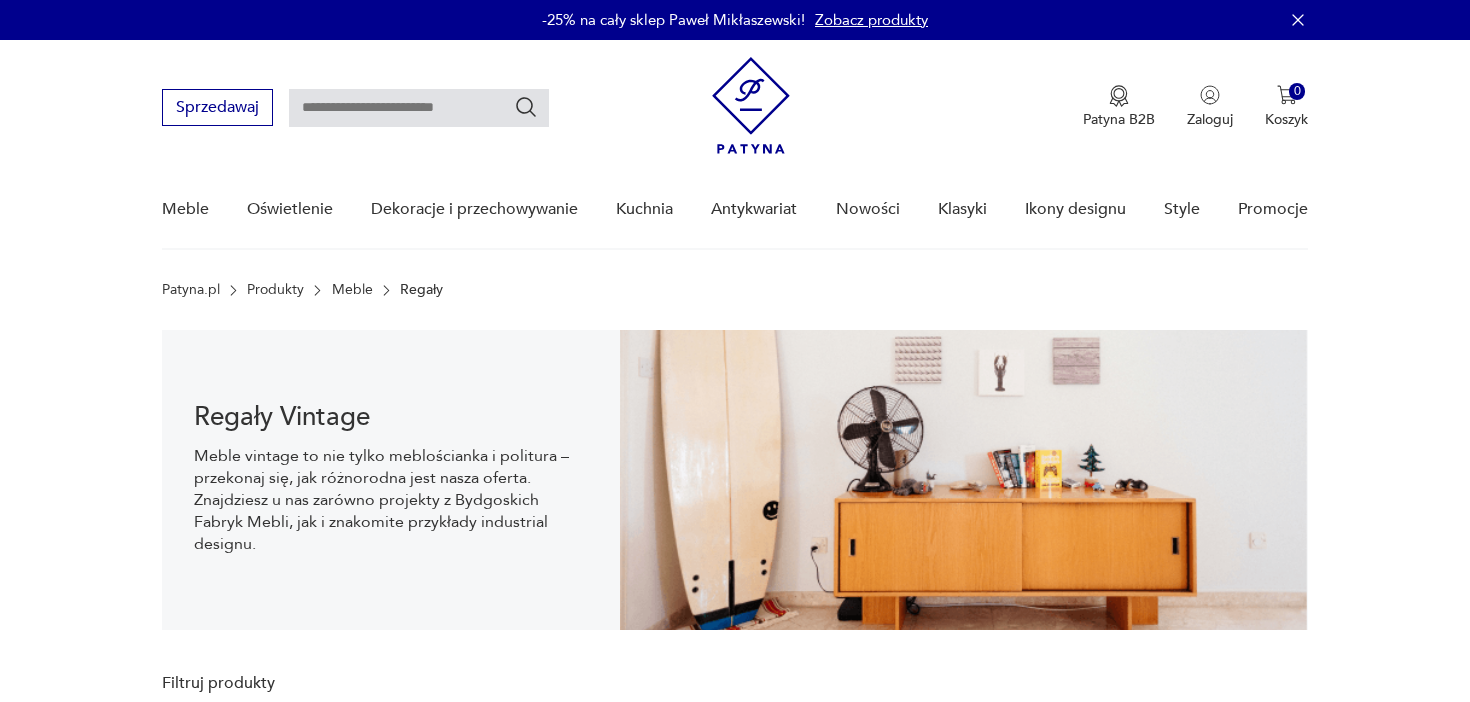 scroll, scrollTop: 29, scrollLeft: 0, axis: vertical 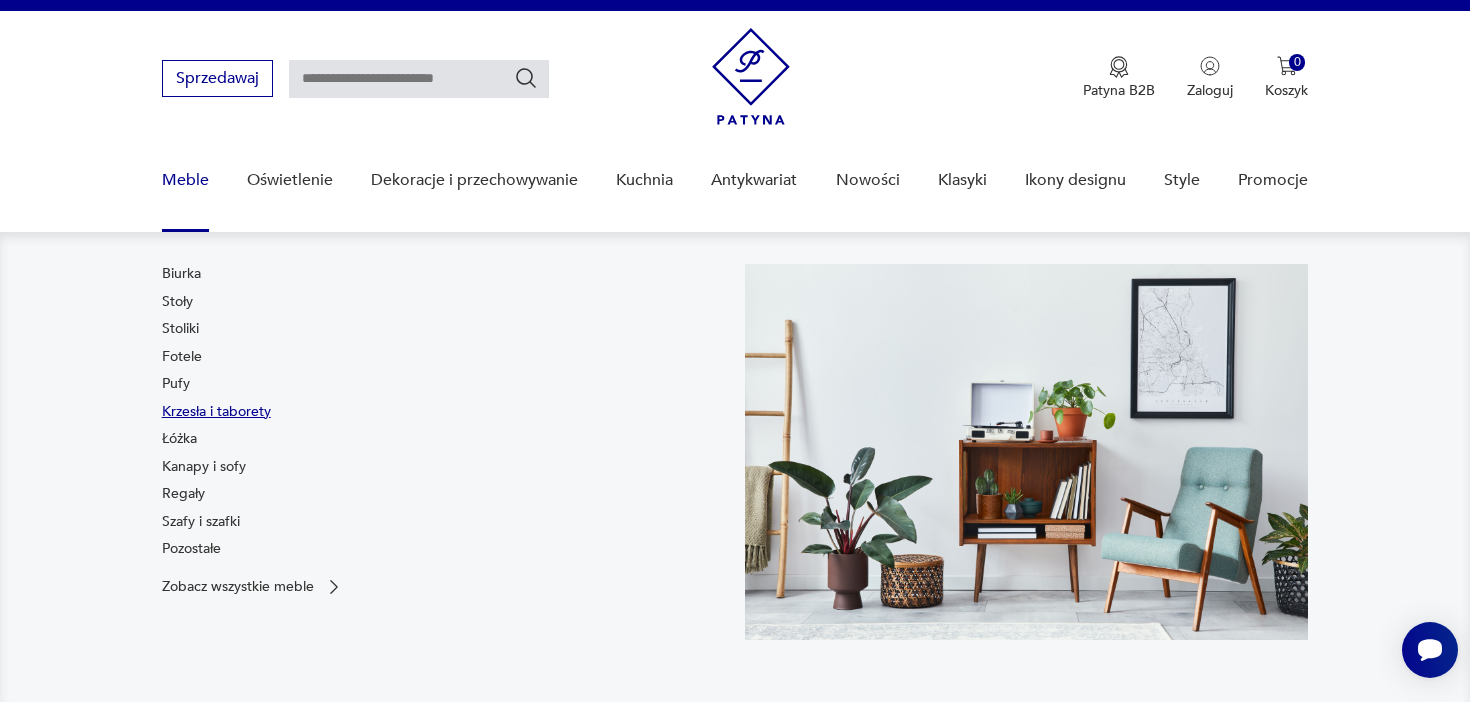click on "Krzesła i taborety" at bounding box center [216, 412] 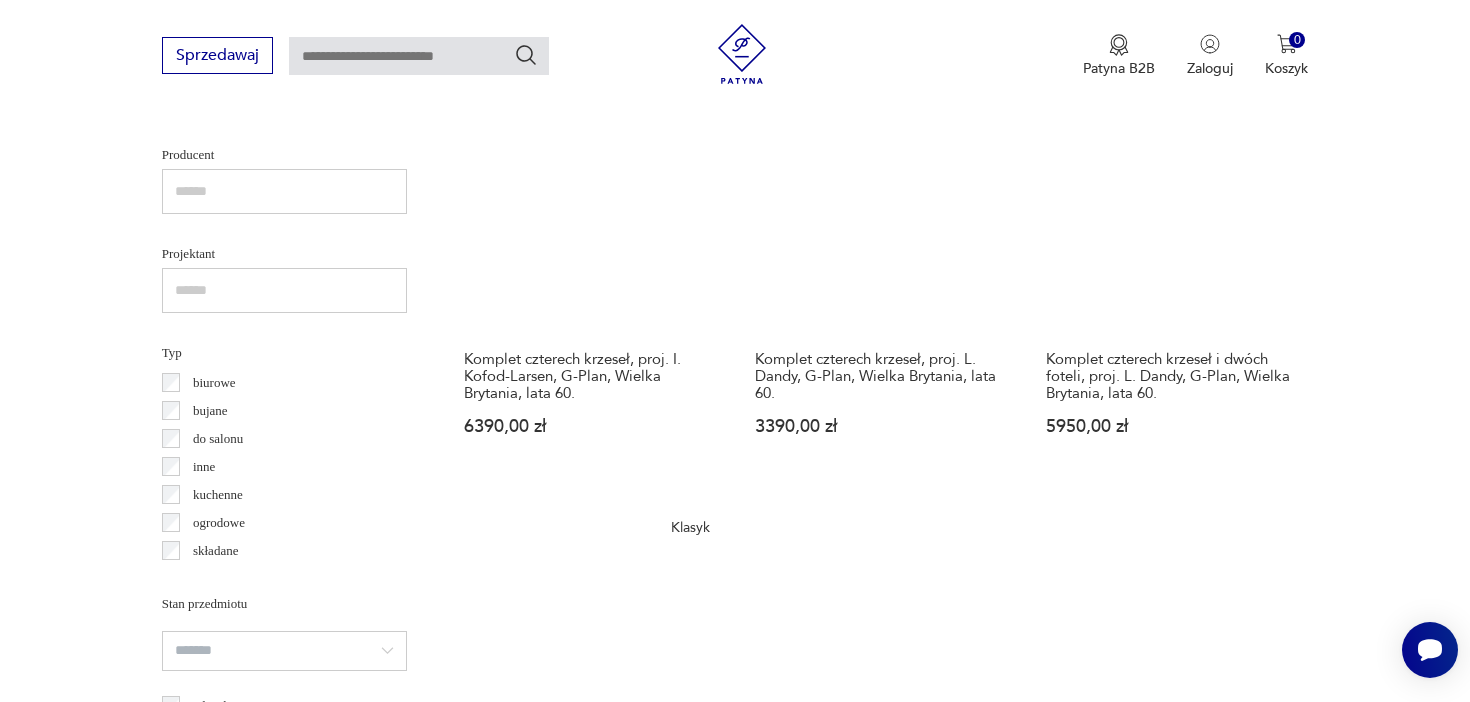 scroll, scrollTop: 1379, scrollLeft: 0, axis: vertical 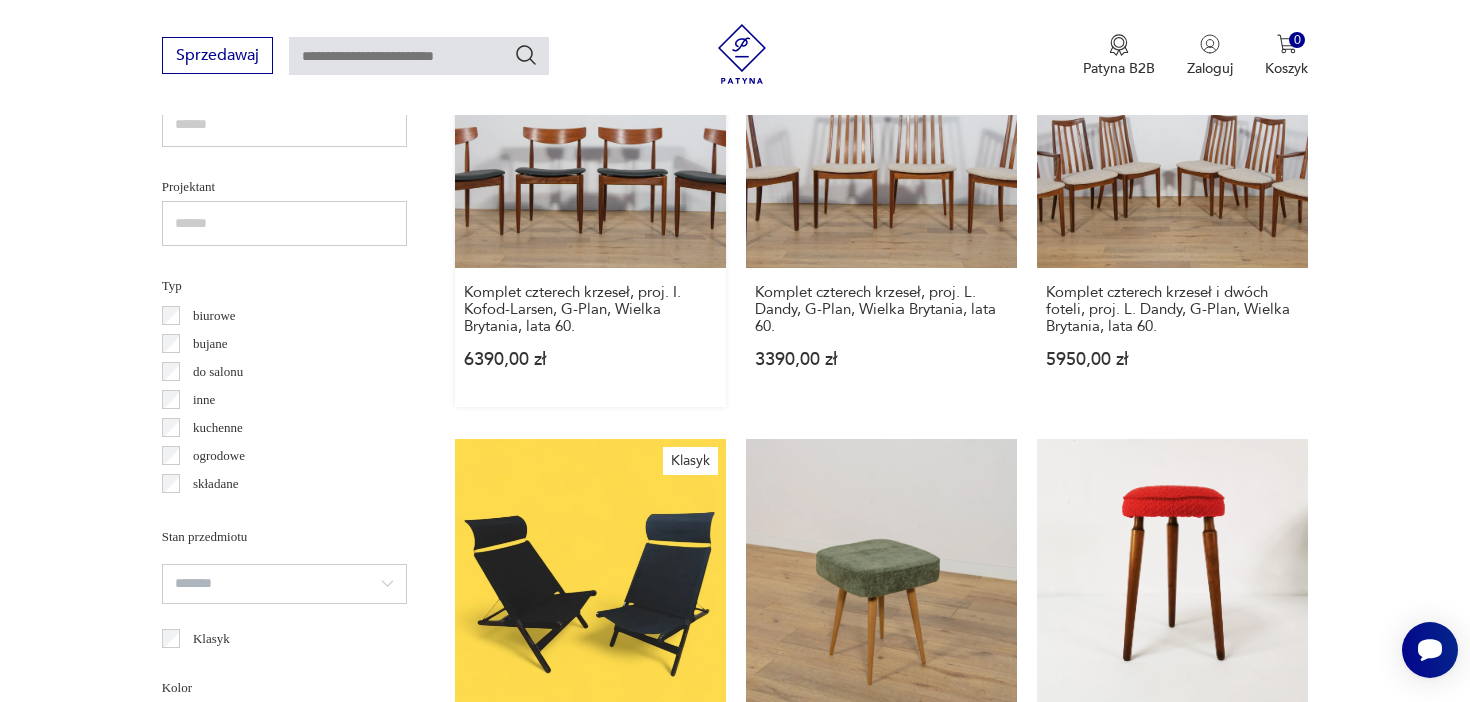 click on "Komplet czterech krzeseł, proj. [INITIAL]. [LAST]-[LAST], G-Plan, [COUNTRY], lata [YEAR]. 6390,00 zł" at bounding box center (590, 202) 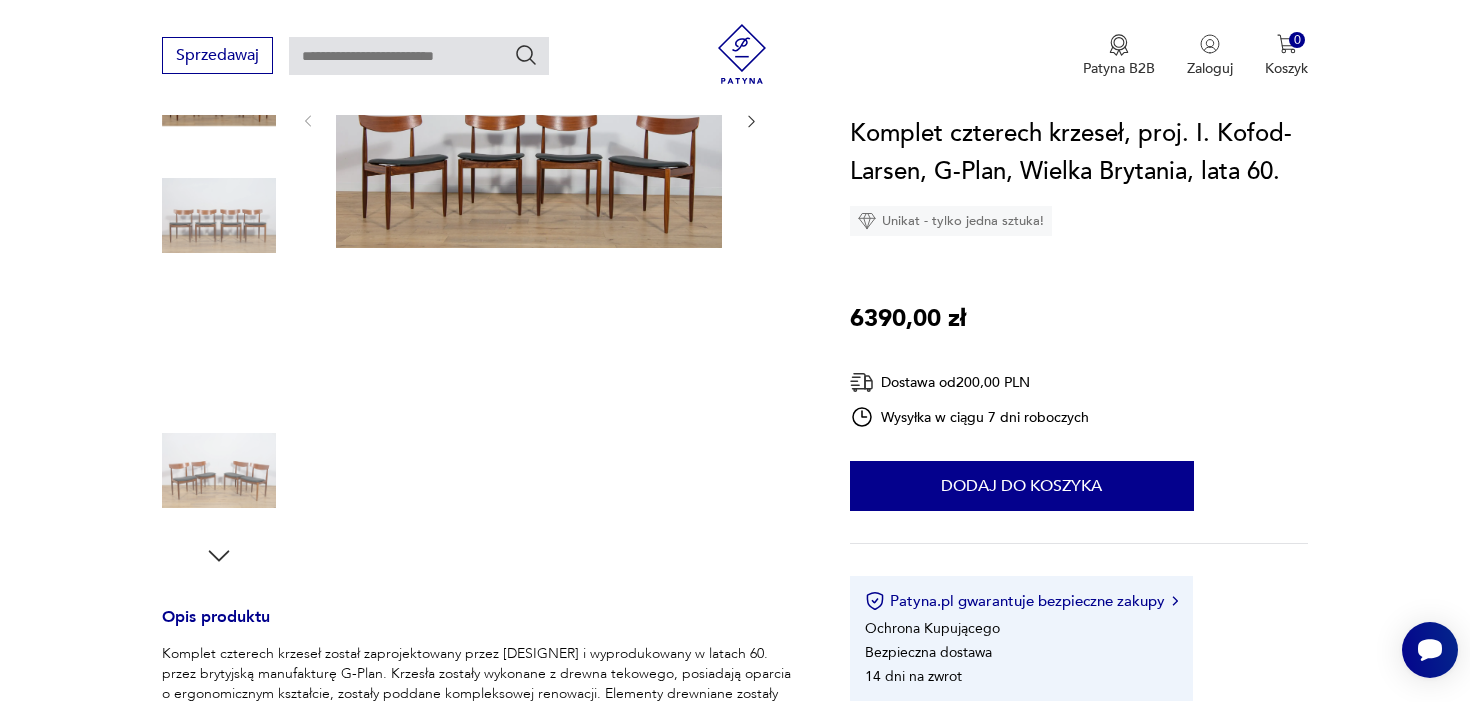 scroll, scrollTop: 241, scrollLeft: 0, axis: vertical 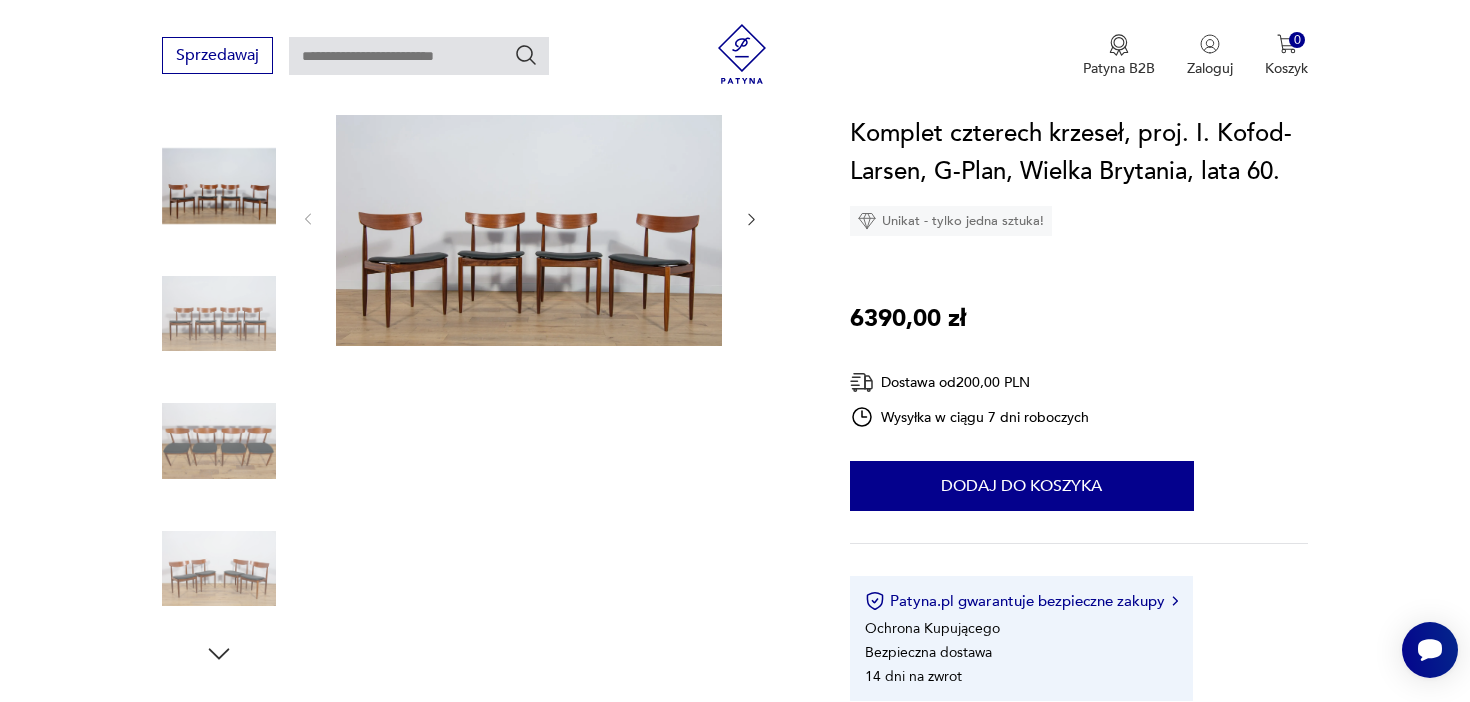 click at bounding box center [219, 314] 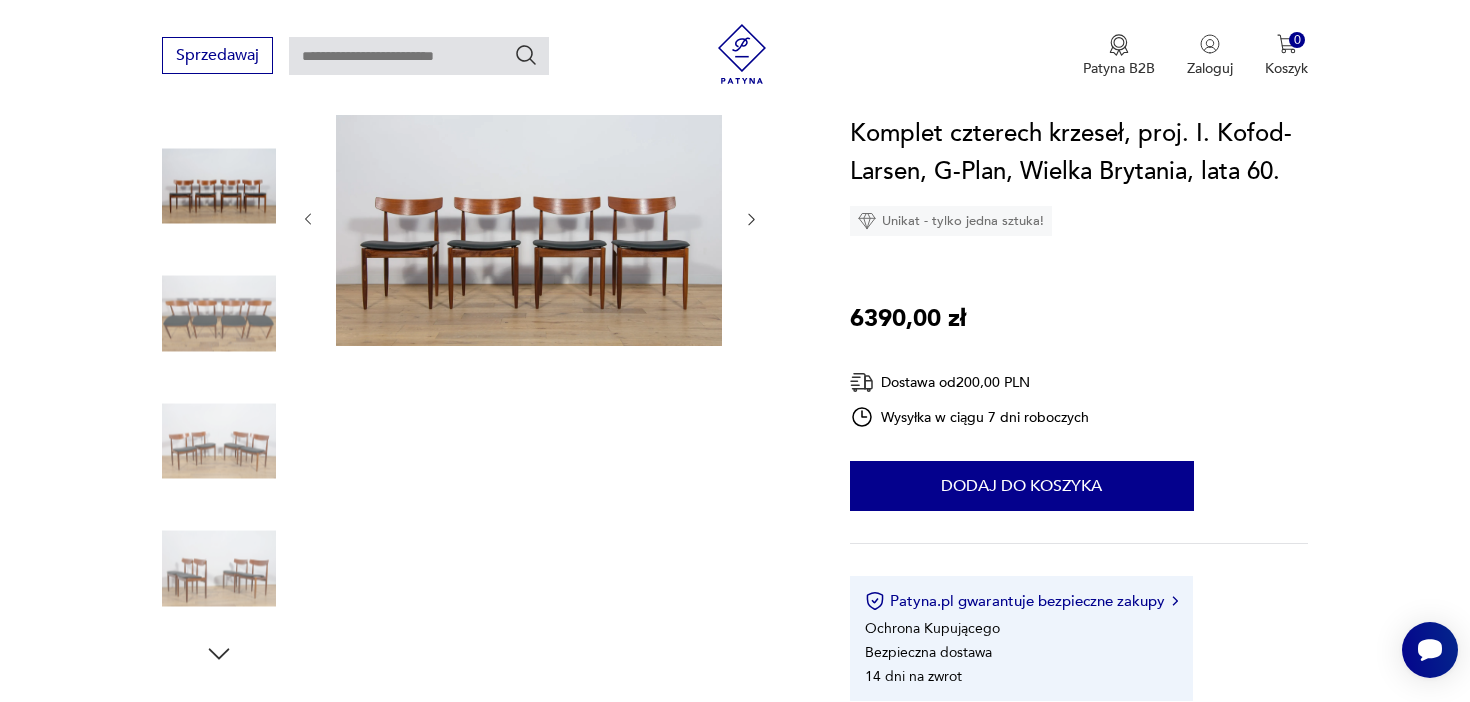 click at bounding box center (219, 252) 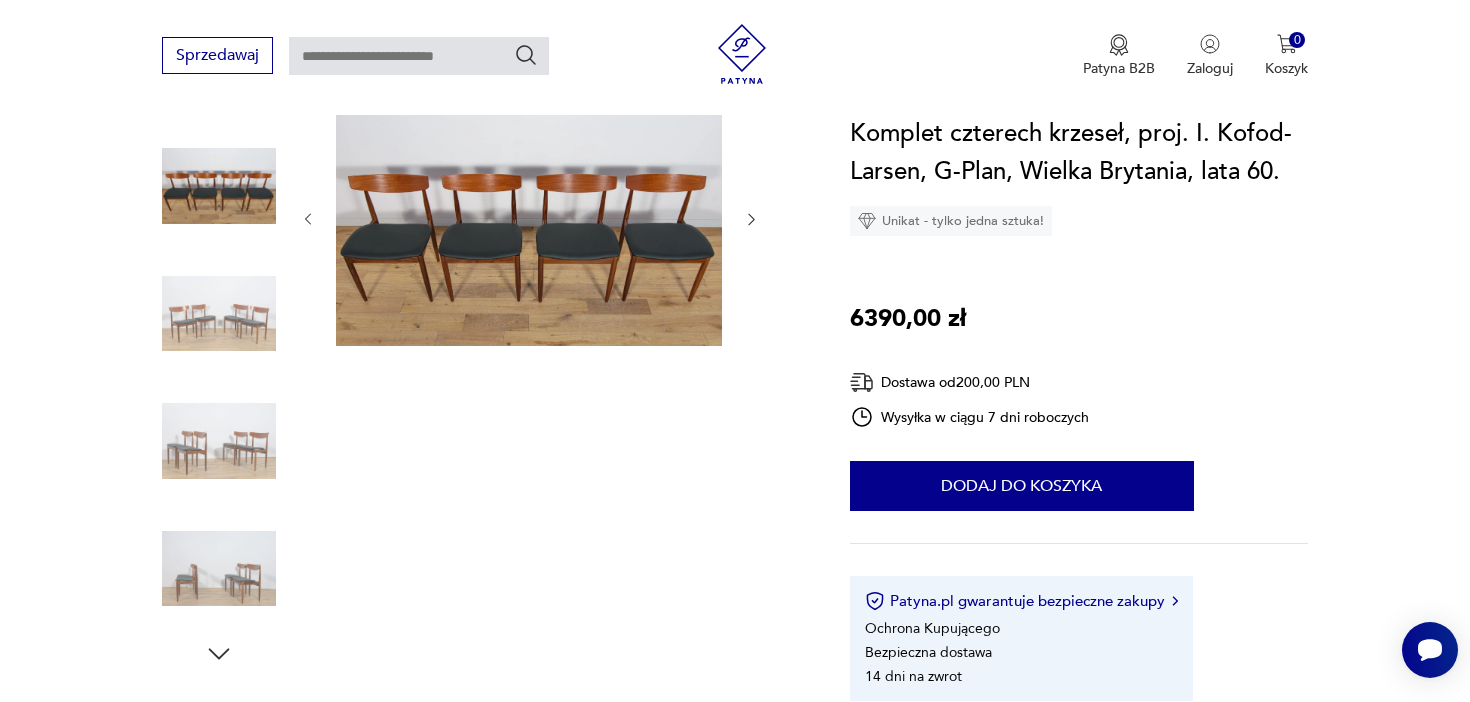click at bounding box center [529, 217] 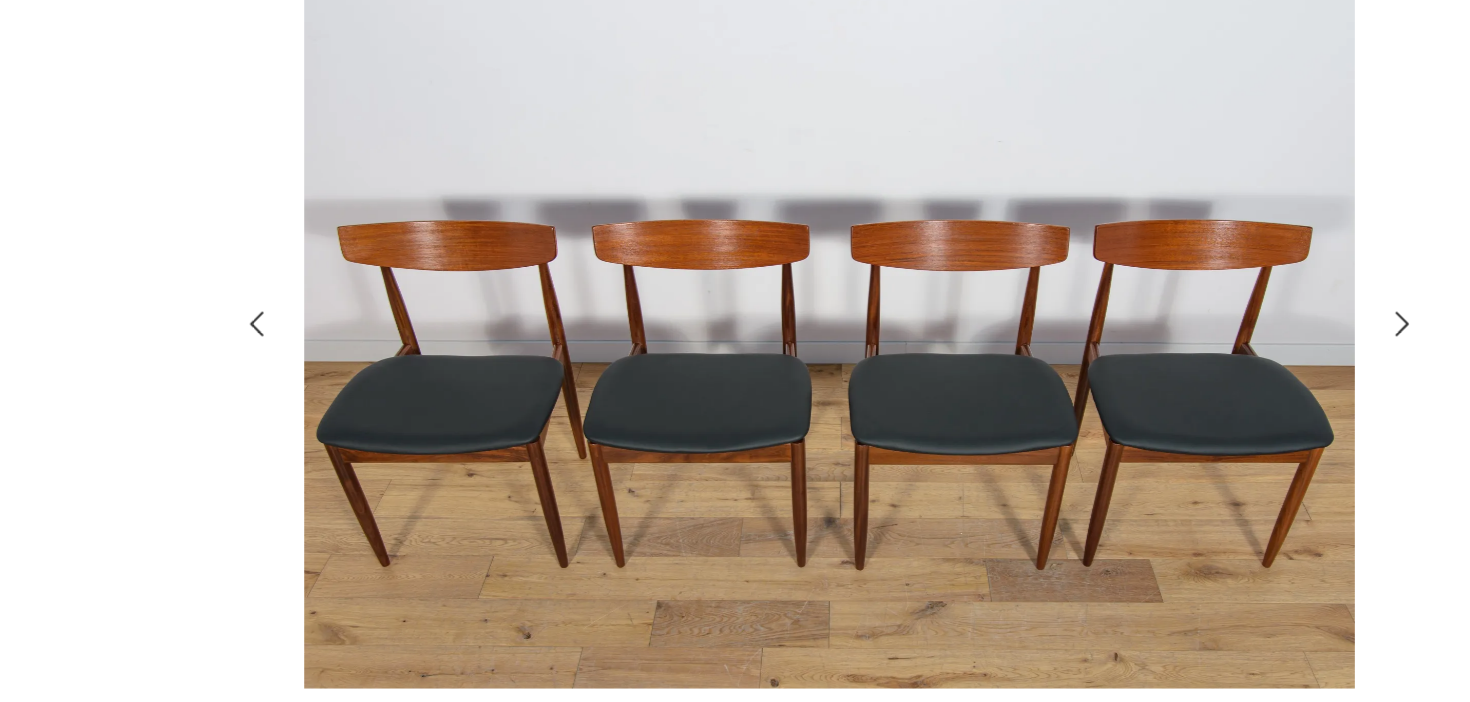 click 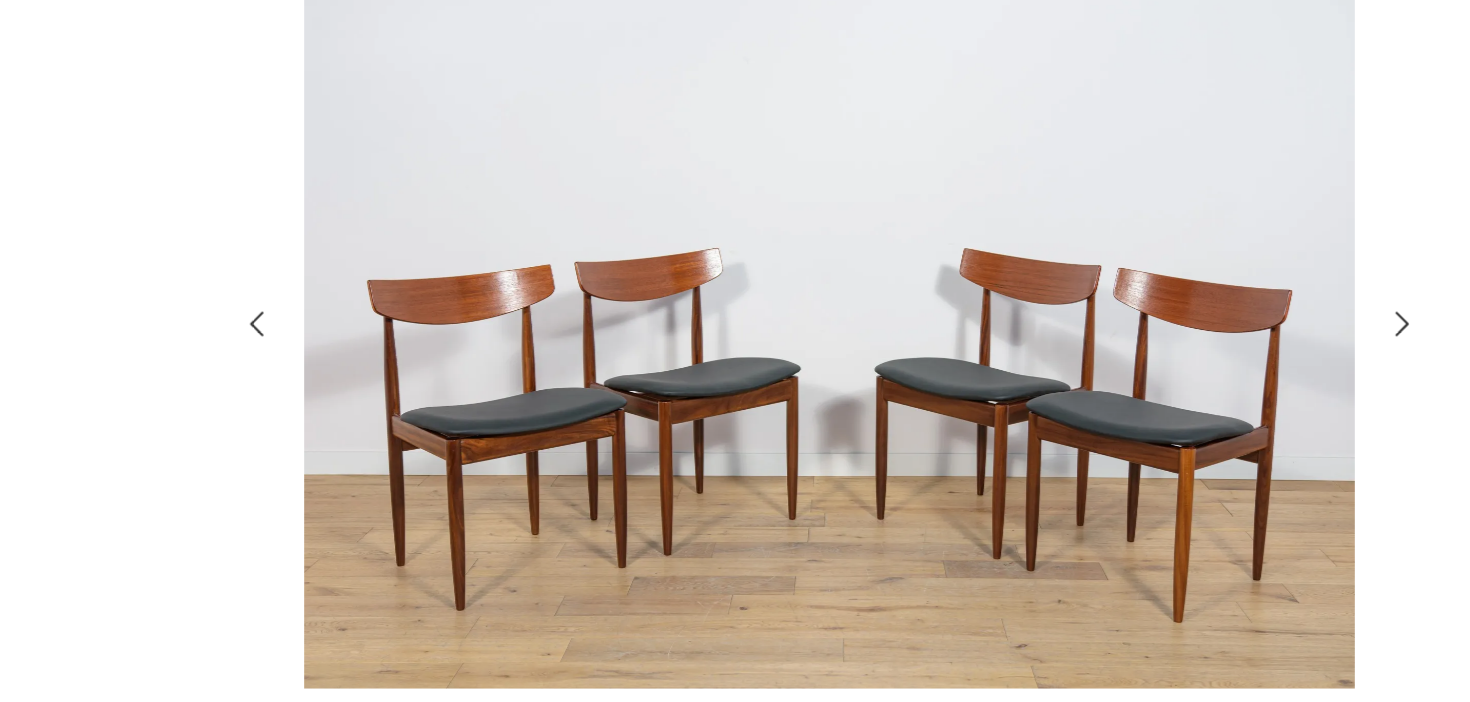 click 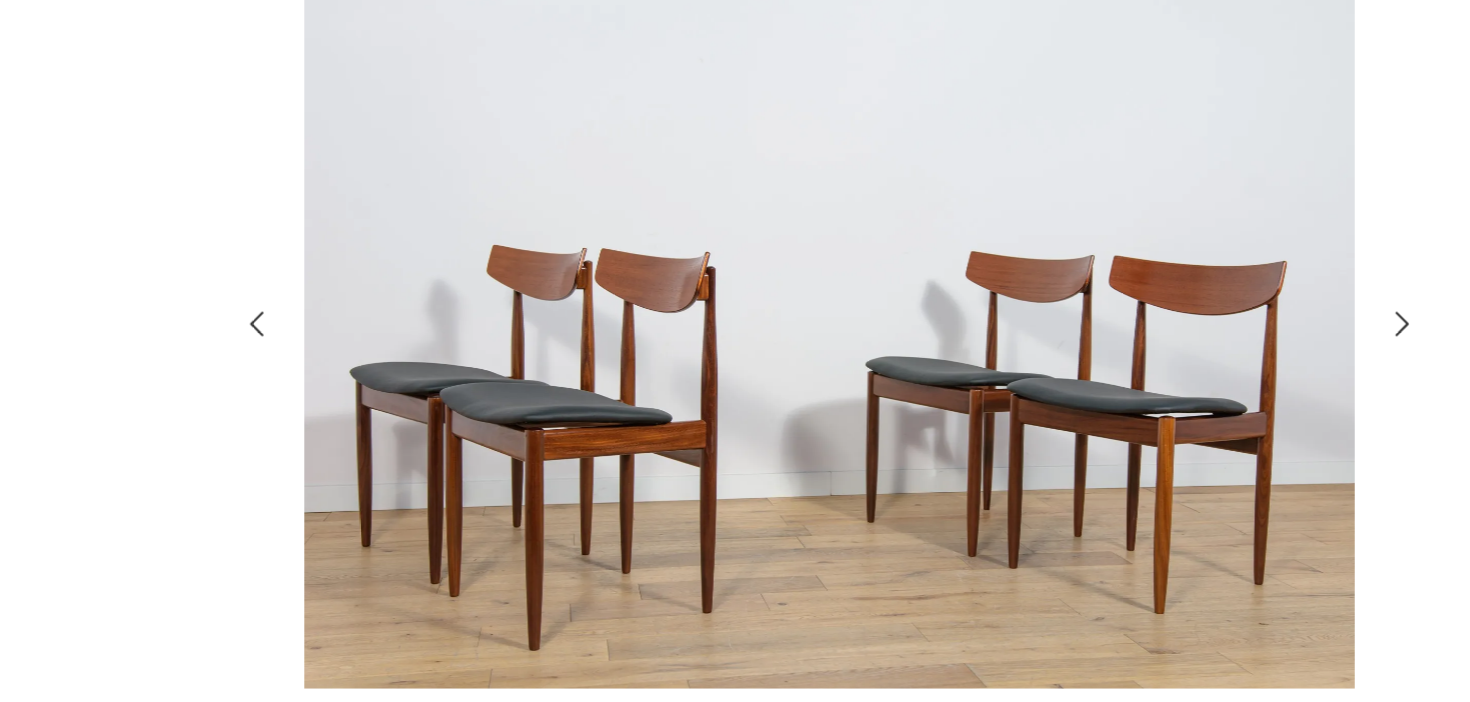 click 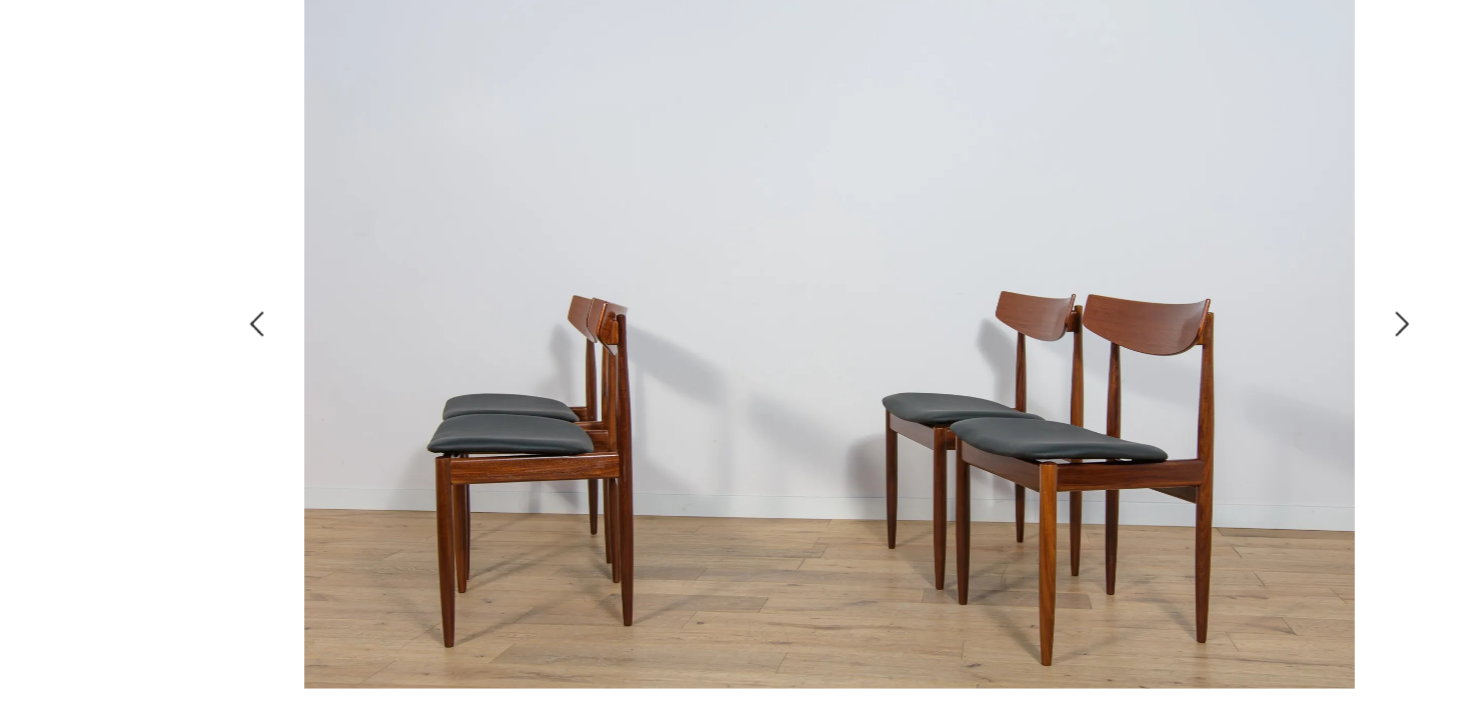 click 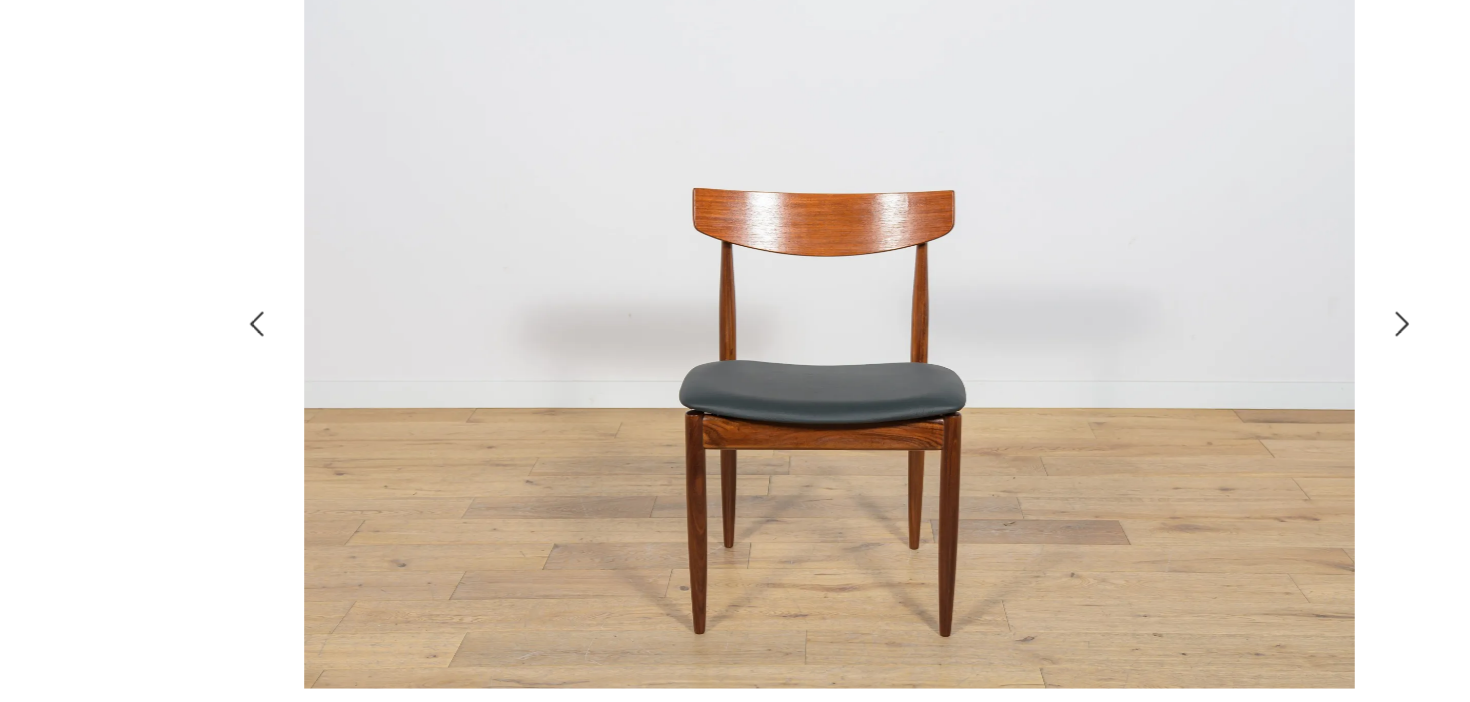 click 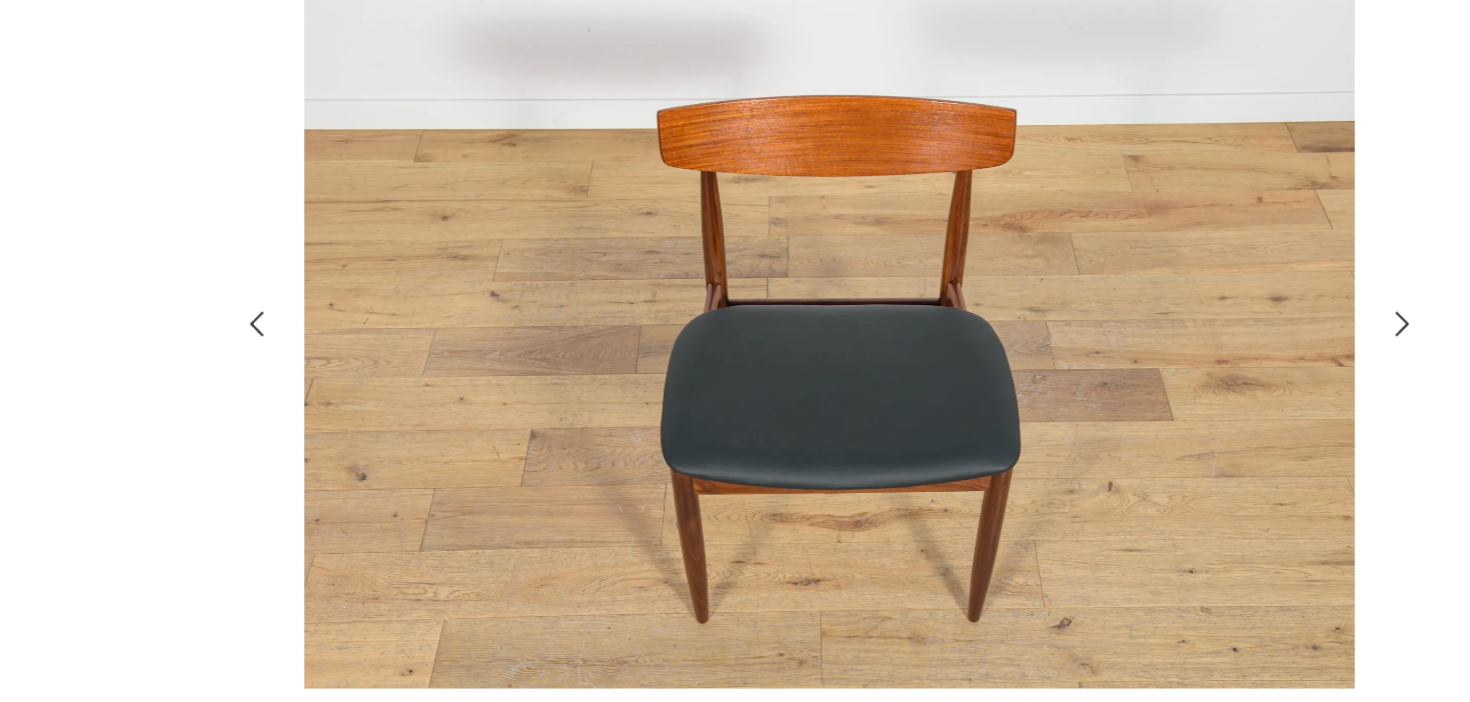 click at bounding box center [735, 351] 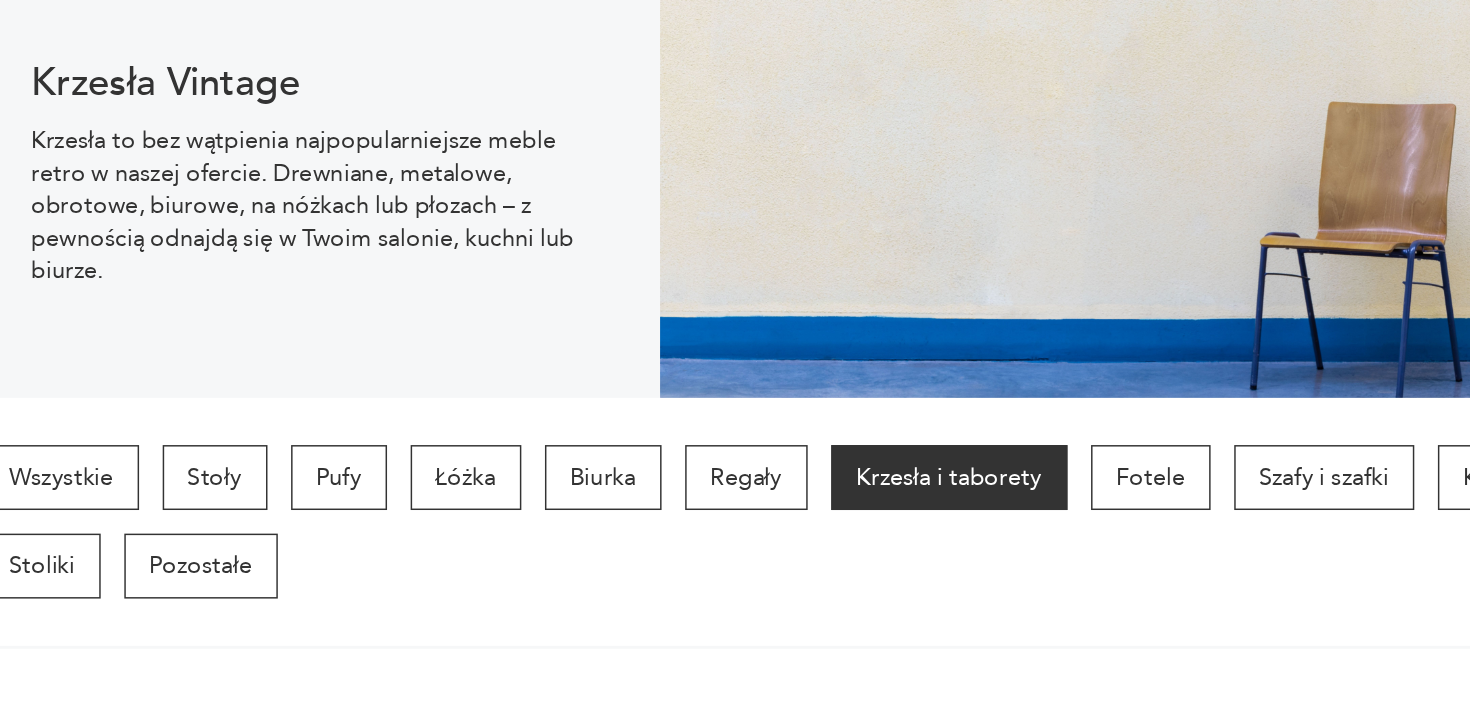 scroll, scrollTop: 1564, scrollLeft: 0, axis: vertical 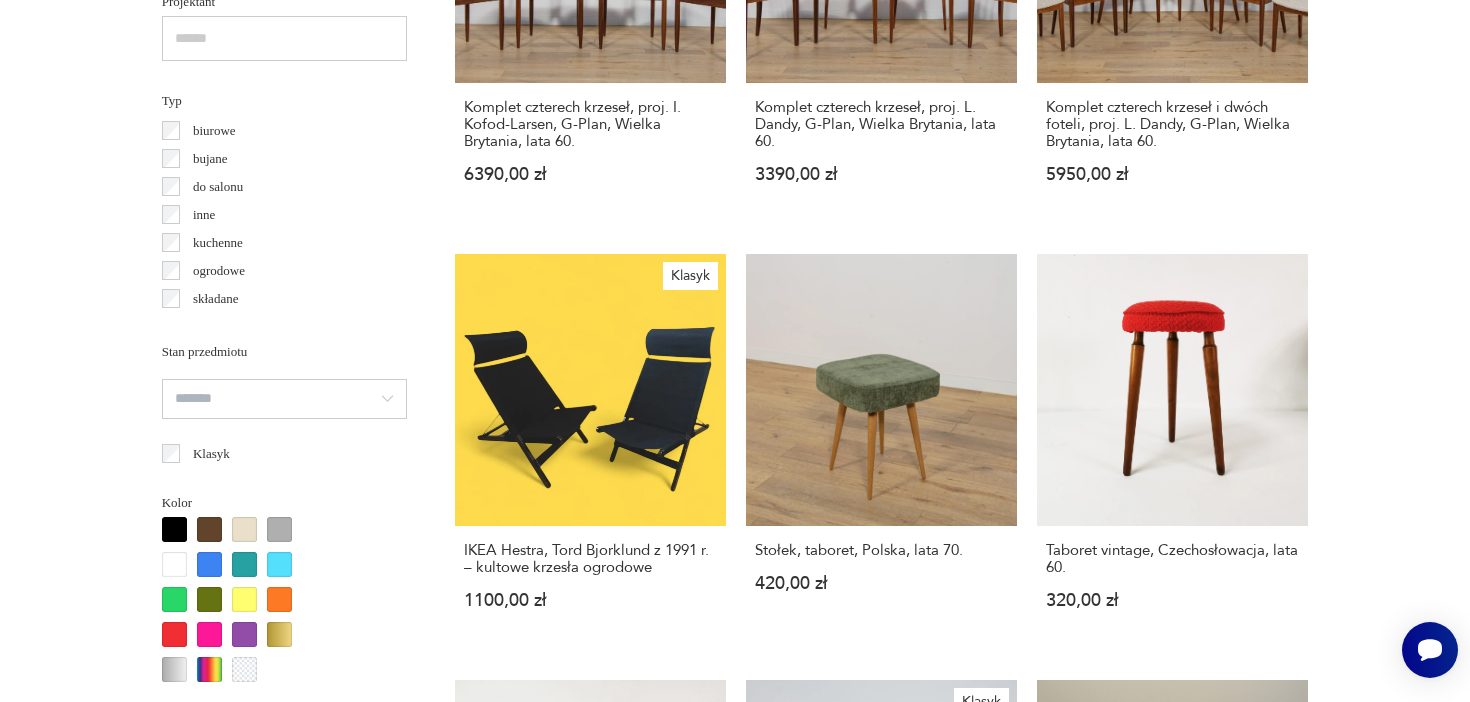 click on "Filtruj produkty Cena MIN MAX OK Promocja Datowanie OK Kraj pochodzenia Dania  ( 291 ) Polska  ( 271 ) Niemcy  ( 165 ) Włochy  ( 147 ) Wielka Brytania  ( 41 ) Szwecja  ( 29 ) Holandia  ( 23 ) Czechy  ( 21 ) Producent Projektant Typ biurowe bujane do salonu inne kuchenne ogrodowe składane taboret Stan przedmiotu Klasyk Kolor Tag art deco Bauhaus Bavaria black friday Cepelia ceramika Chodzież Ćmielów Rodzaj nóżek inne obrotowe proste płozy zwężane Podłokietnik Regulowane Tworzywo chrom drewno inne metal rafia rattan skóra tkanina tworzywo sztuczne wiklina Liczba sztuk 1 2 3 4 5 6 powyżej 6 Wyczyść filtry Znaleziono  1474   produkty Filtruj Sortuj według daty dodania Sortuj według daty dodania Komplet 4 krzeseł typ Thonet , Polska lata 60 999,00 zł Komplet sześciu krzeseł, proj. A. Hovmand-Olsen, Mogens Kold, Dania, lata 60. 12 750,00 zł Włoskie krzesła vintage Cesca zaprojektowane pod koniec lat 20. XX wieku przez Marcela Breuera wyprodukowane w latach 70 XX wieku. 6540,00 zł Klasyk" at bounding box center [735, 739] 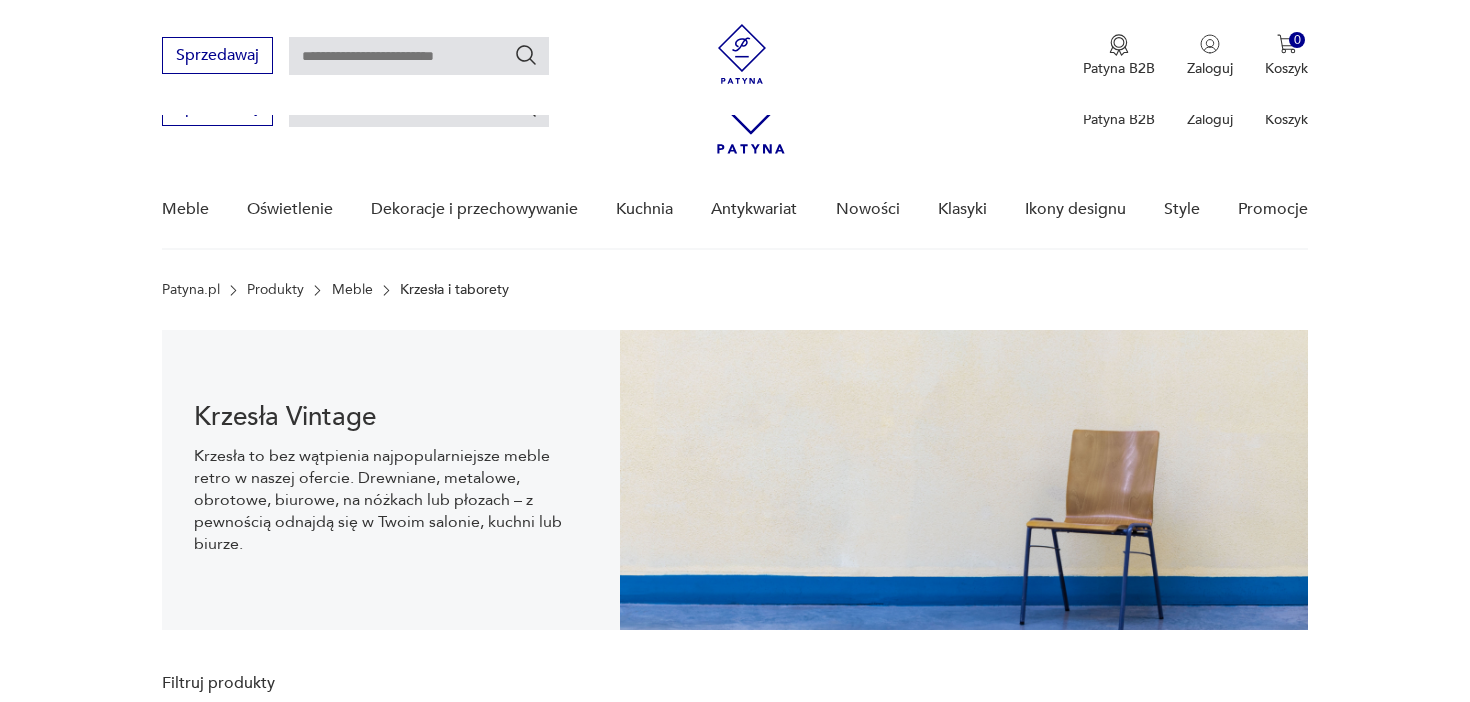 scroll, scrollTop: 349, scrollLeft: 0, axis: vertical 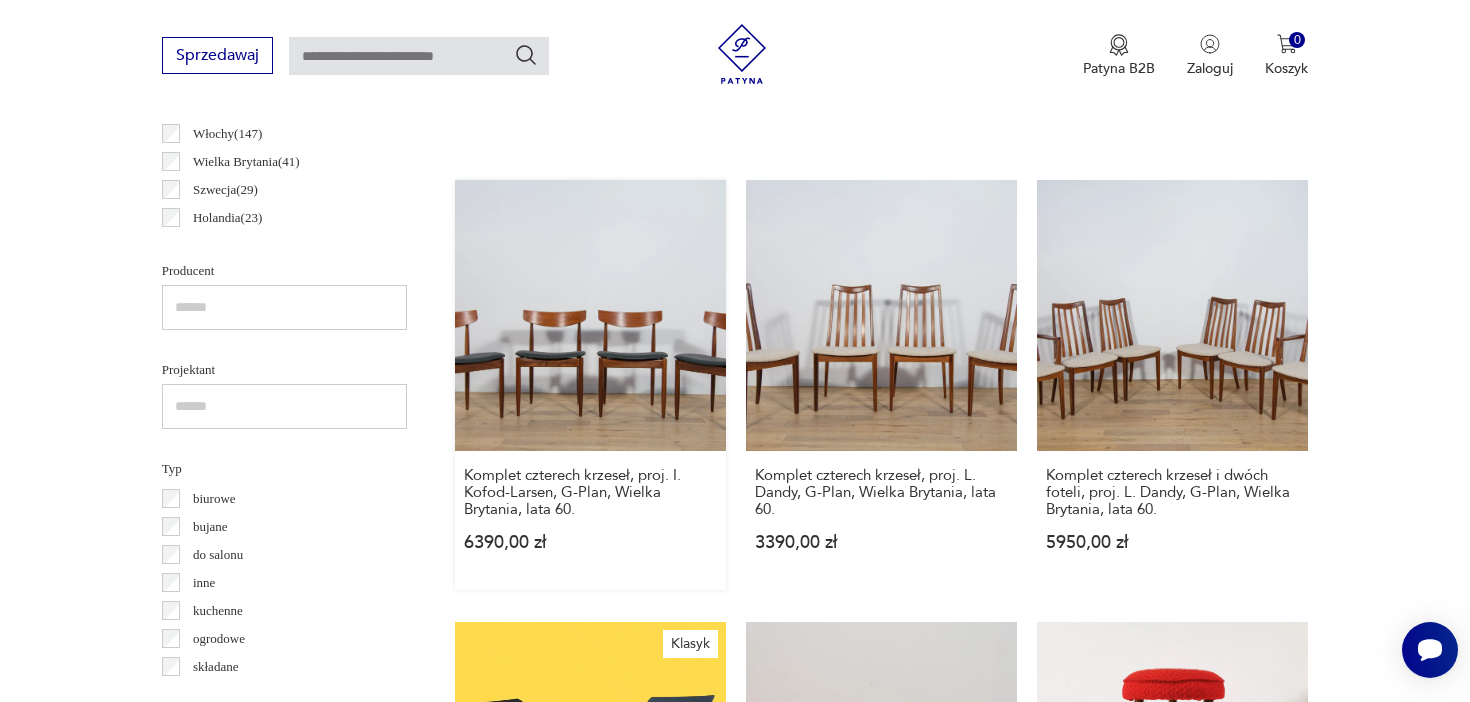 click on "Komplet czterech krzeseł, proj. [INITIAL]. [LAST]-[LAST], G-Plan, [COUNTRY], lata [YEAR]. 6390,00 zł" at bounding box center [590, 385] 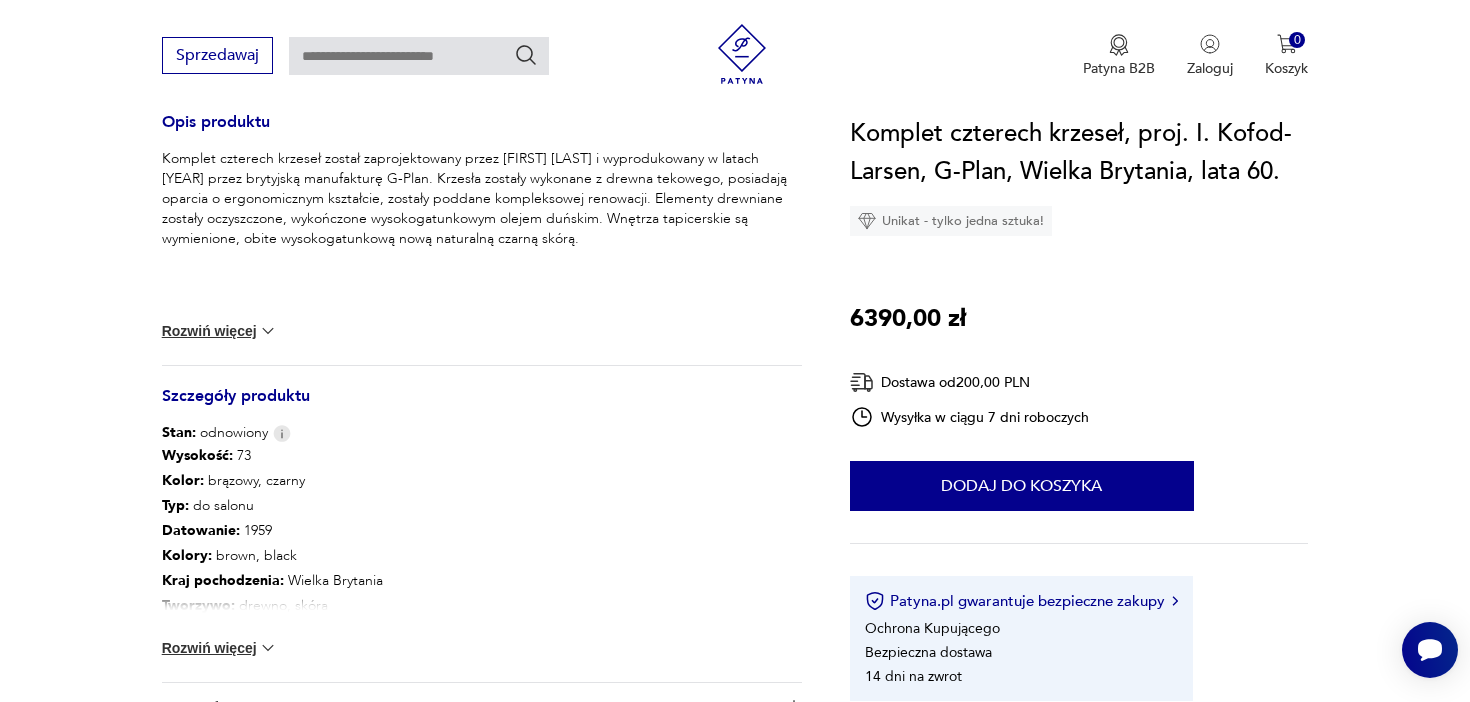 scroll, scrollTop: 836, scrollLeft: 0, axis: vertical 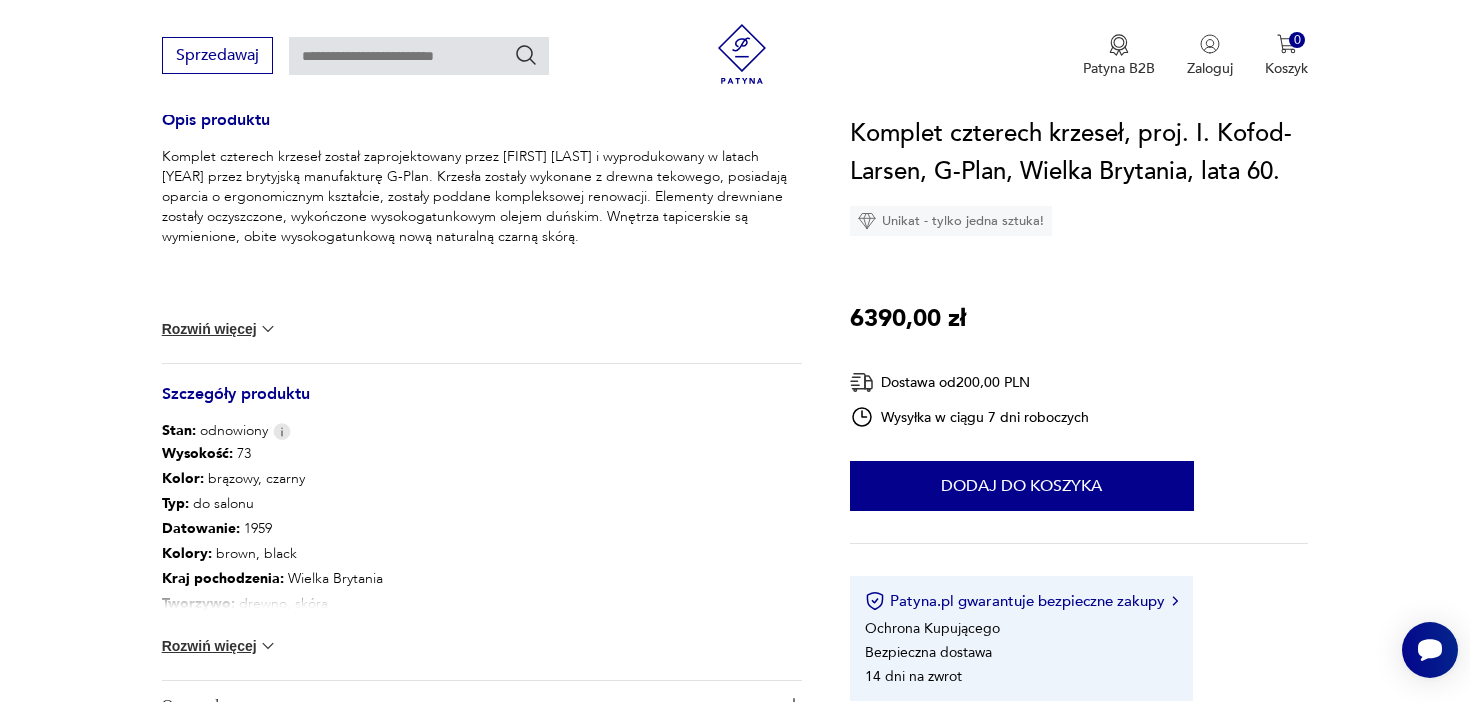 click at bounding box center [268, 329] 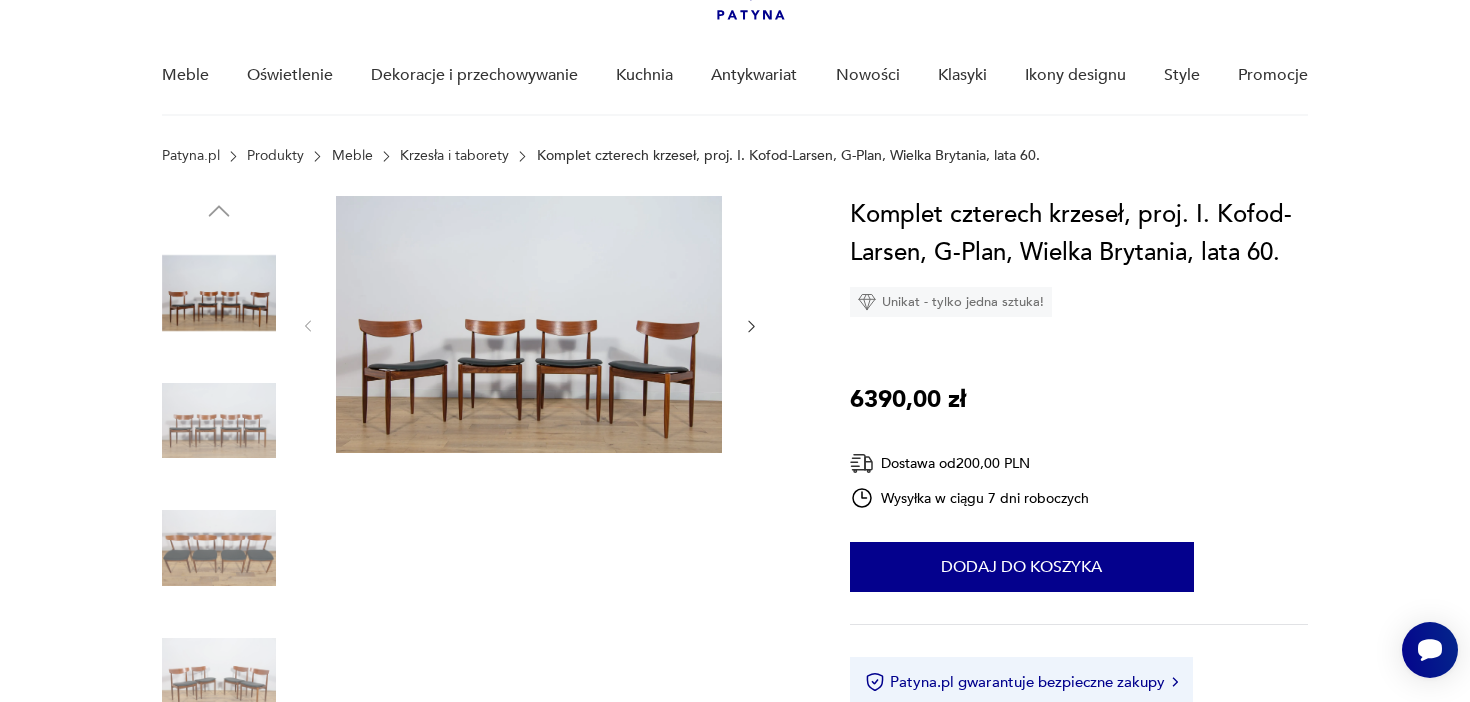 scroll, scrollTop: 133, scrollLeft: 0, axis: vertical 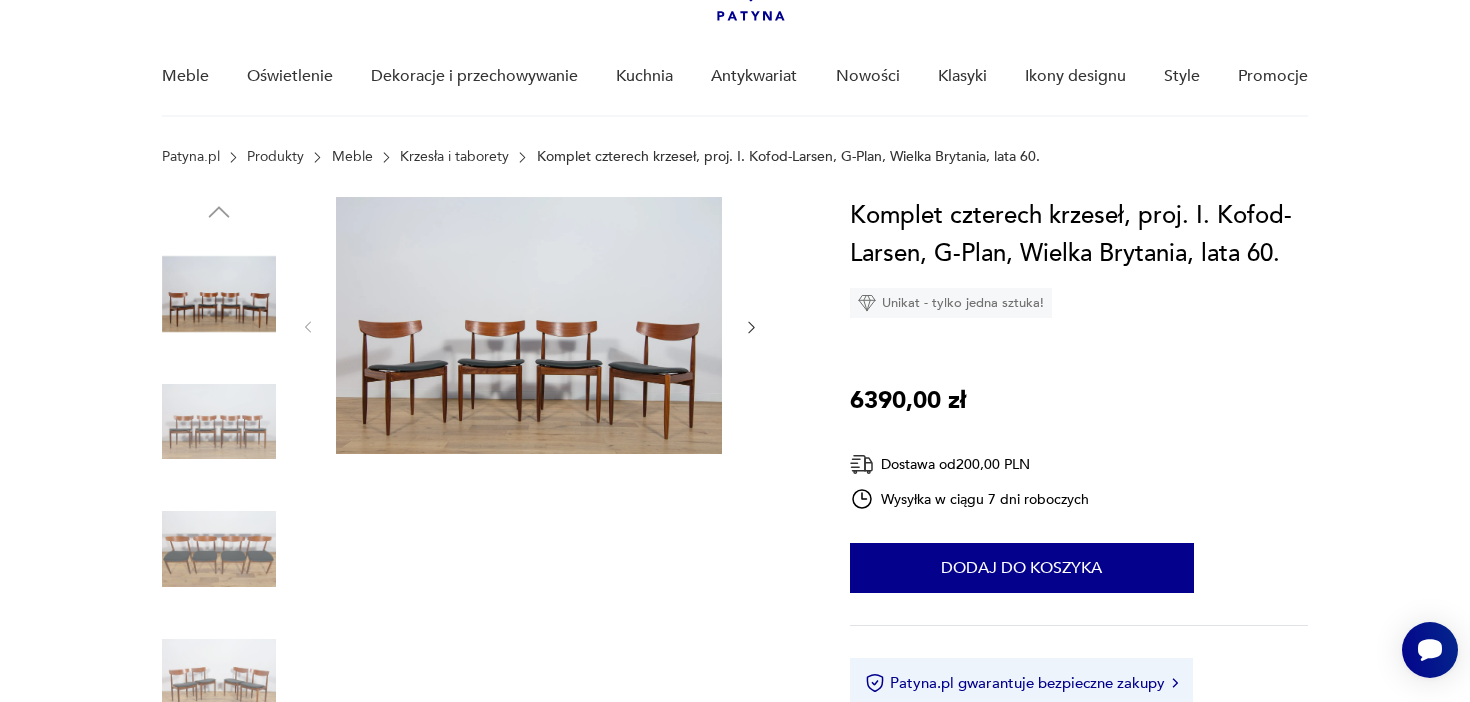 click at bounding box center (529, 325) 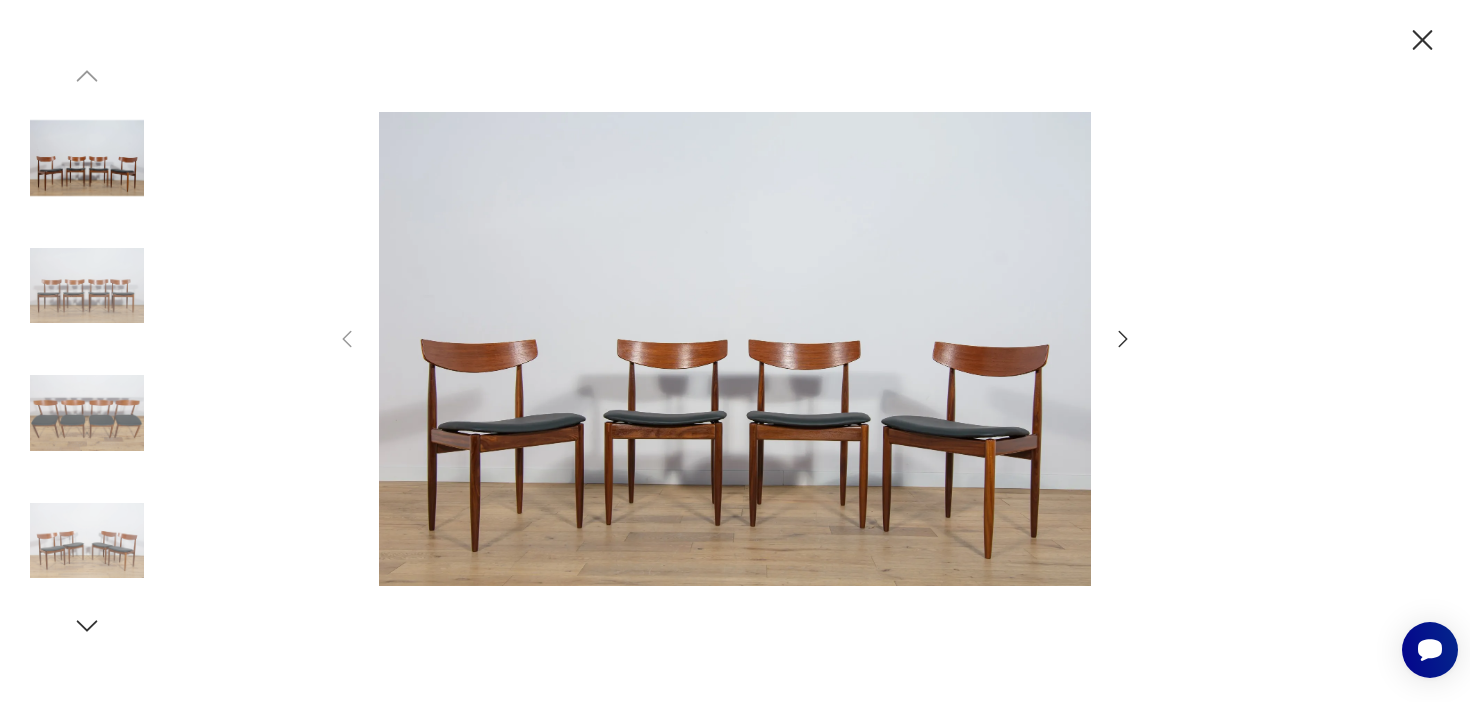 click at bounding box center [87, 413] 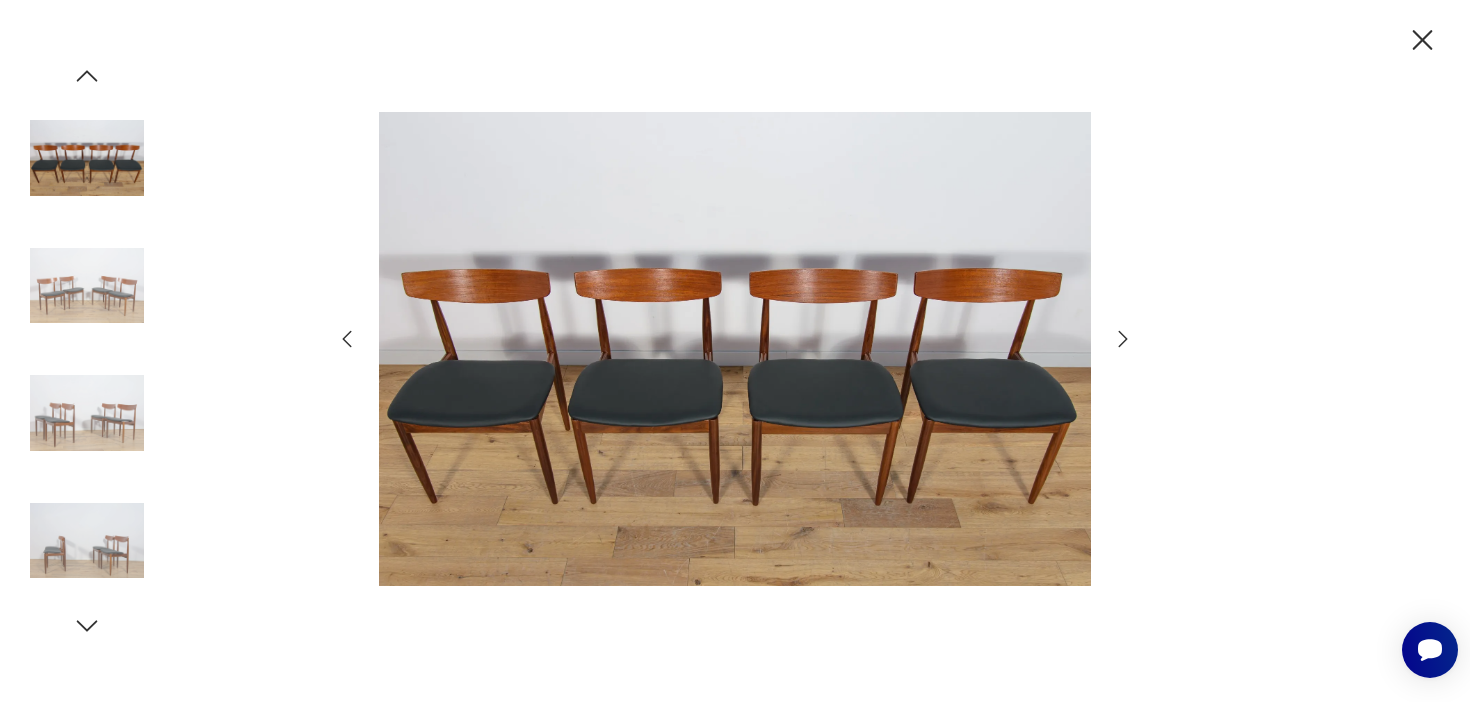 click at bounding box center (87, 413) 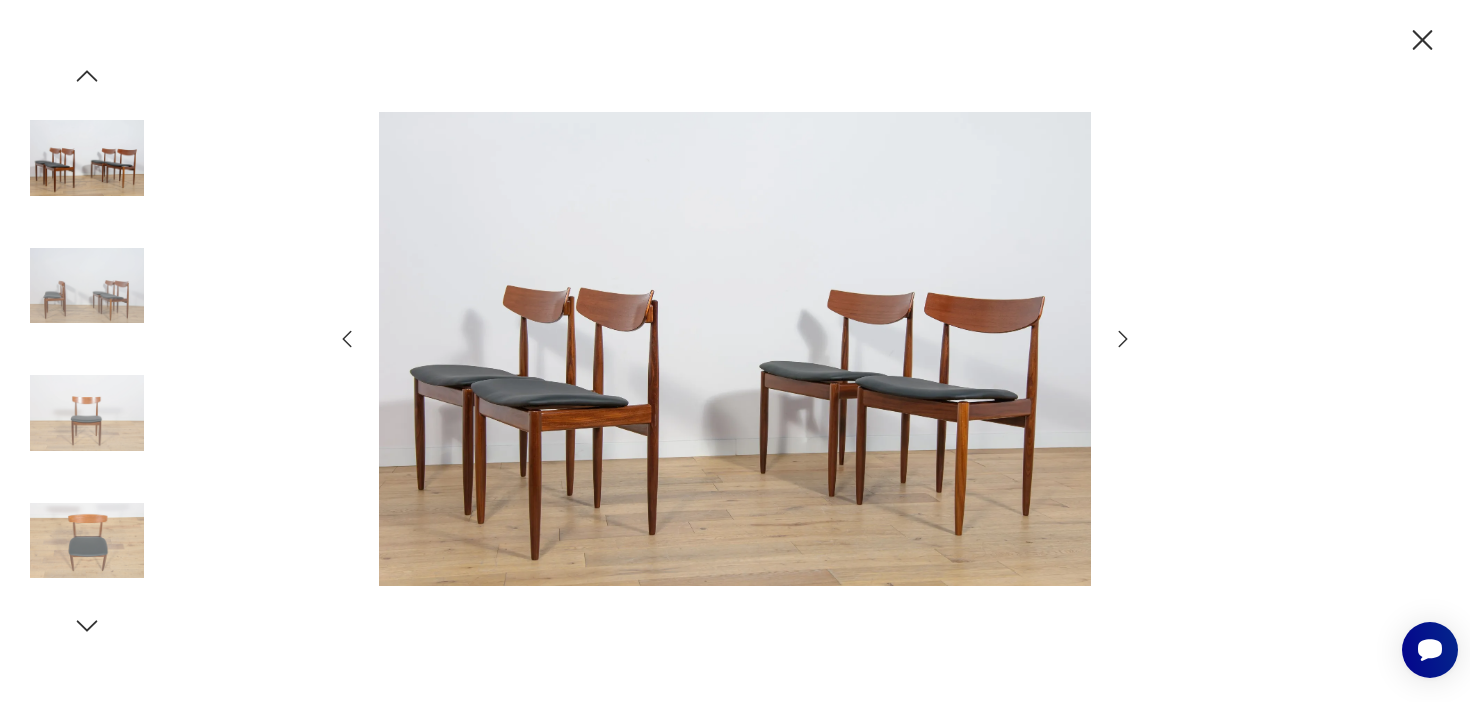click 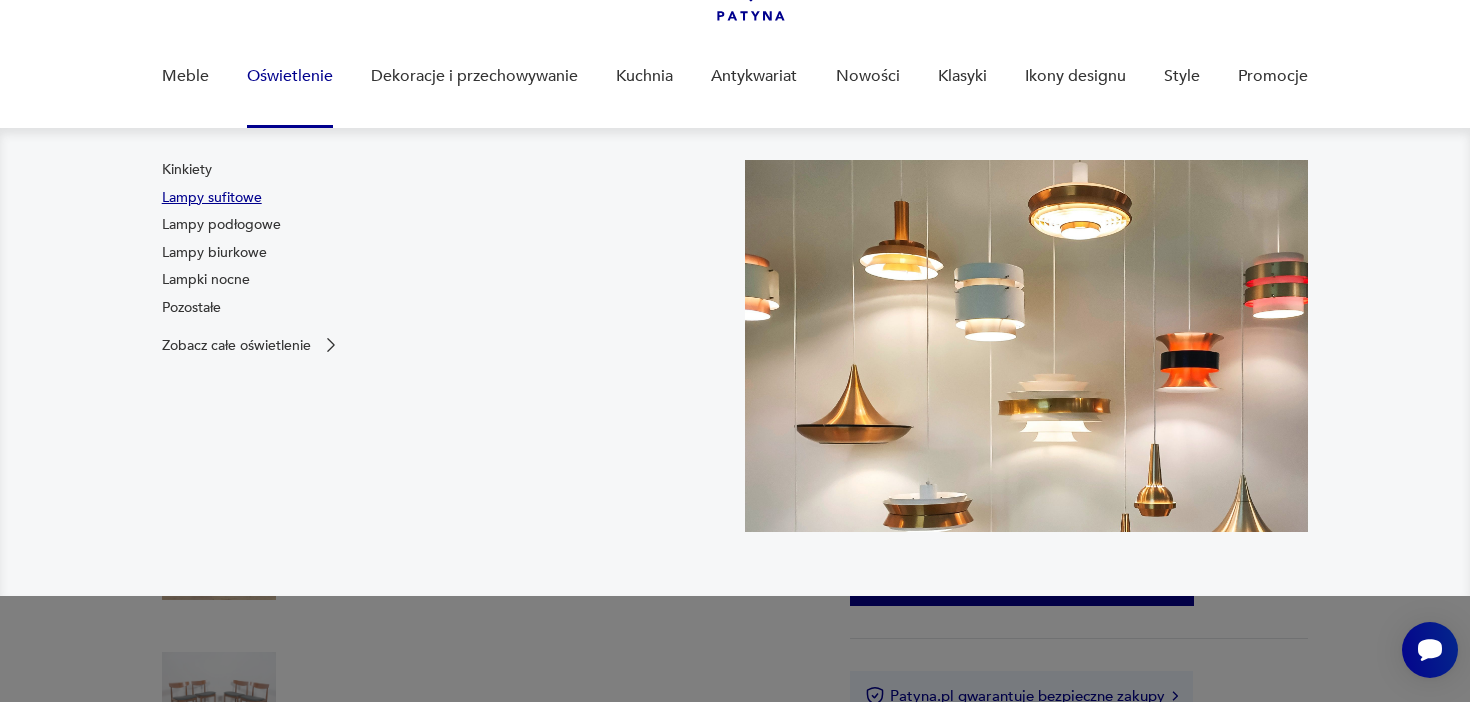click on "Lampy sufitowe" at bounding box center [212, 198] 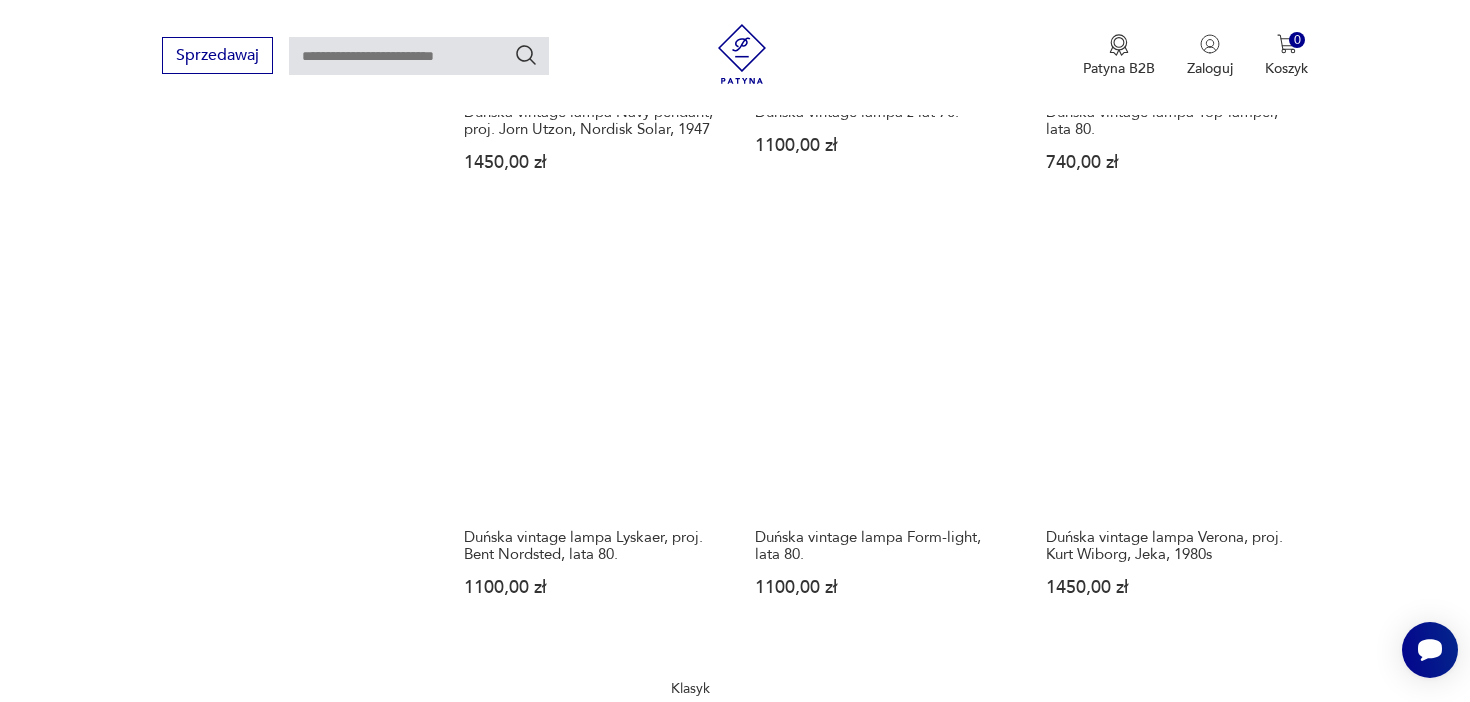 scroll, scrollTop: 2335, scrollLeft: 0, axis: vertical 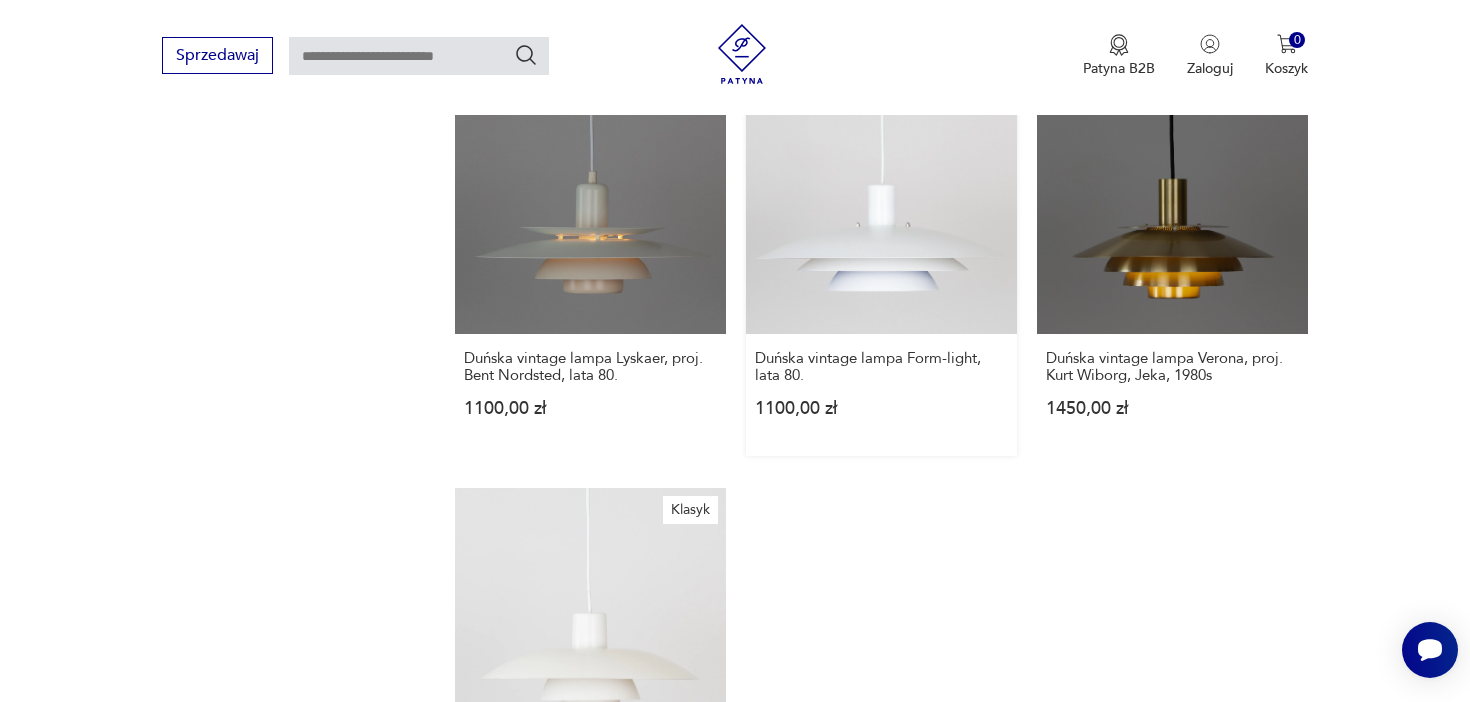 click on "Duńska vintage lampa Form-light, lata [YEAR]. 1100,00 zł" at bounding box center (881, 259) 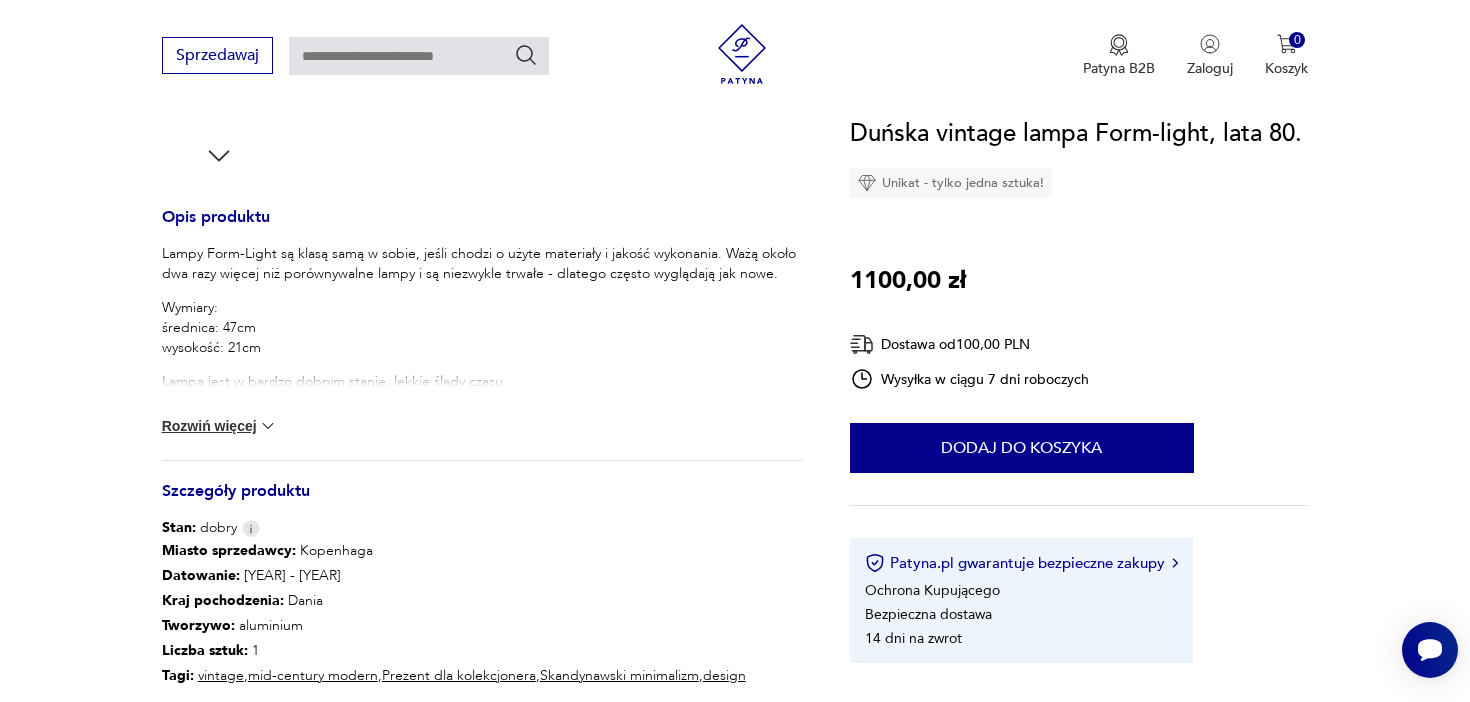 scroll, scrollTop: 735, scrollLeft: 0, axis: vertical 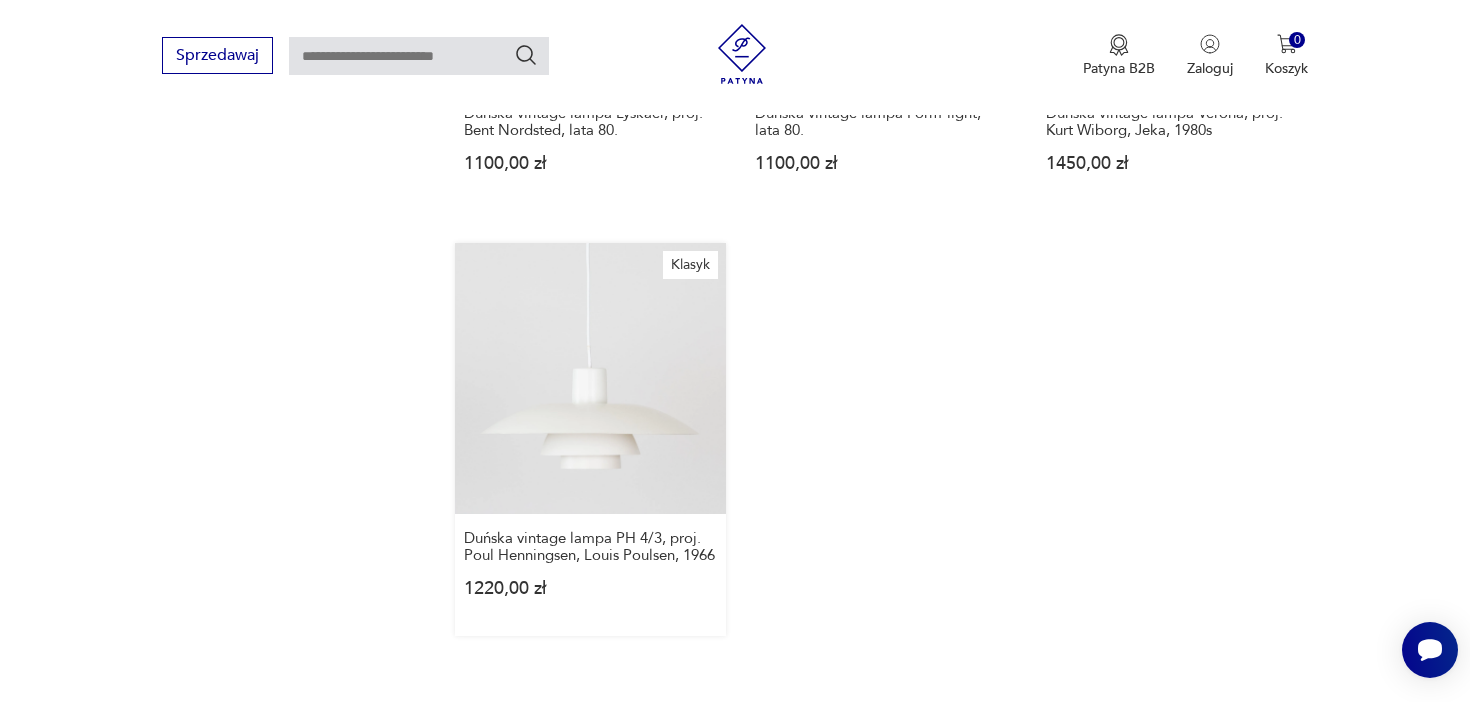 click on "Klasyk Duńska vintage lampa PH 4/3, proj. [FIRST] [LAST], Louis Poulsen, [YEAR] 1220,00 zł" at bounding box center [590, 439] 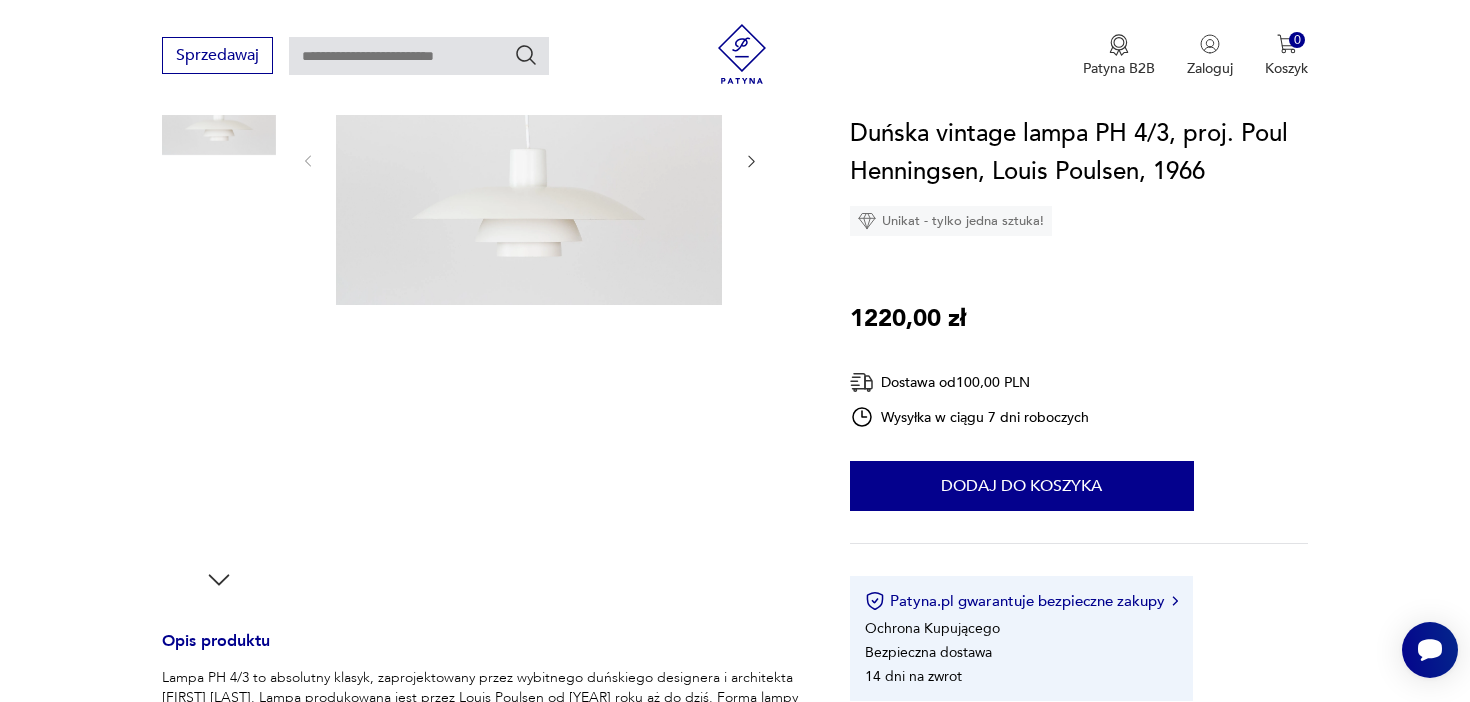 scroll, scrollTop: 268, scrollLeft: 0, axis: vertical 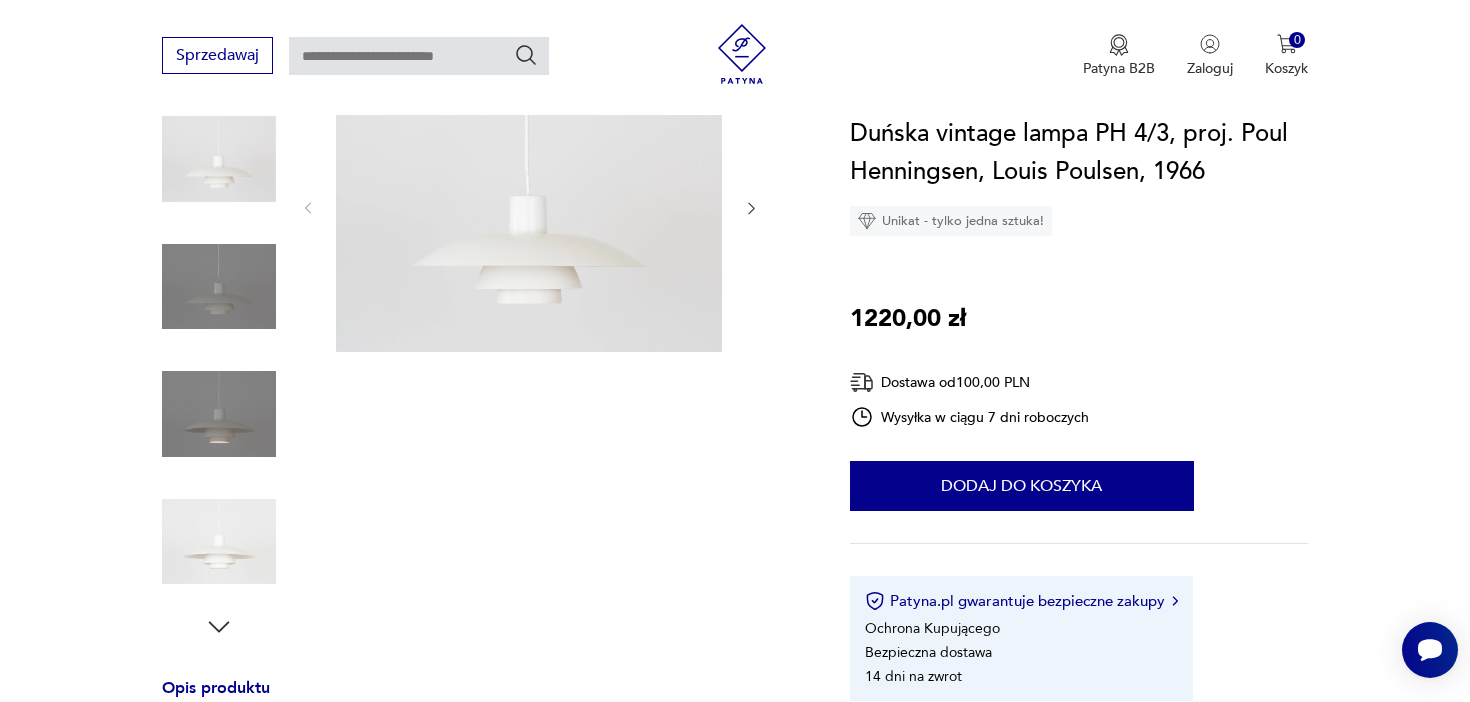 click at bounding box center (219, 287) 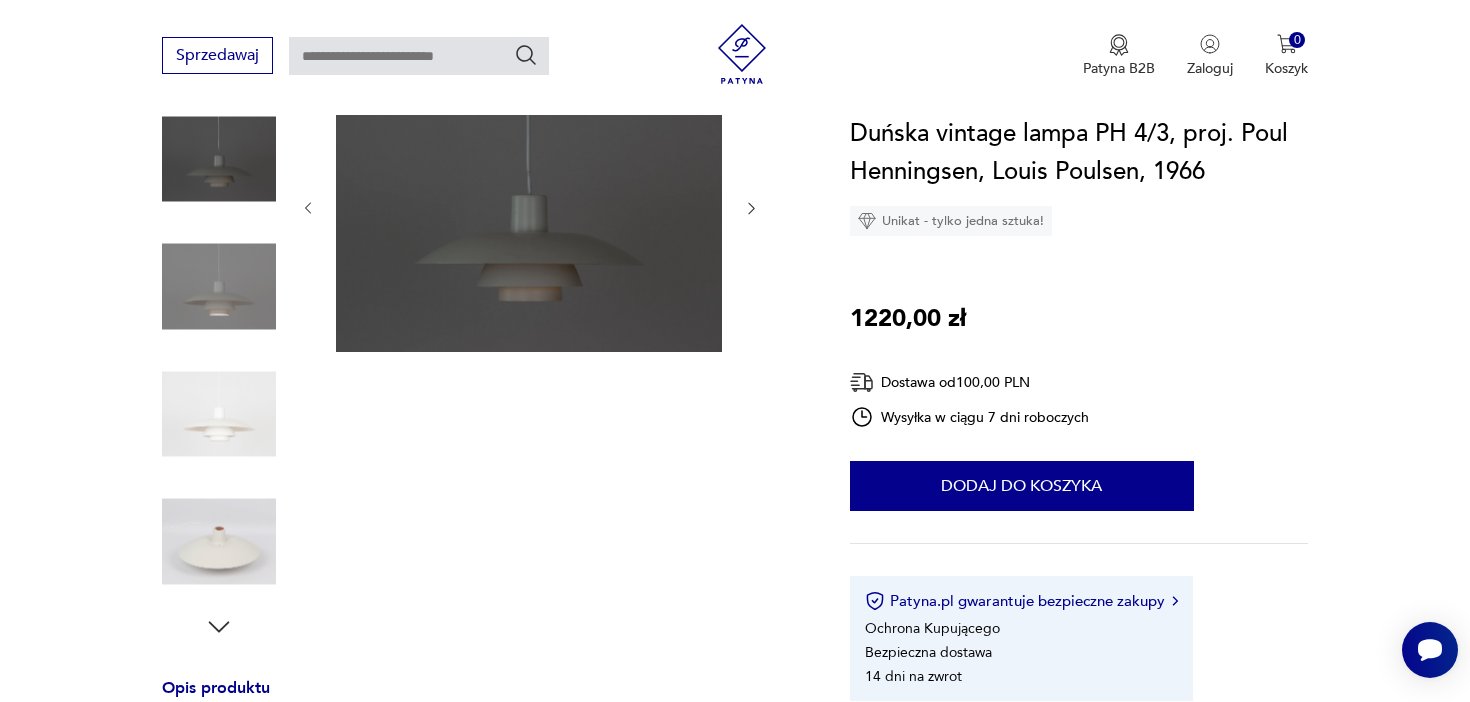 click at bounding box center [219, 287] 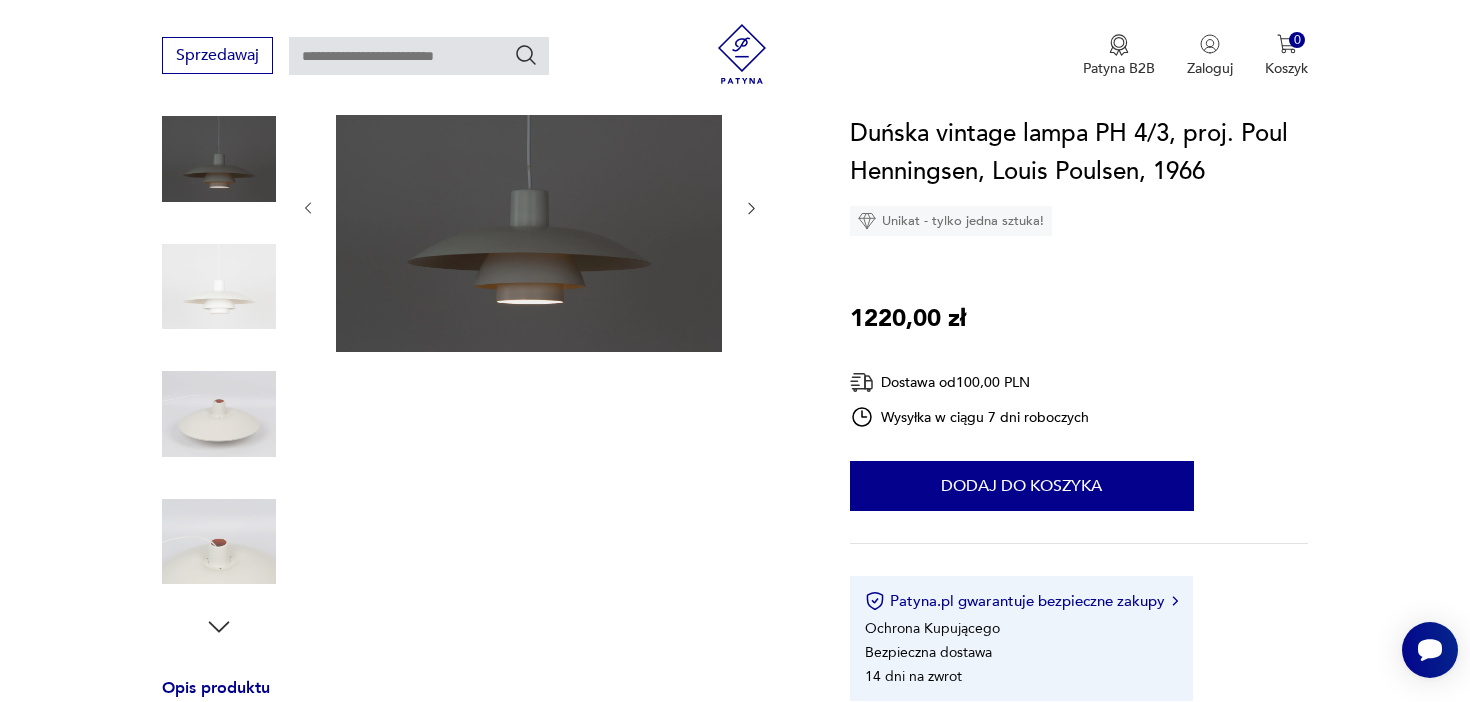 click at bounding box center [219, 414] 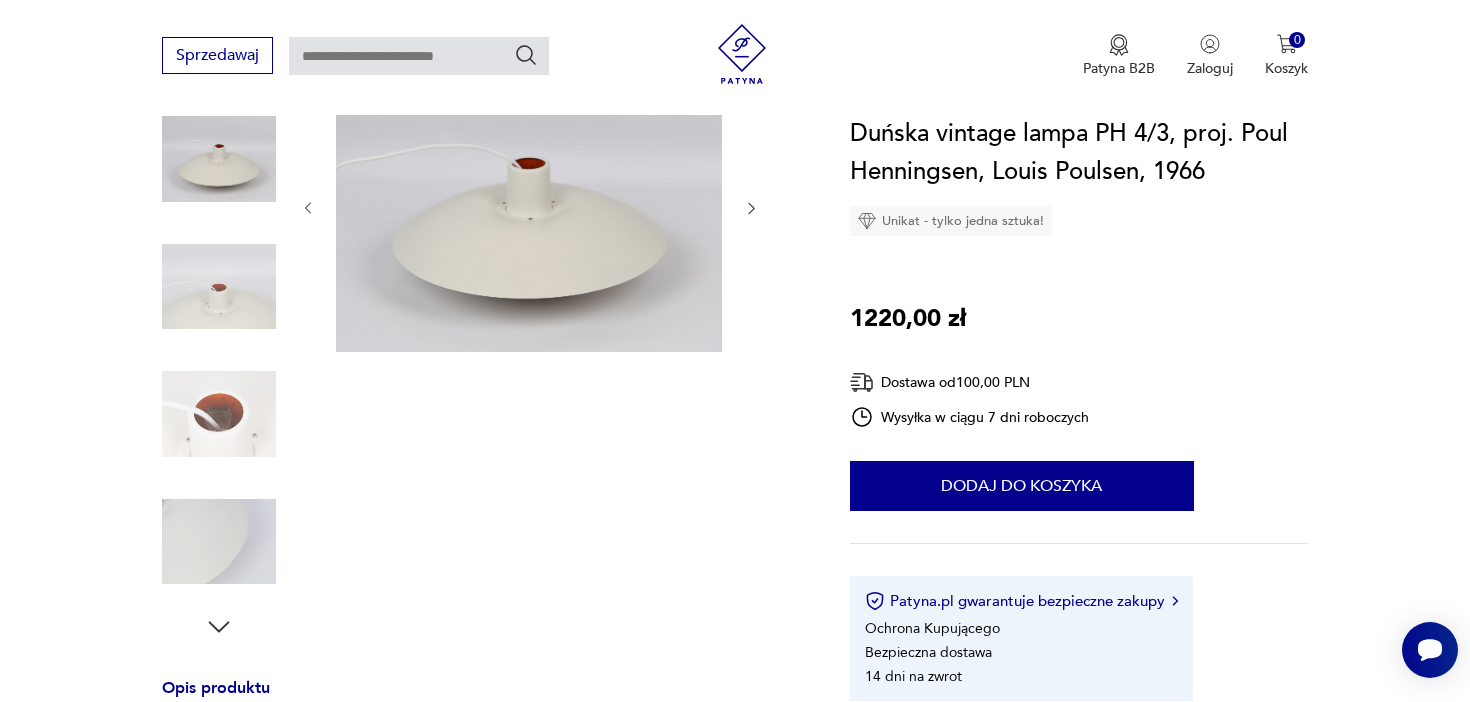 click at bounding box center [529, 207] 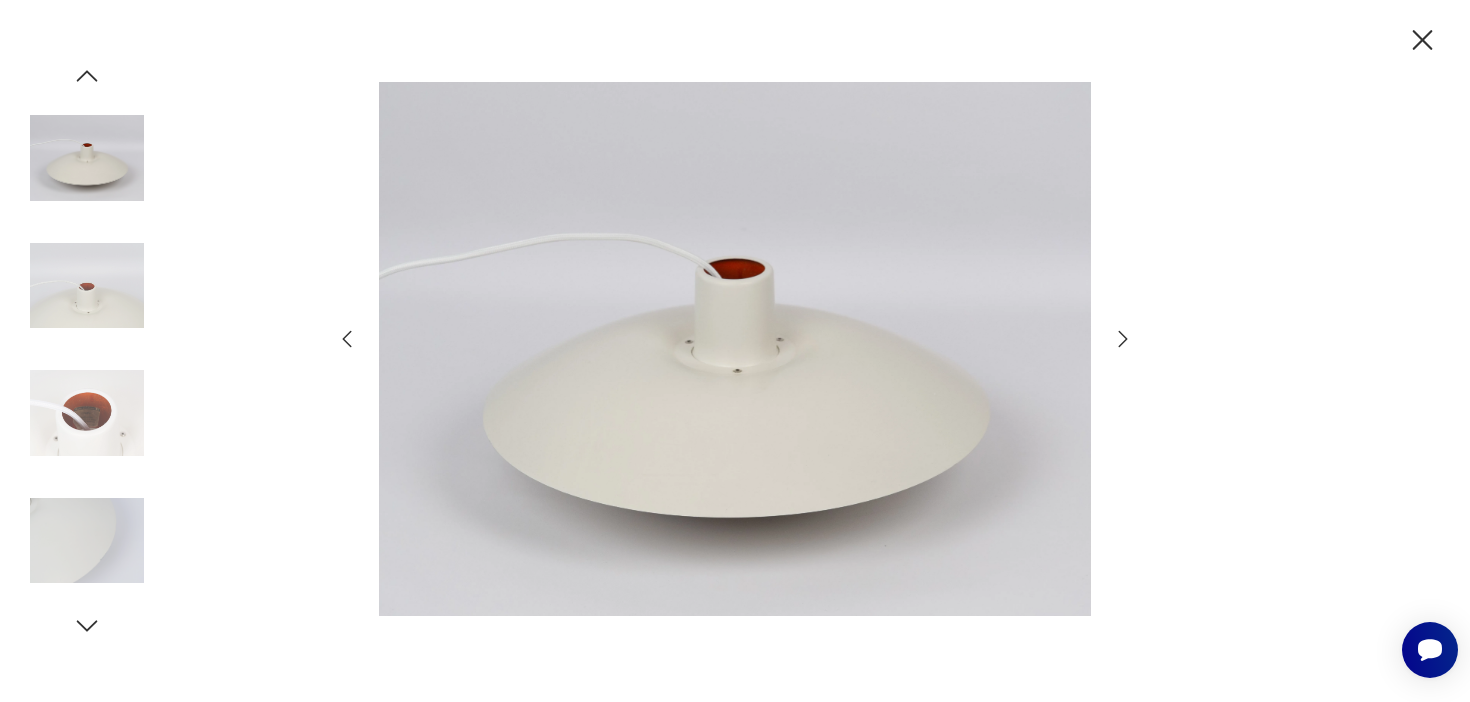 click 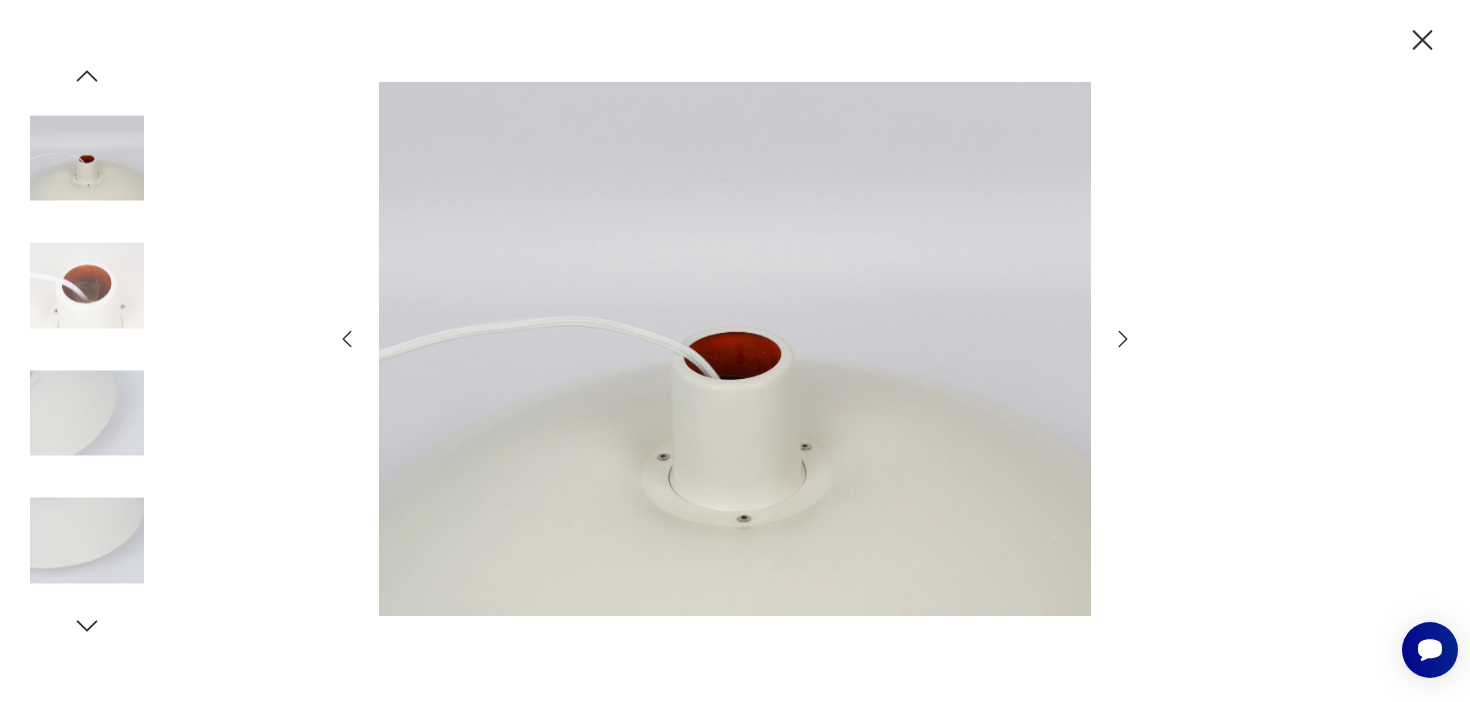 click 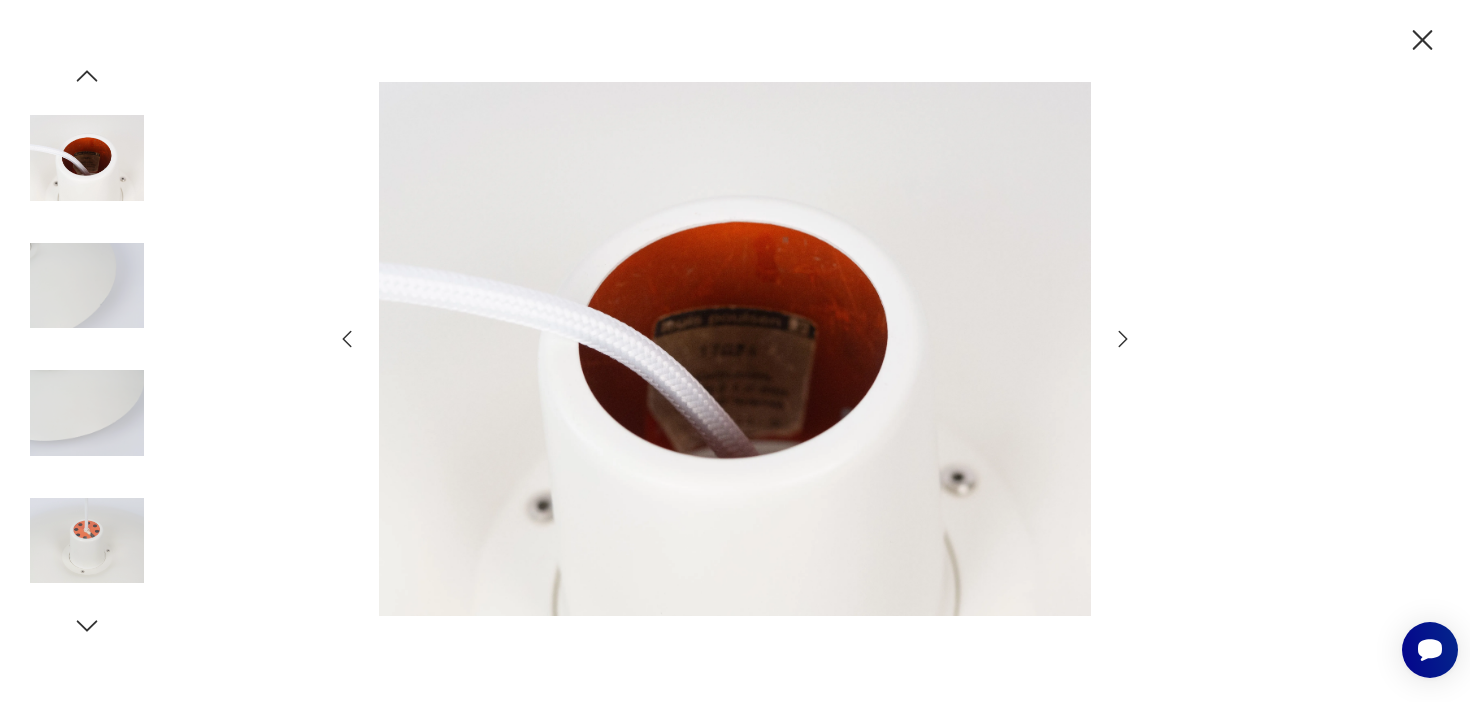 click 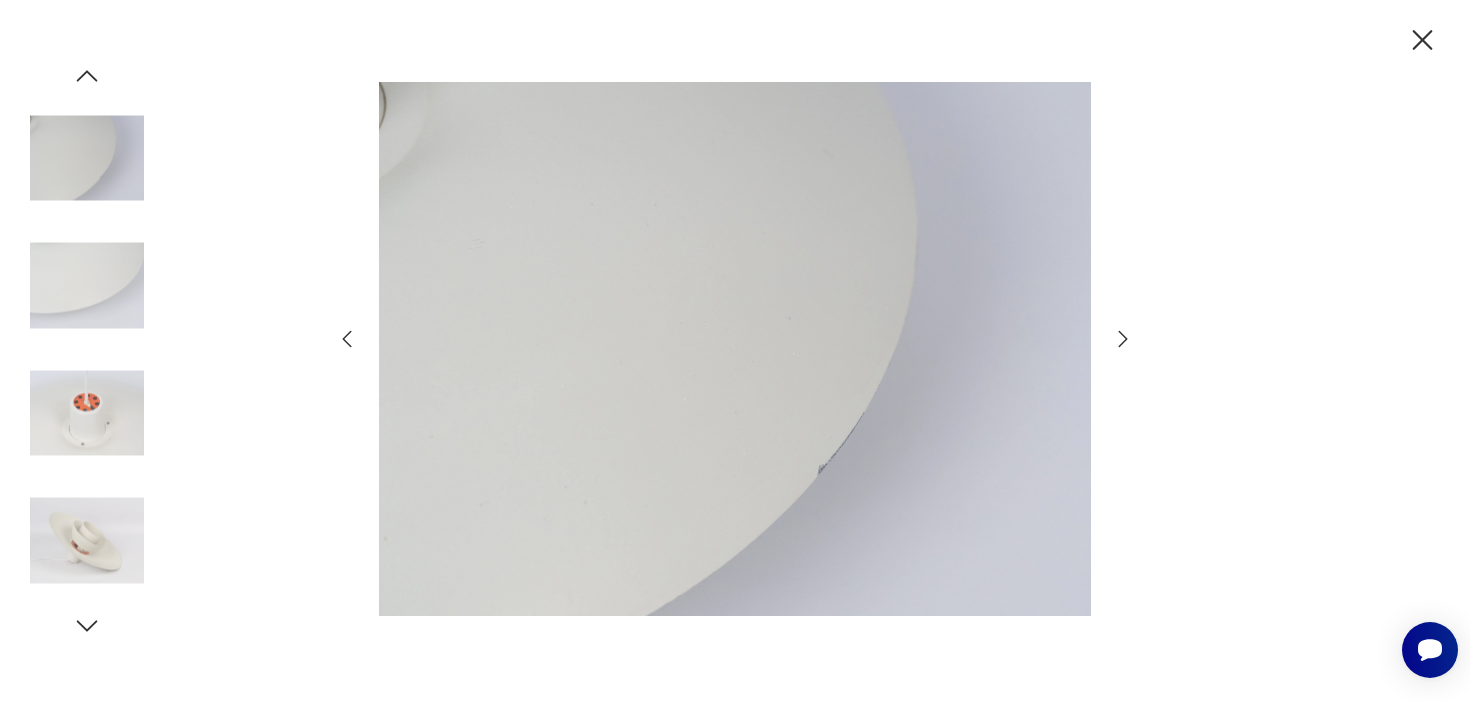 click 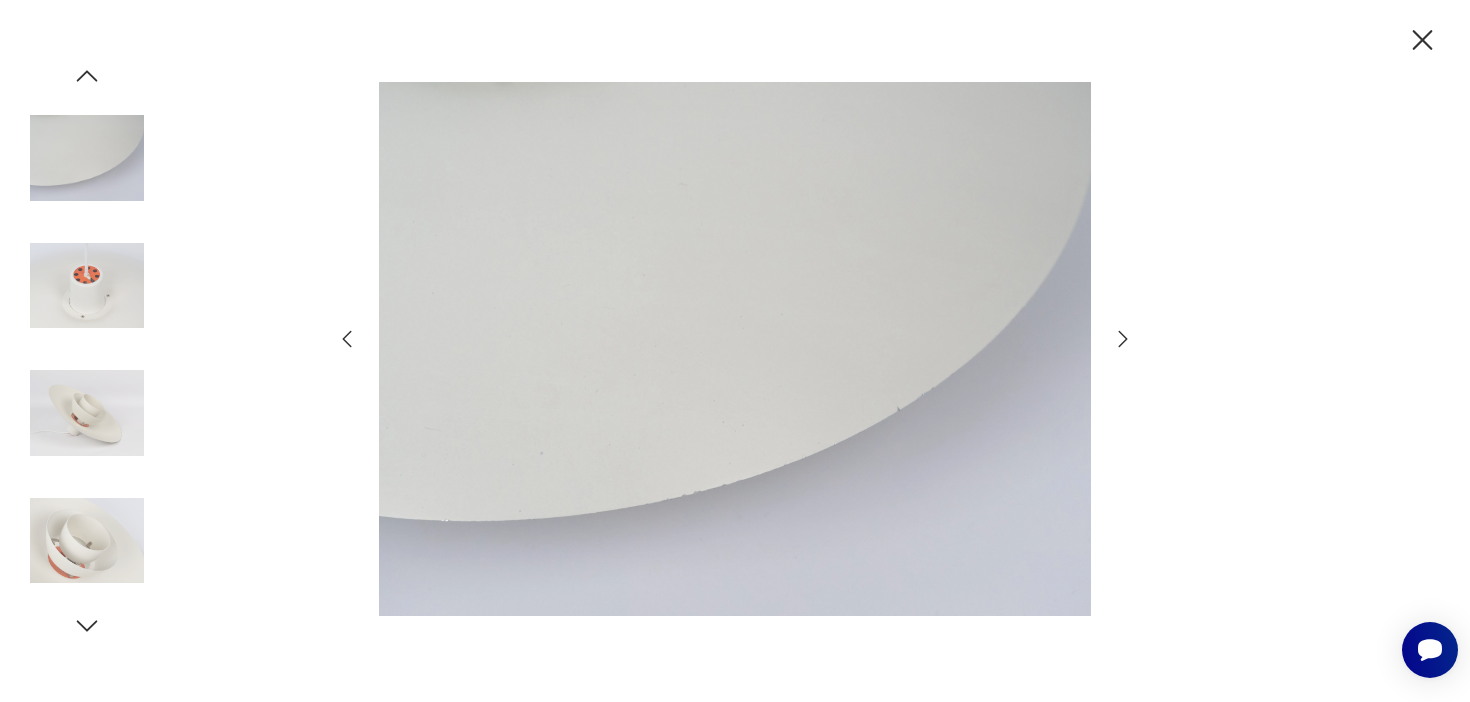 click 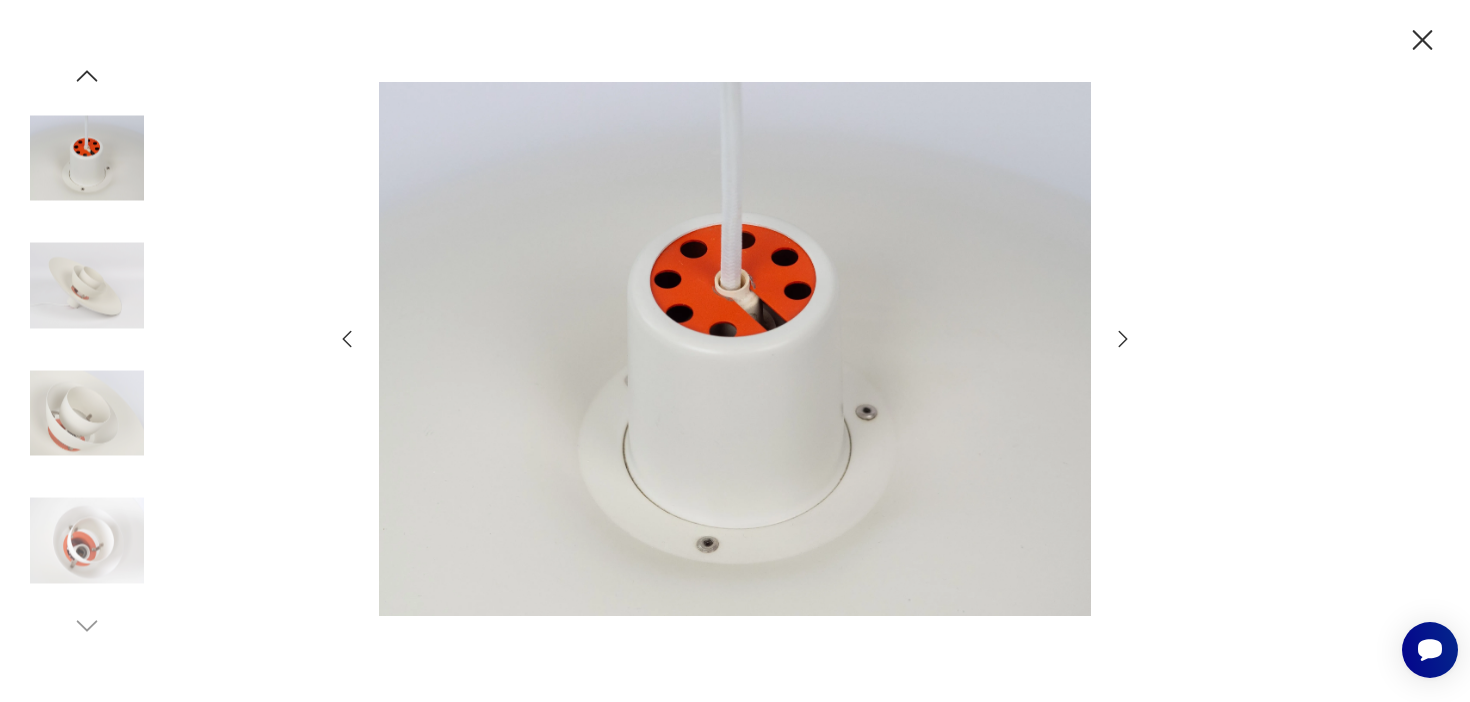 click 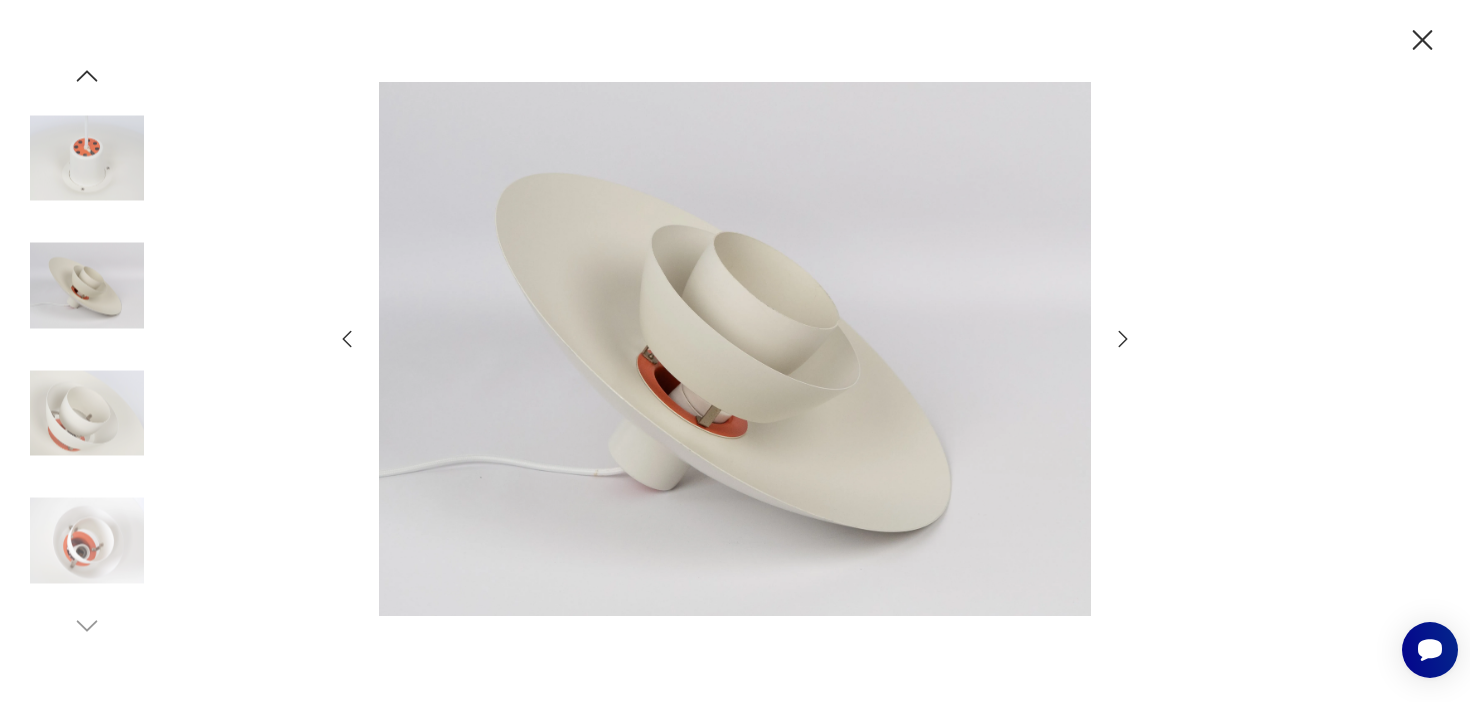 click 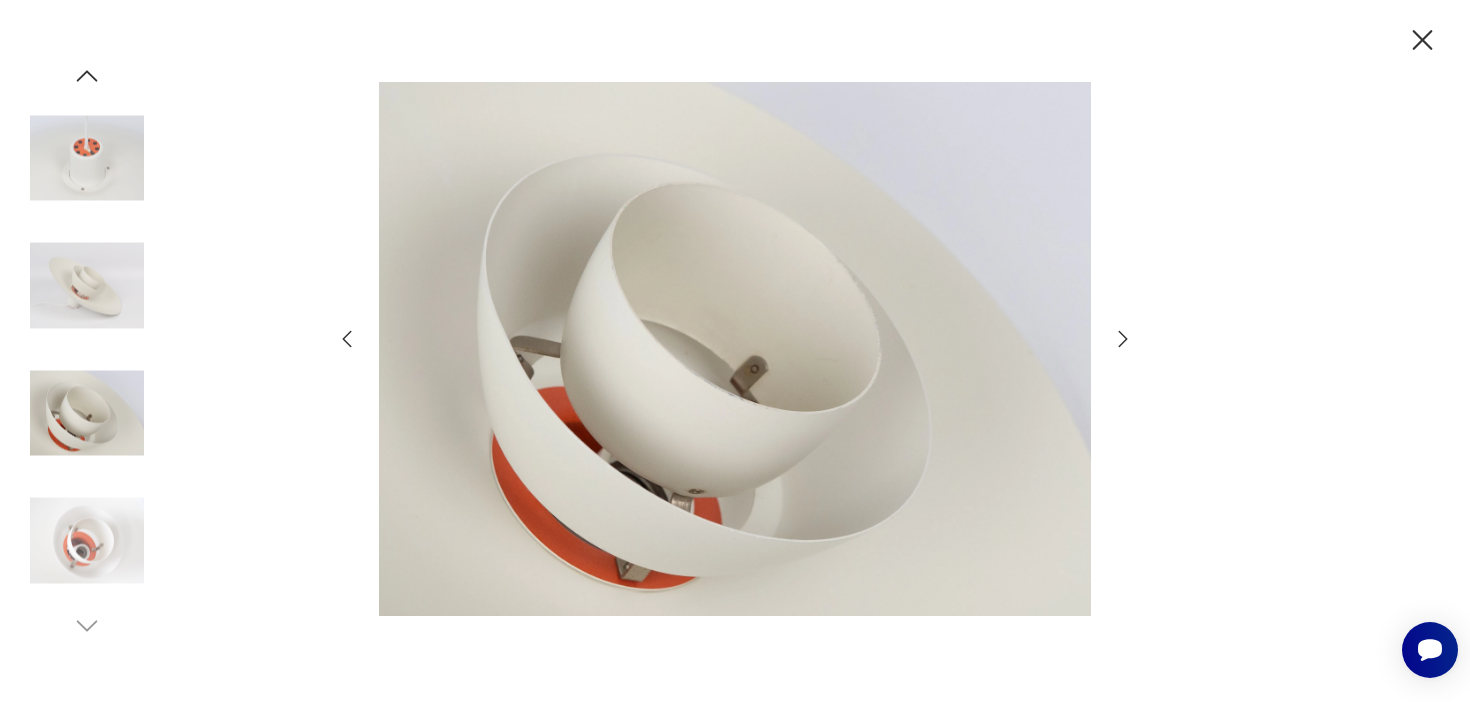 click 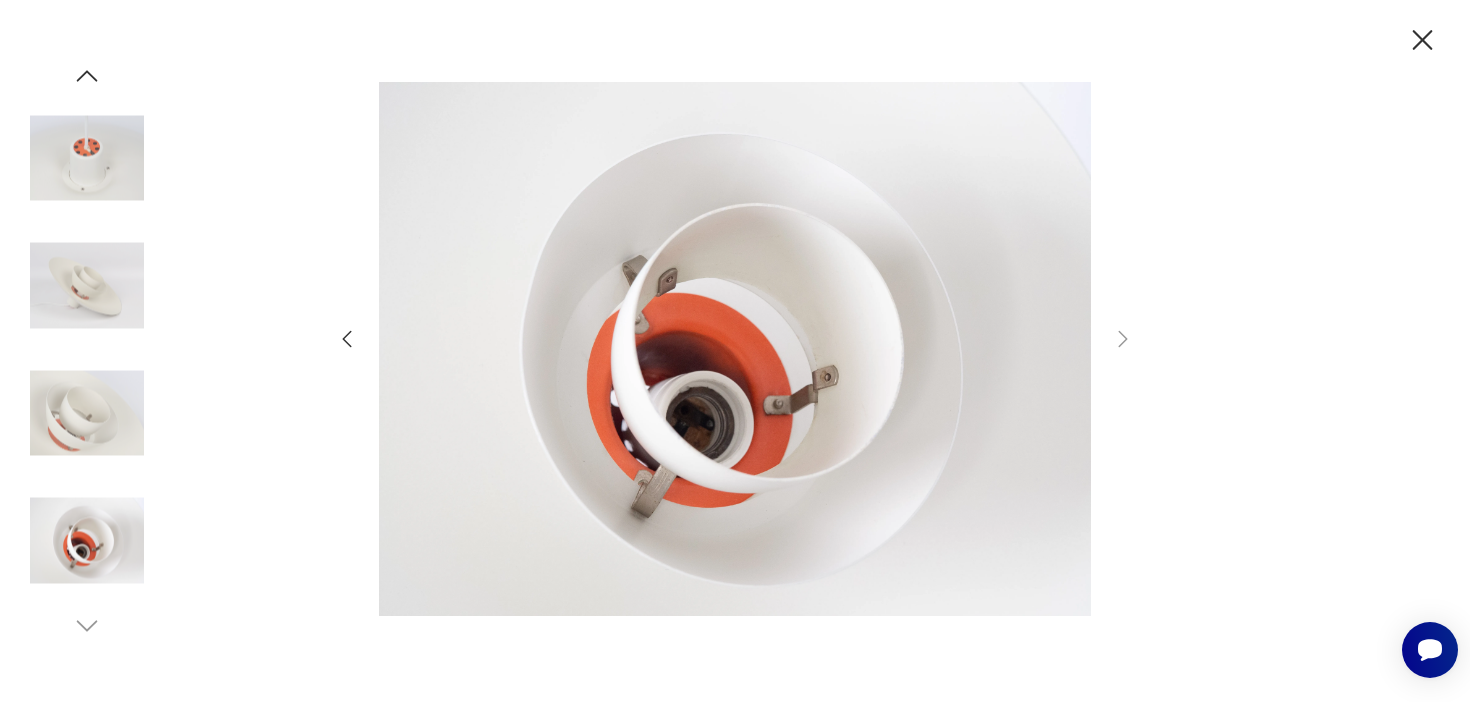 click 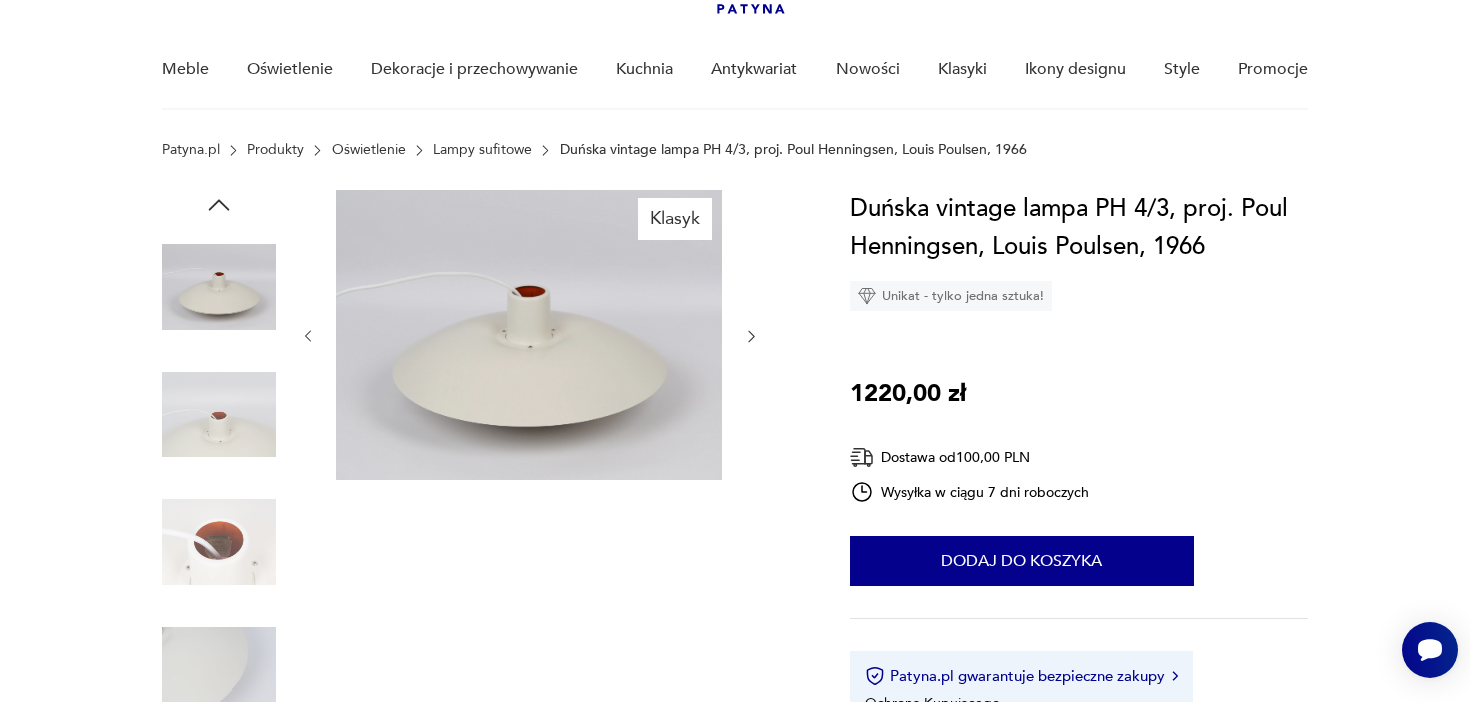 scroll, scrollTop: 0, scrollLeft: 0, axis: both 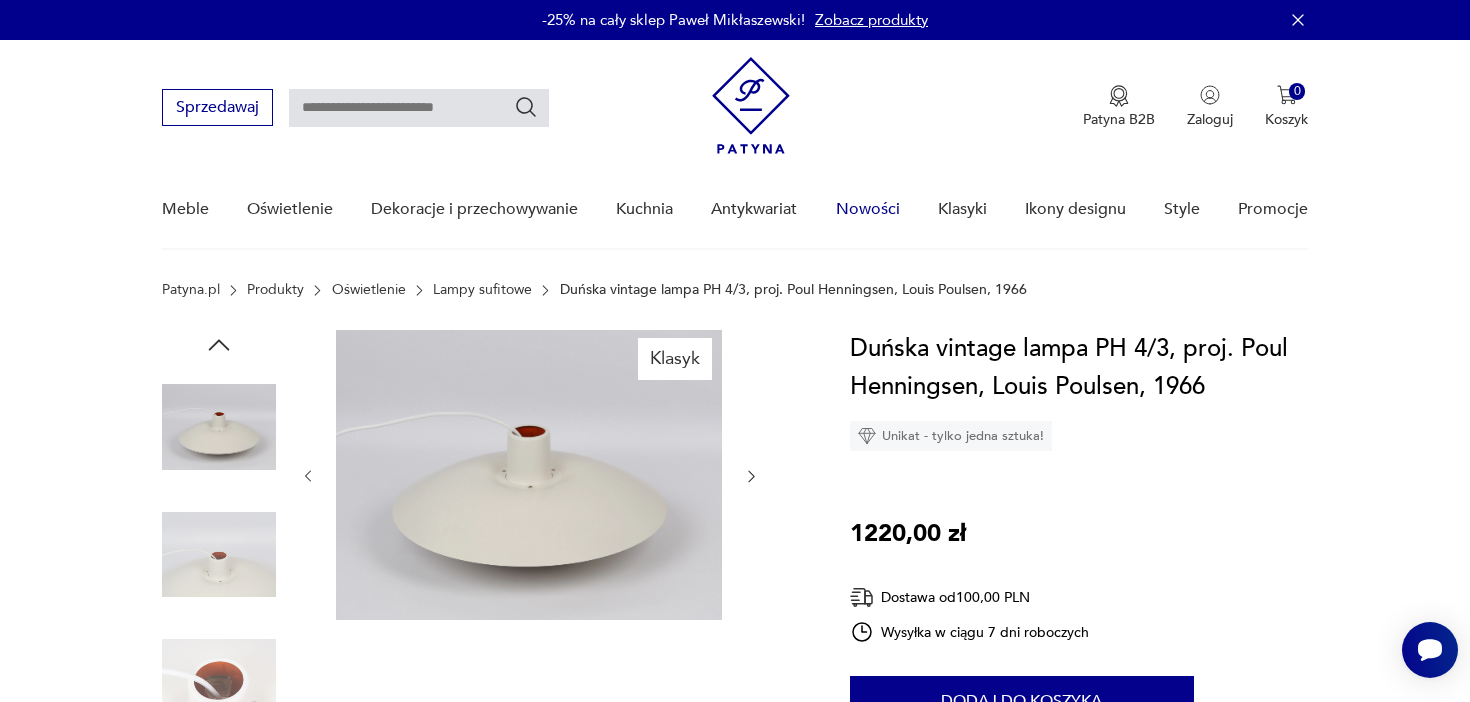 click on "Nowości" at bounding box center [868, 209] 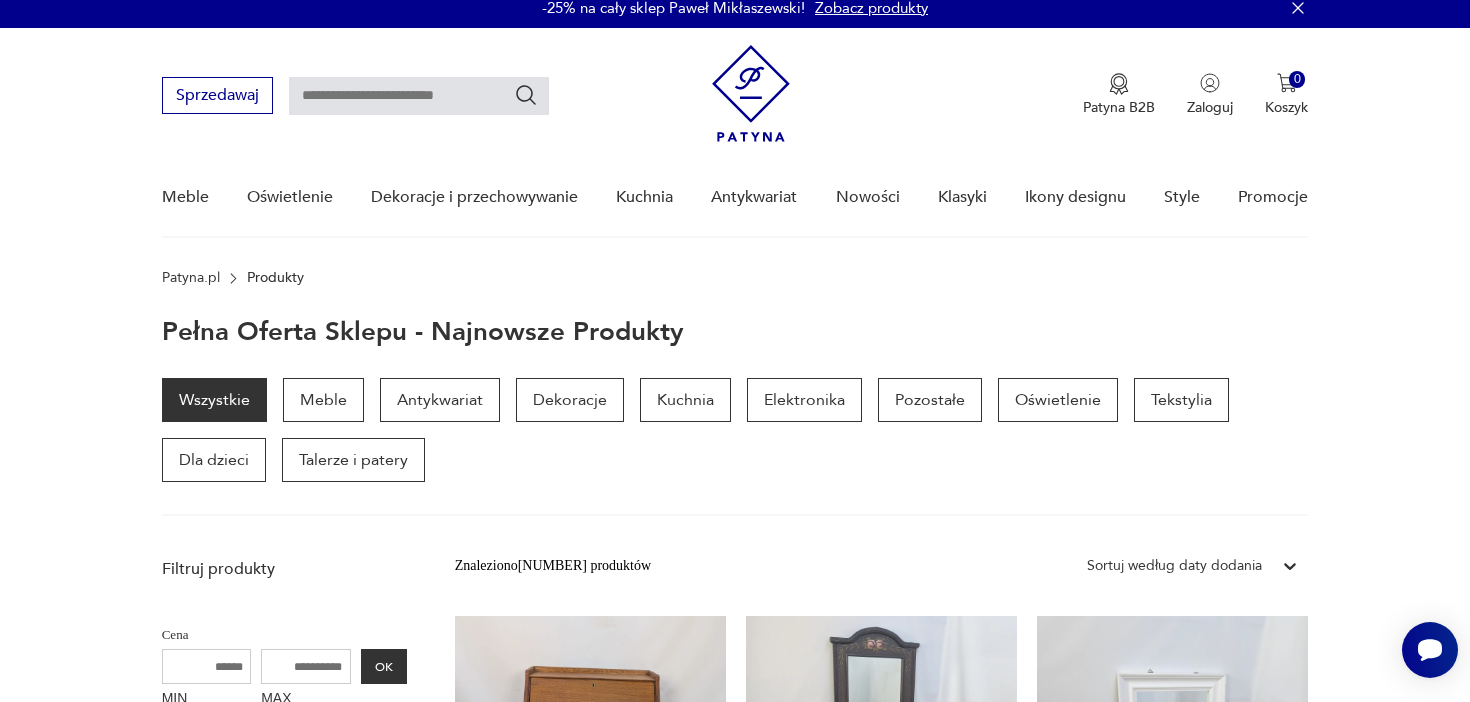 scroll, scrollTop: 0, scrollLeft: 0, axis: both 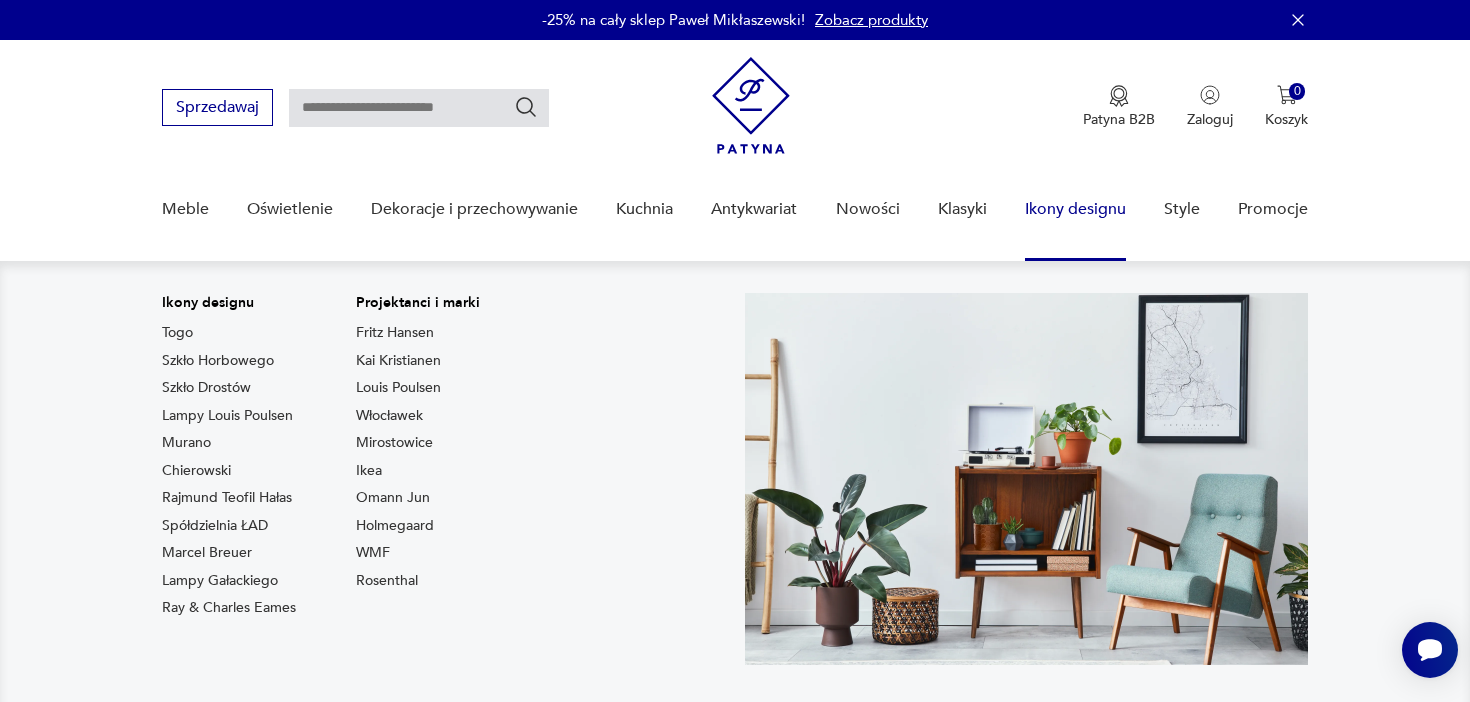 click on "Ikony designu" at bounding box center [1075, 209] 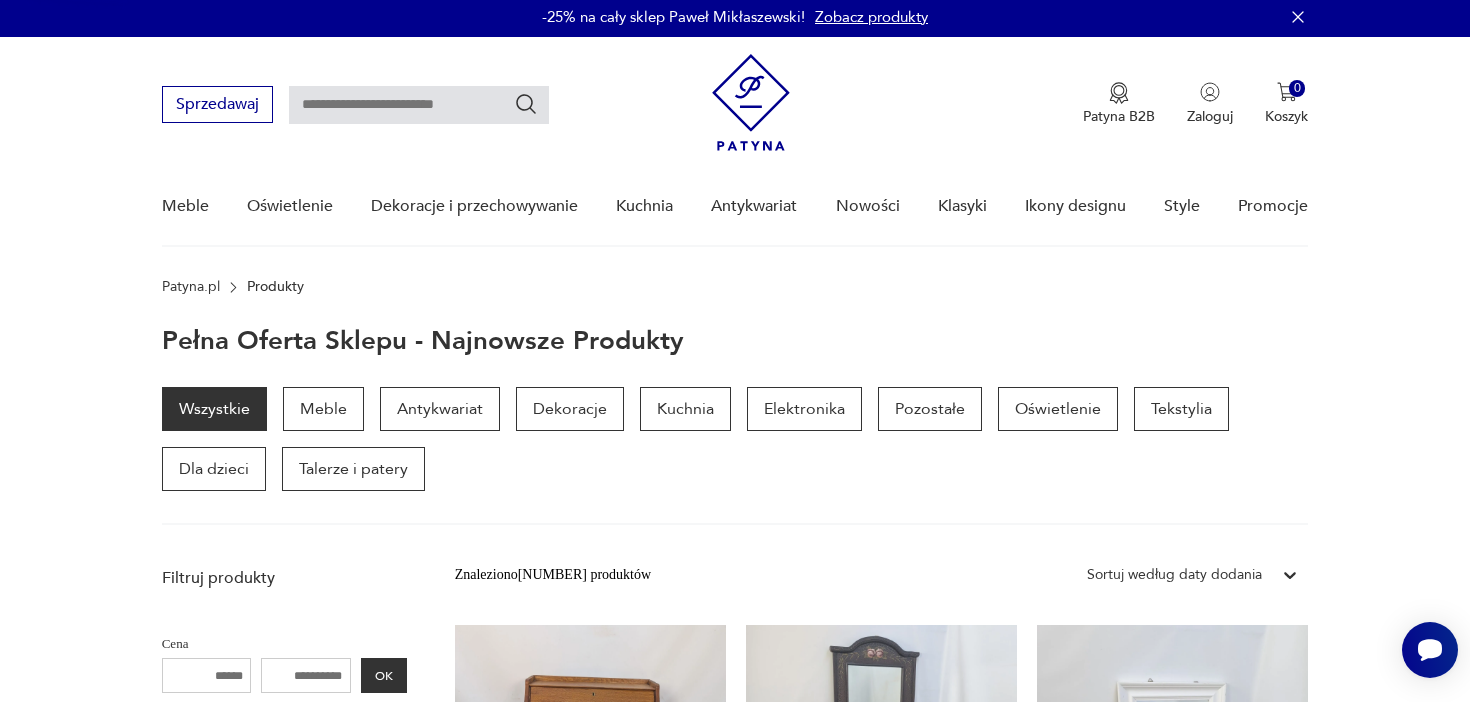 scroll, scrollTop: 4, scrollLeft: 0, axis: vertical 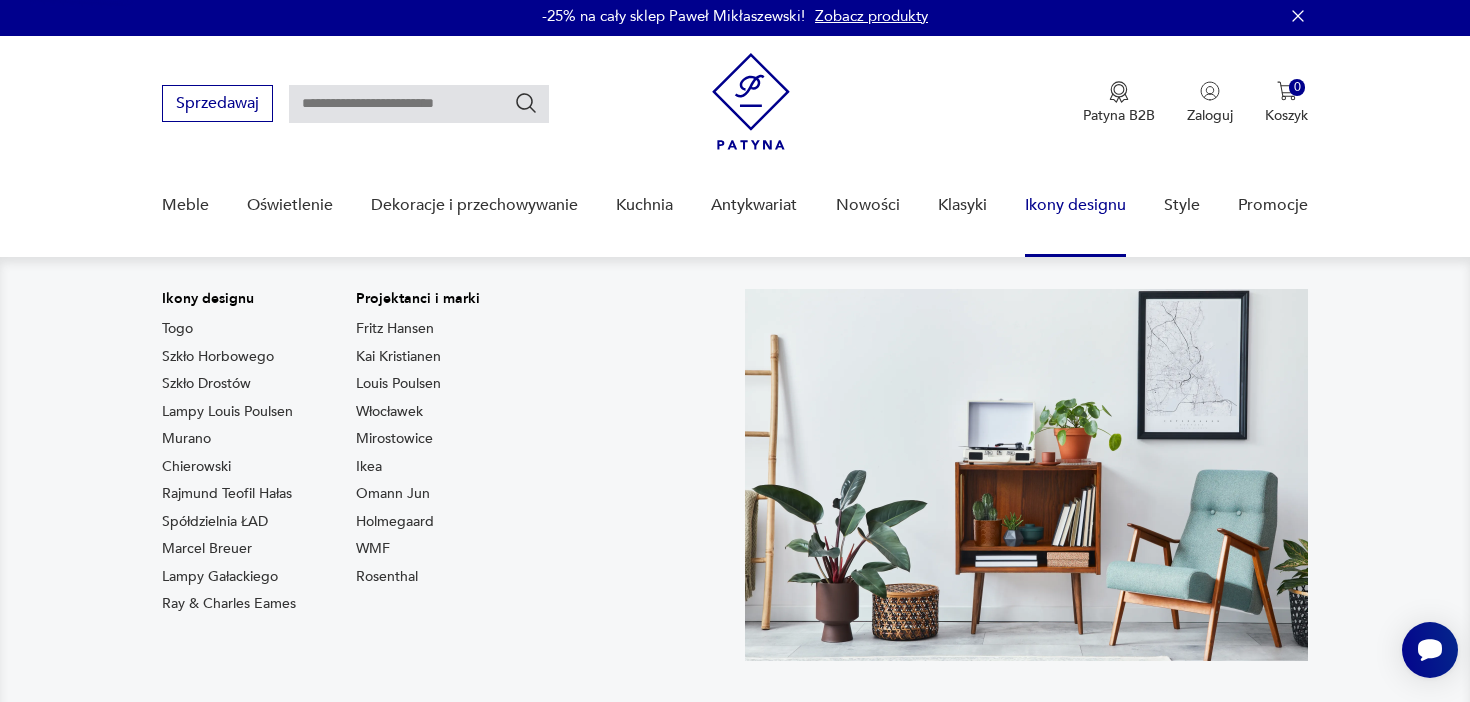 click on "Ikony designu" at bounding box center (1075, 205) 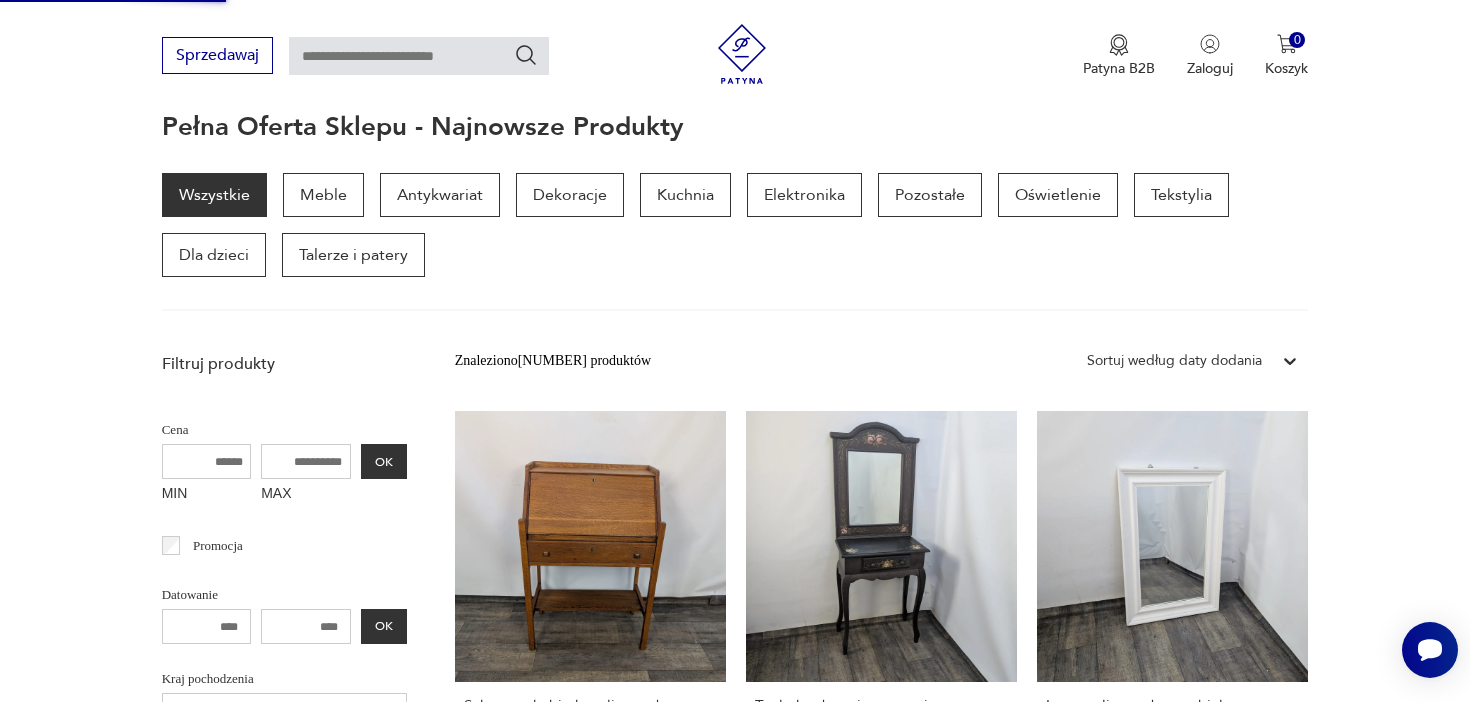 scroll, scrollTop: 42, scrollLeft: 0, axis: vertical 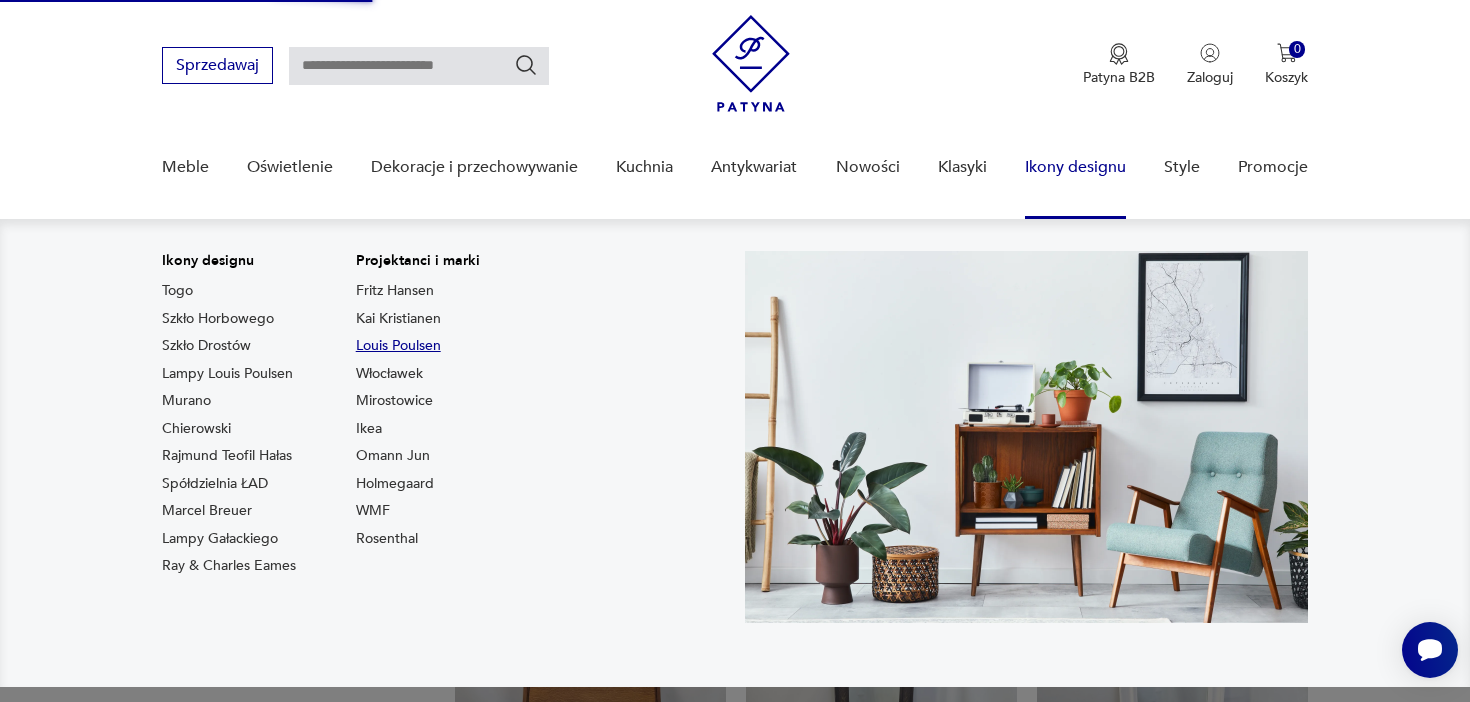 click on "Louis Poulsen" at bounding box center [398, 346] 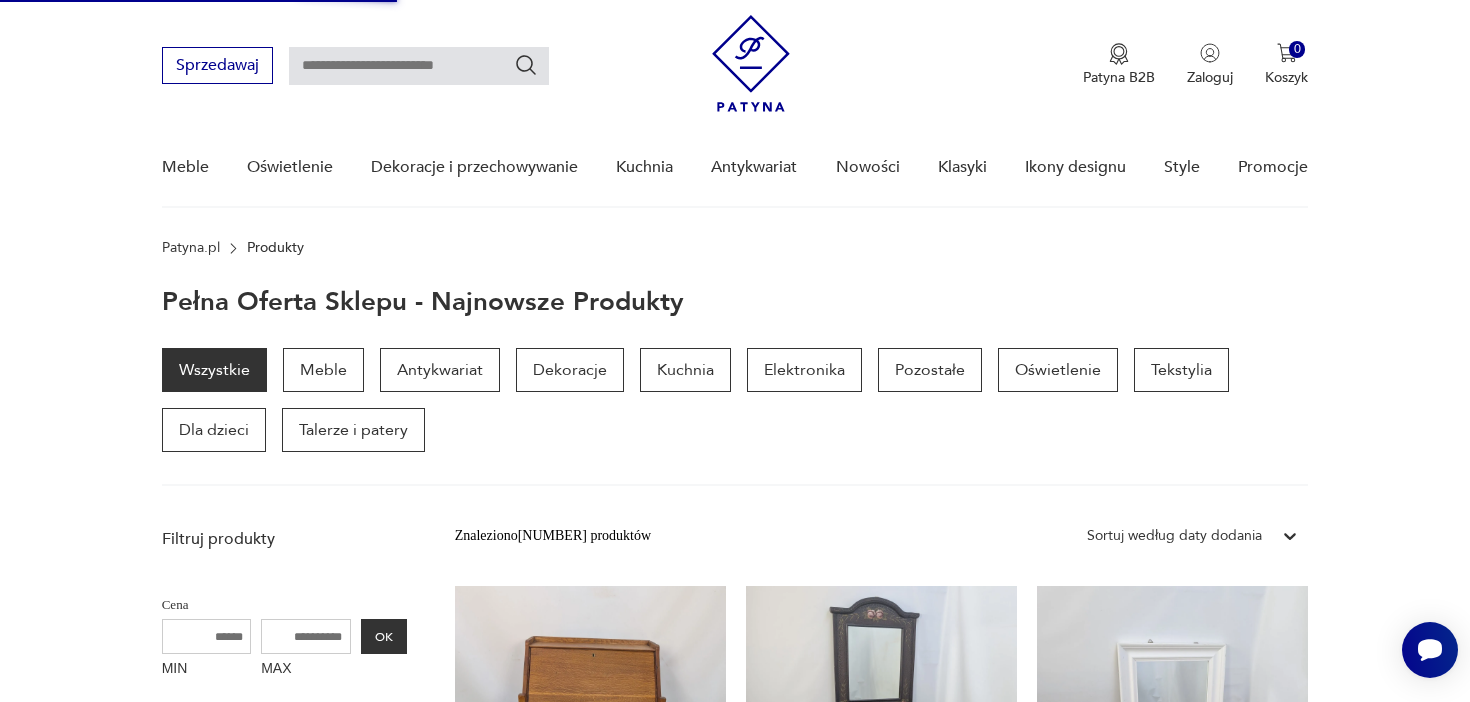 type on "*******" 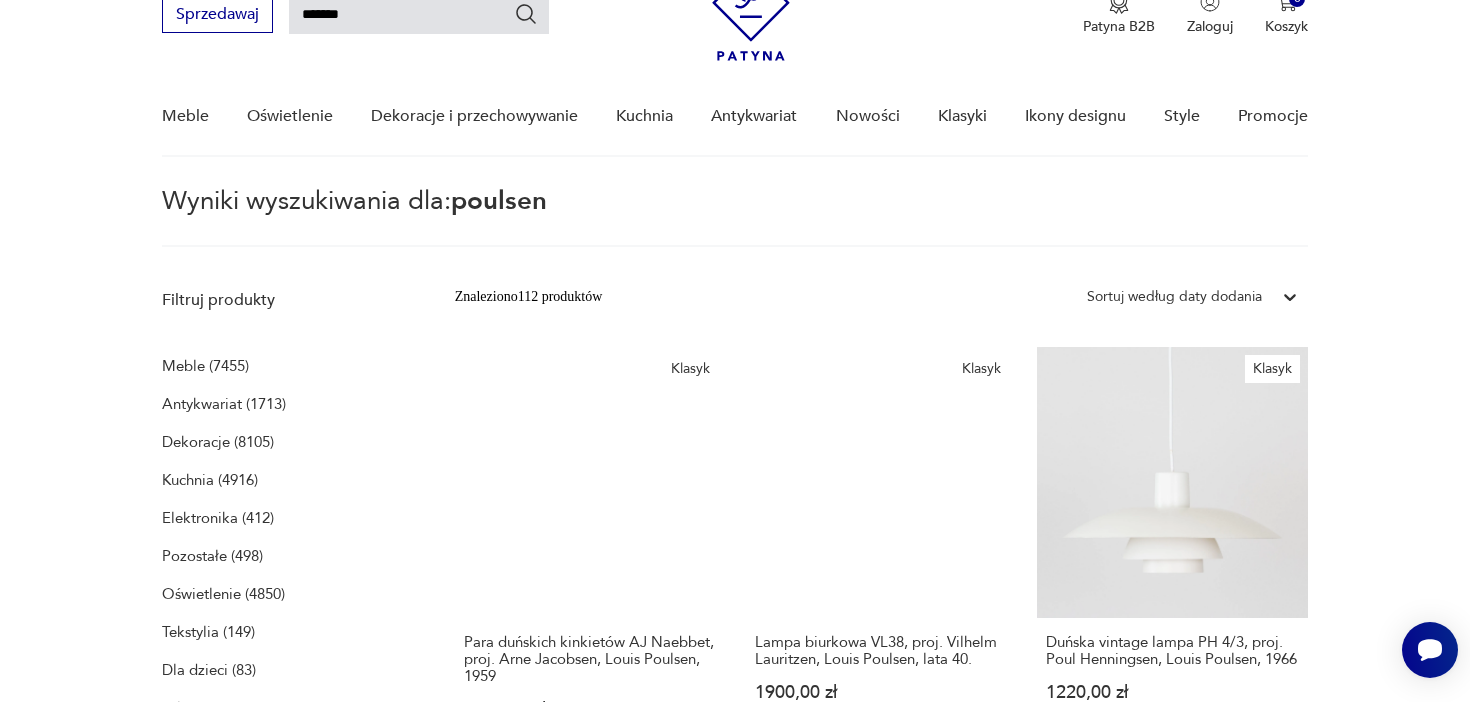 scroll, scrollTop: 96, scrollLeft: 0, axis: vertical 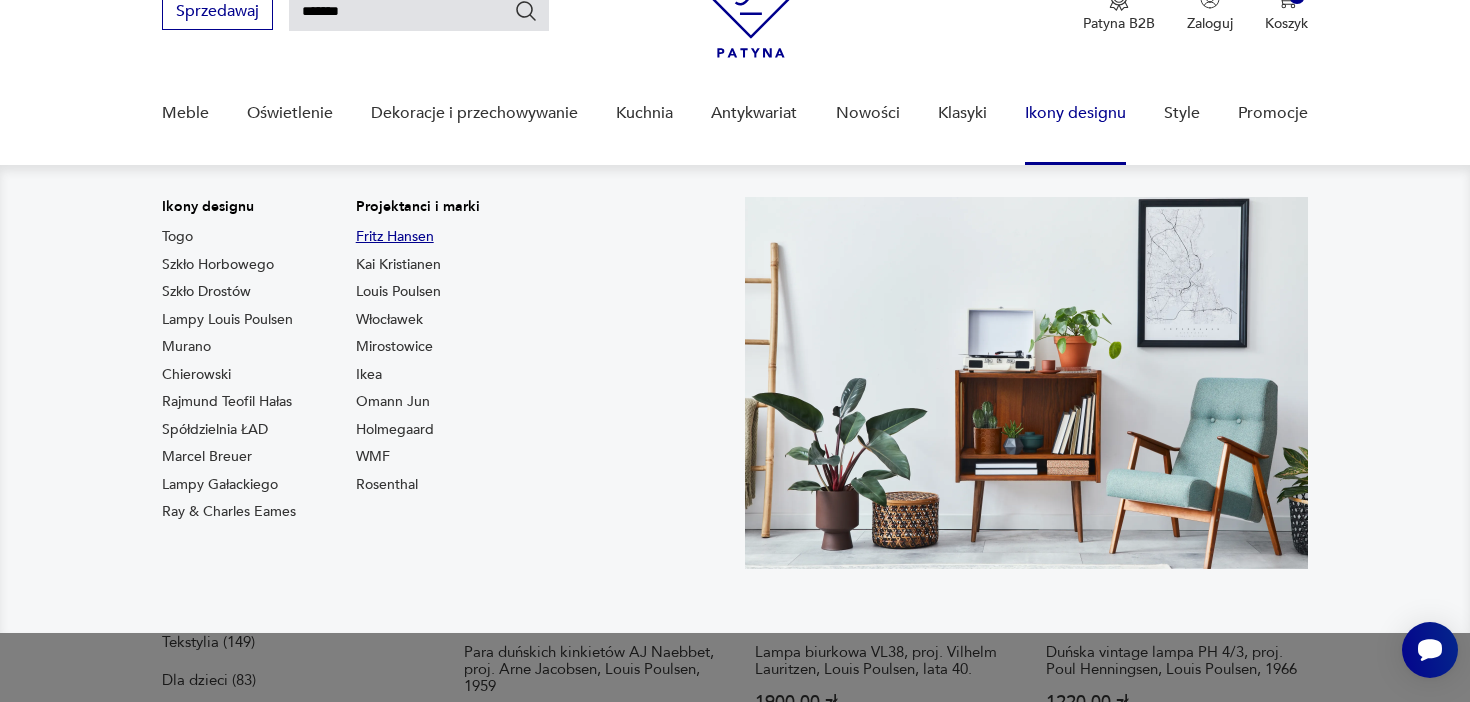 click on "Fritz Hansen" at bounding box center [395, 237] 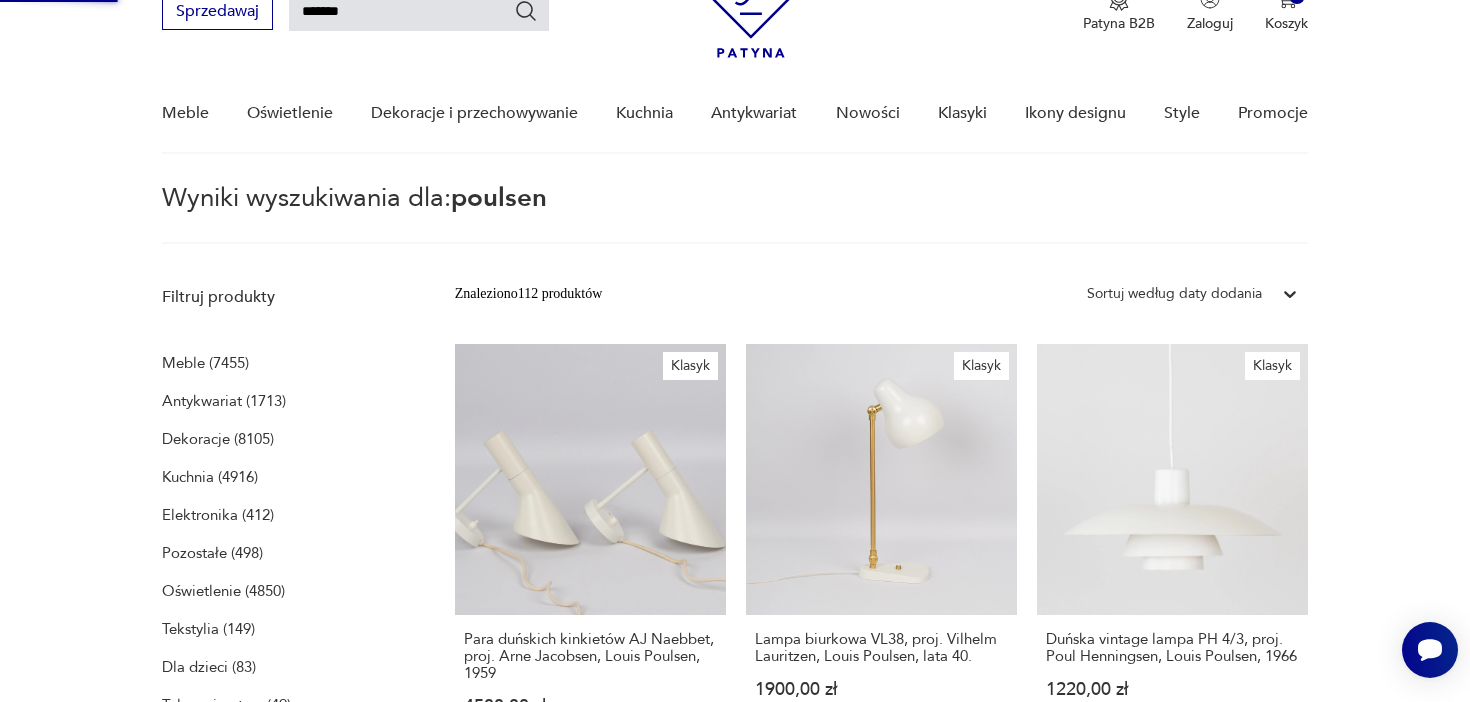 type on "**********" 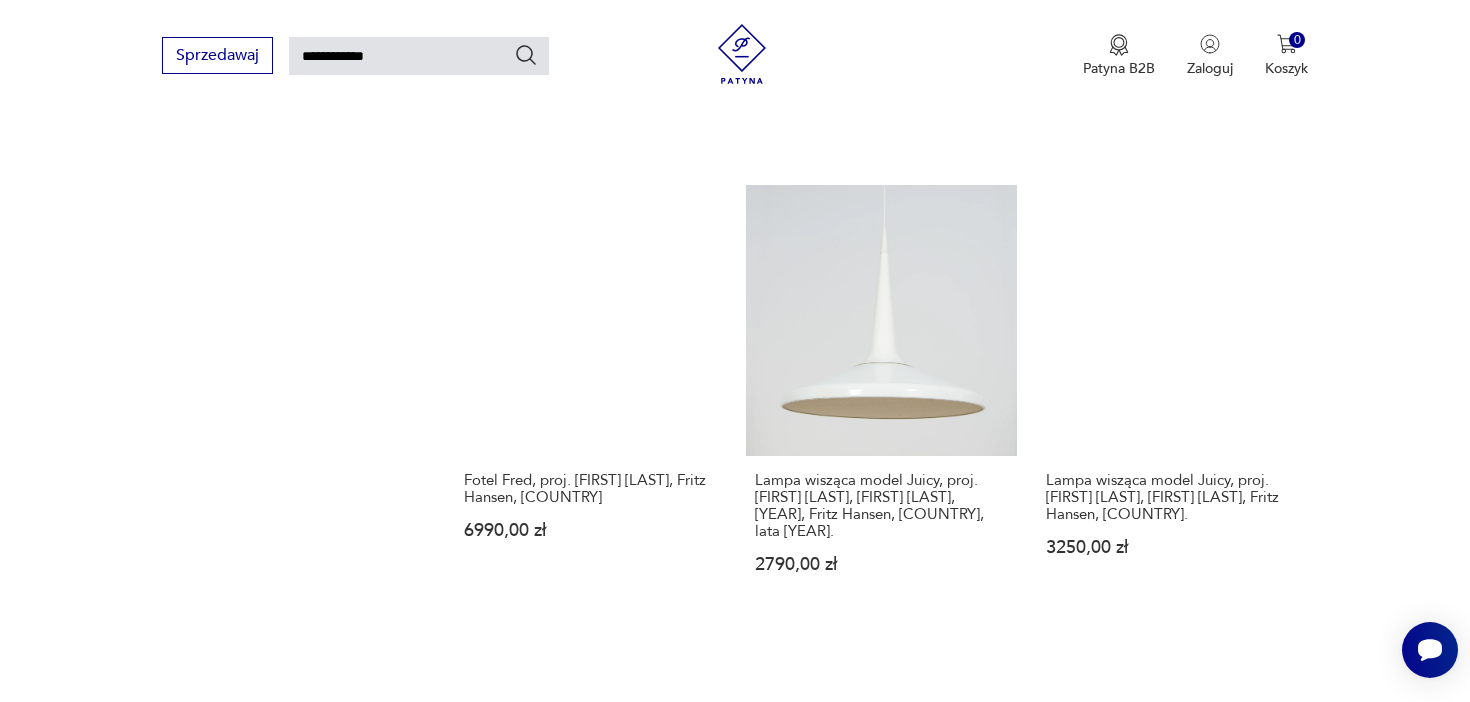 scroll, scrollTop: 2025, scrollLeft: 0, axis: vertical 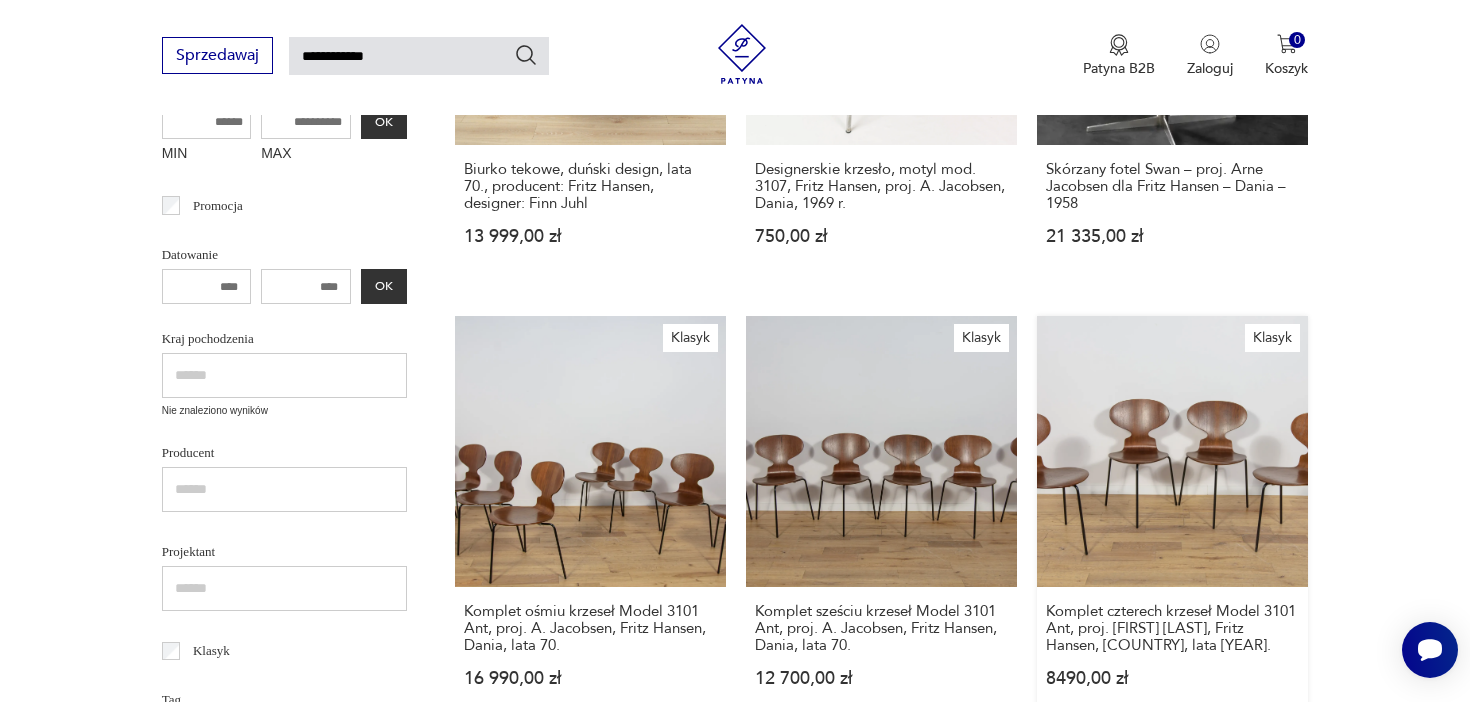 click on "Klasyk Komplet czterech krzeseł Model 3101 Ant, proj. [FIRST] [LAST], Fritz Hansen, [COUNTRY], lata [YEAR]. 8490,00 zł" at bounding box center [1172, 521] 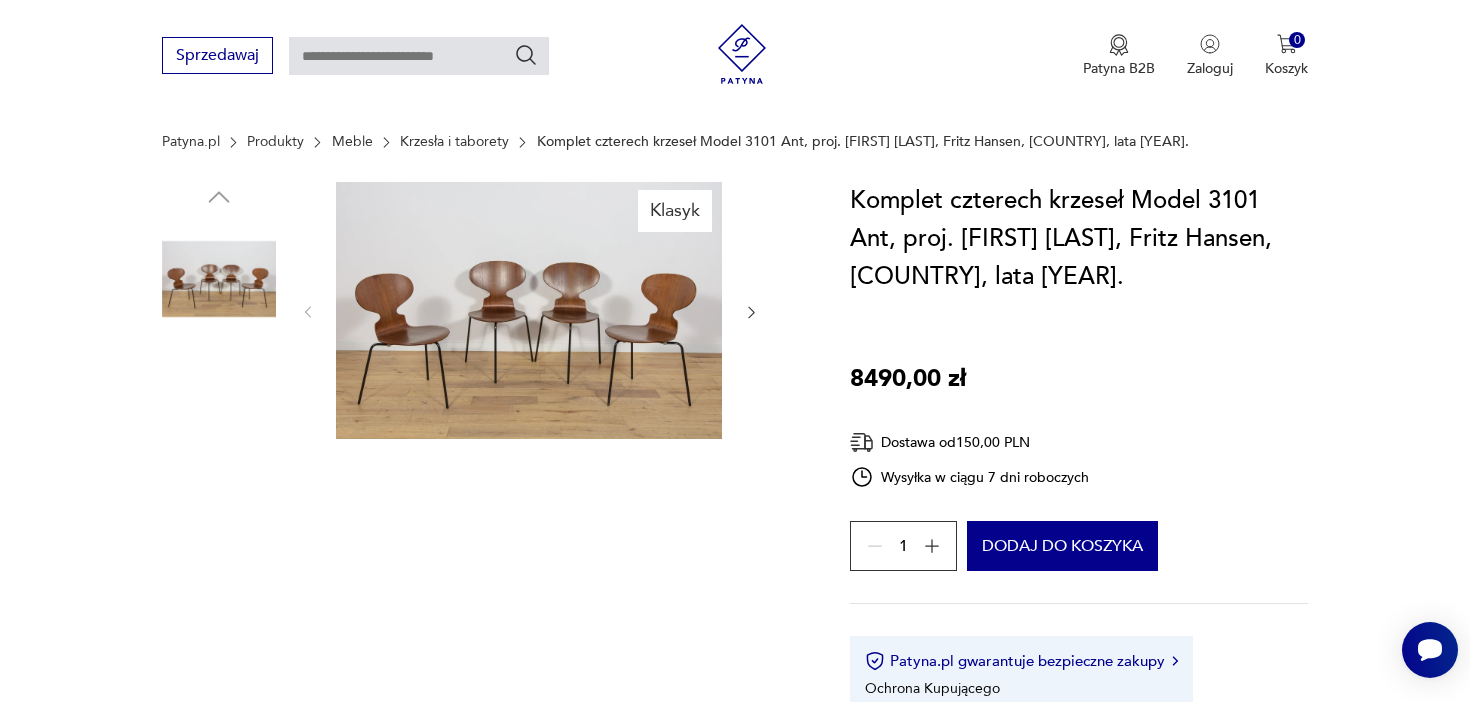 scroll, scrollTop: 195, scrollLeft: 0, axis: vertical 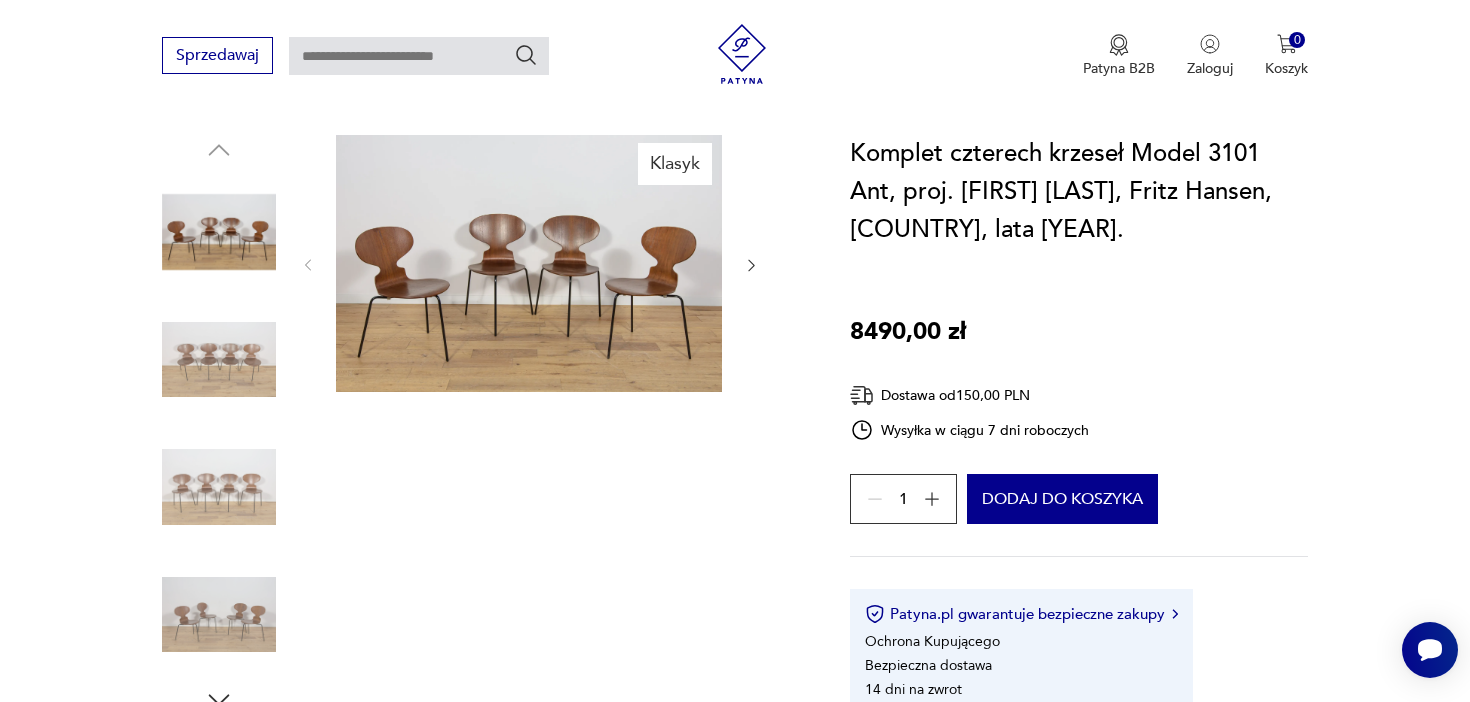 click at bounding box center [219, 360] 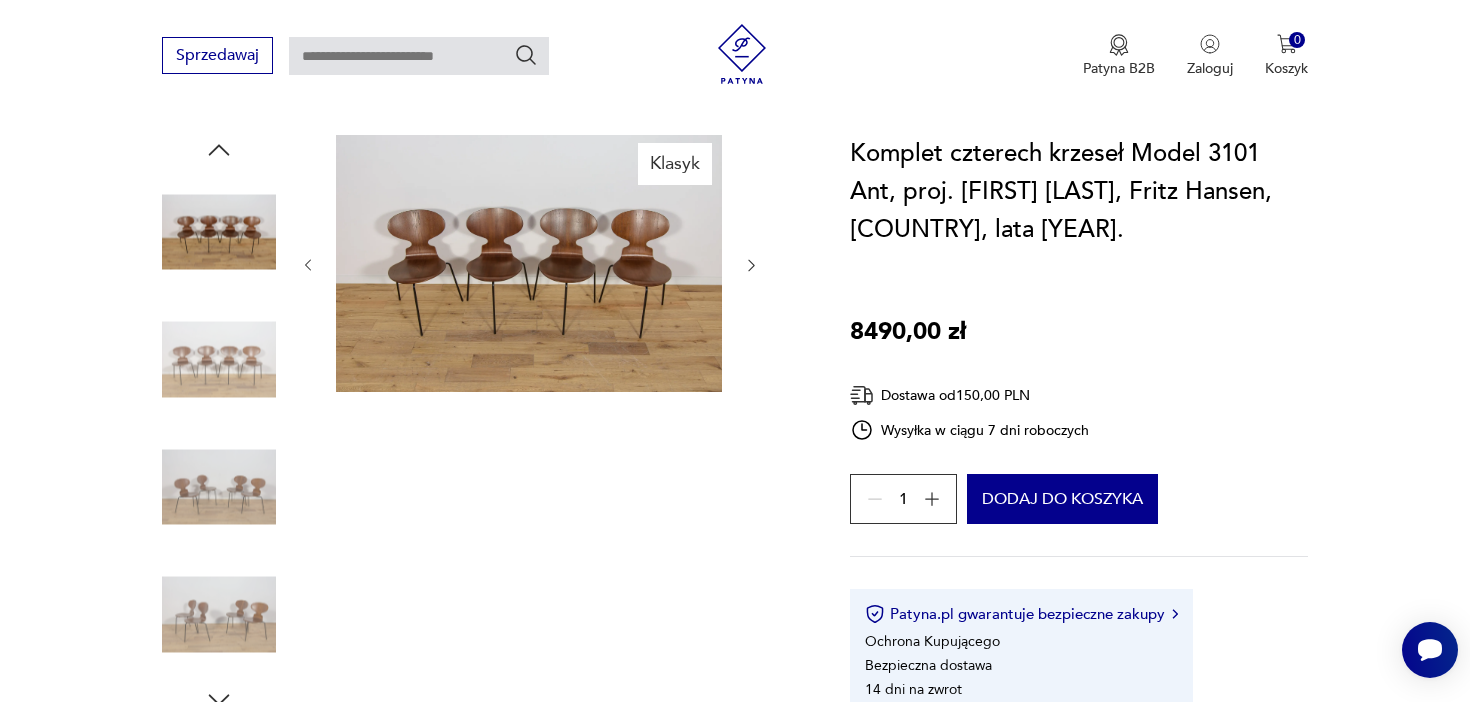 click at bounding box center [219, 360] 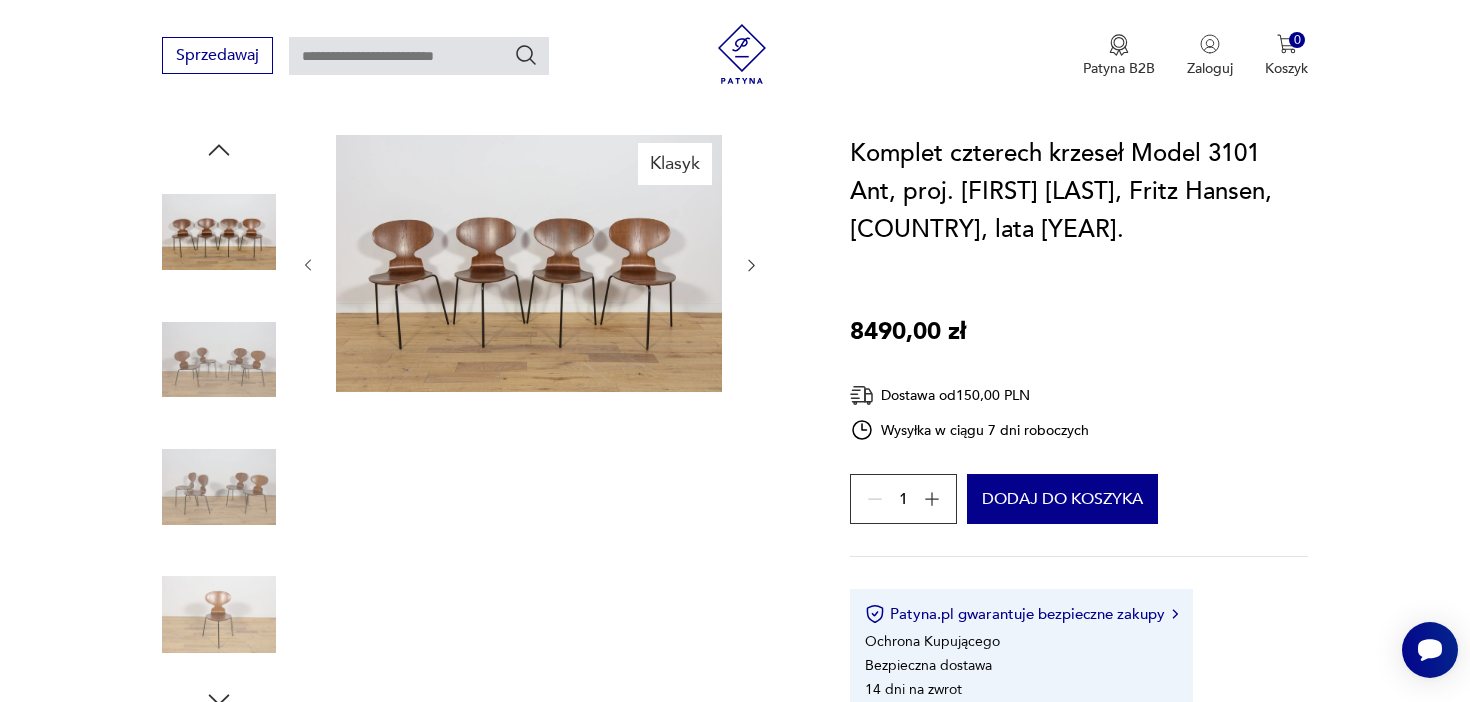 click at bounding box center (219, 487) 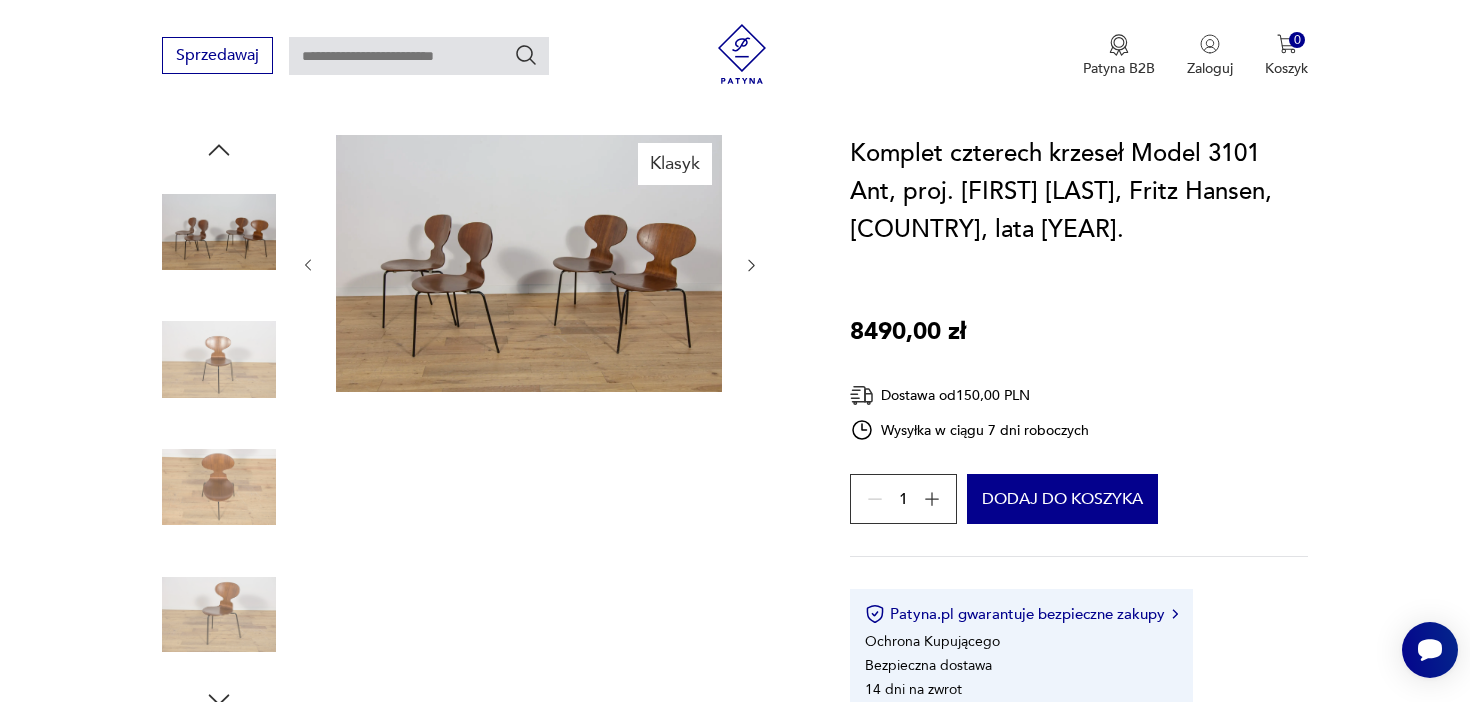 click at bounding box center [529, 263] 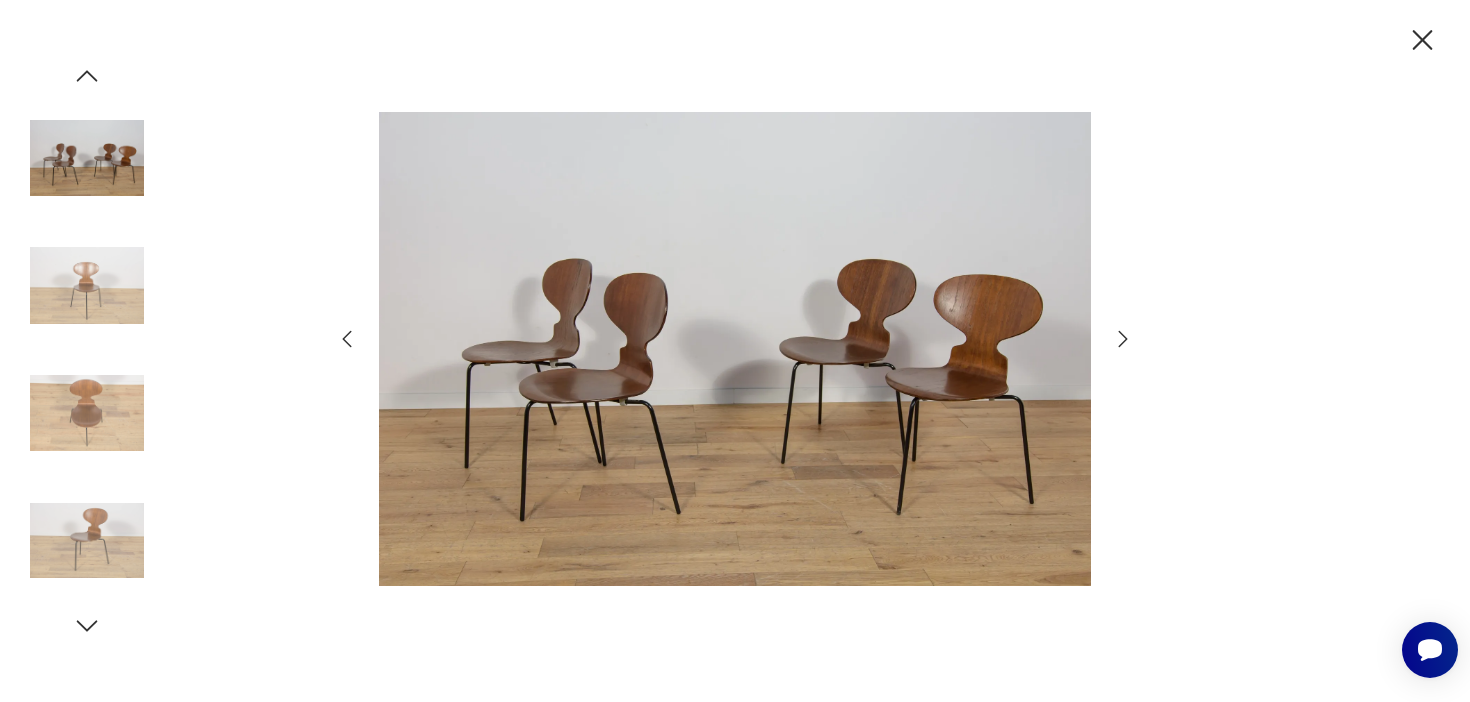 click 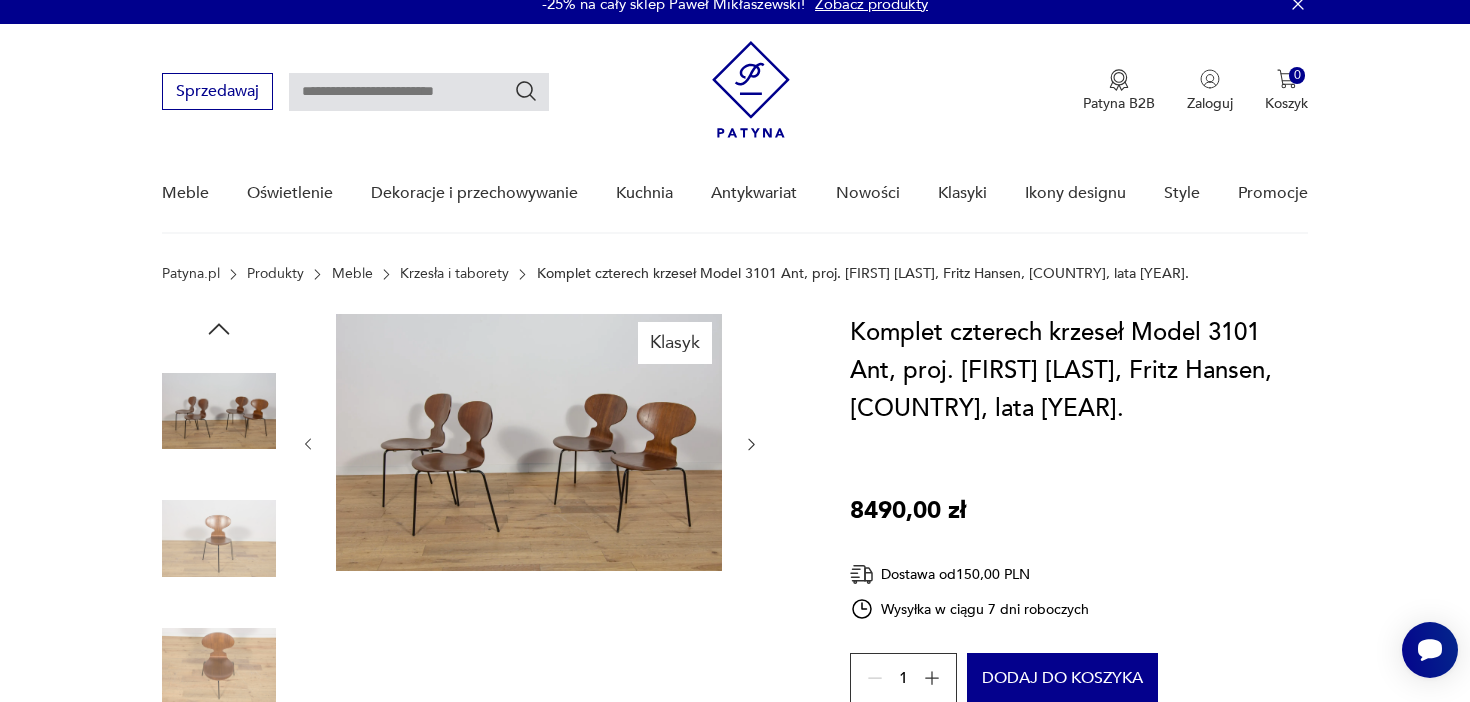 scroll, scrollTop: 0, scrollLeft: 0, axis: both 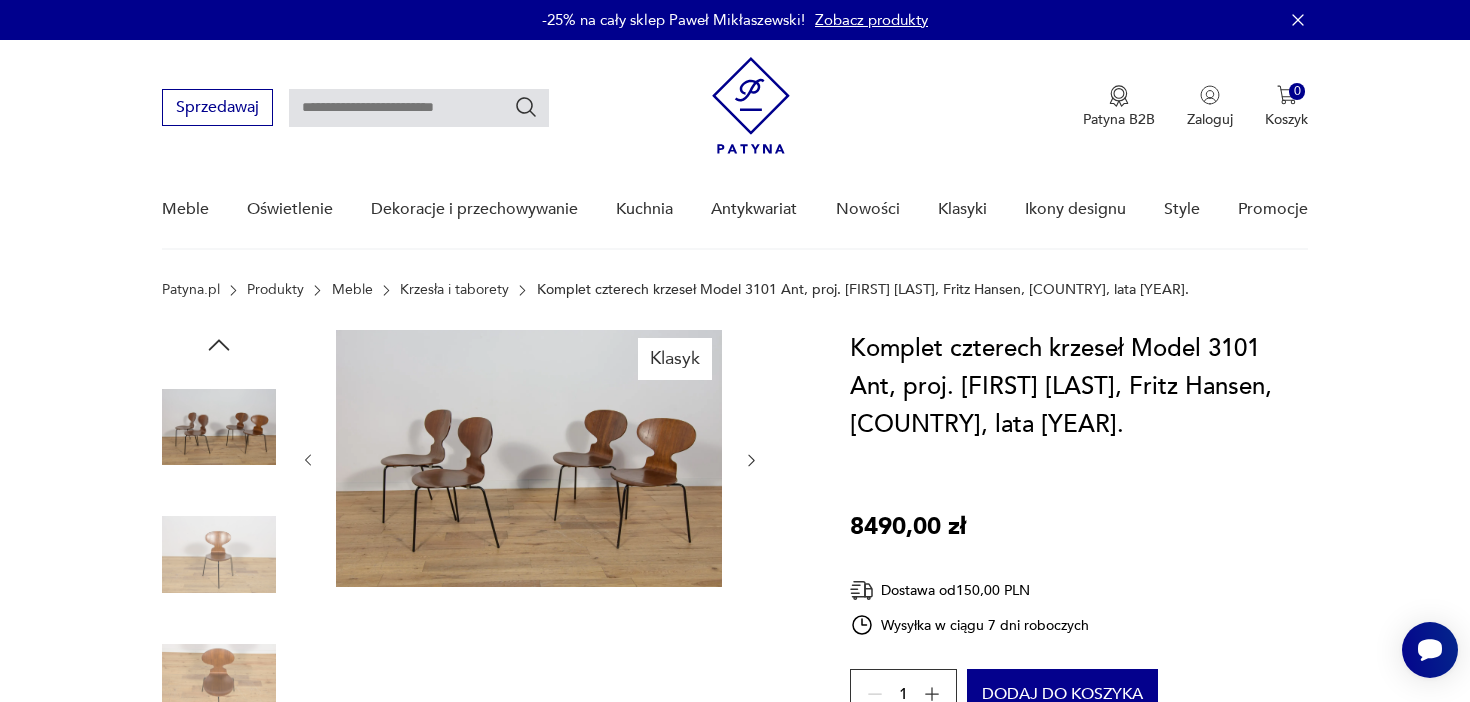 type on "**********" 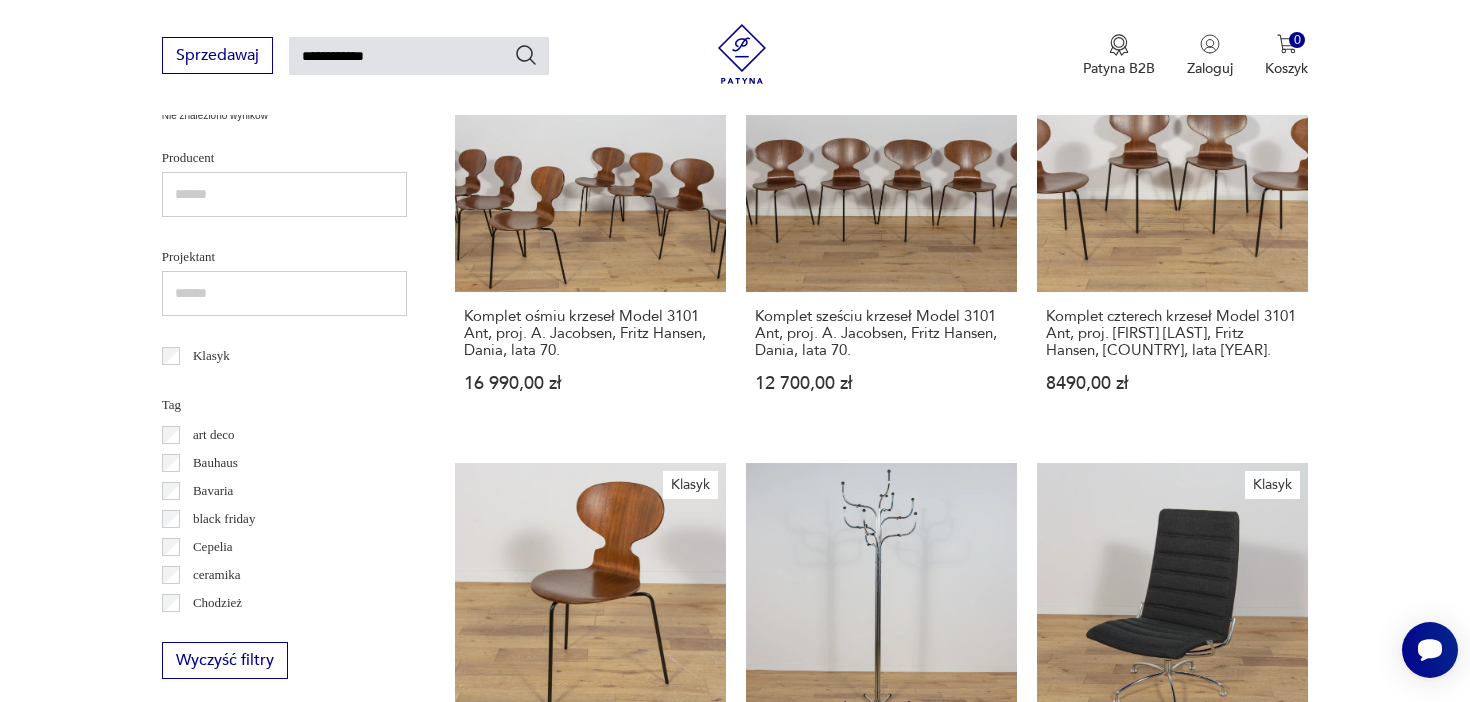 scroll, scrollTop: 645, scrollLeft: 0, axis: vertical 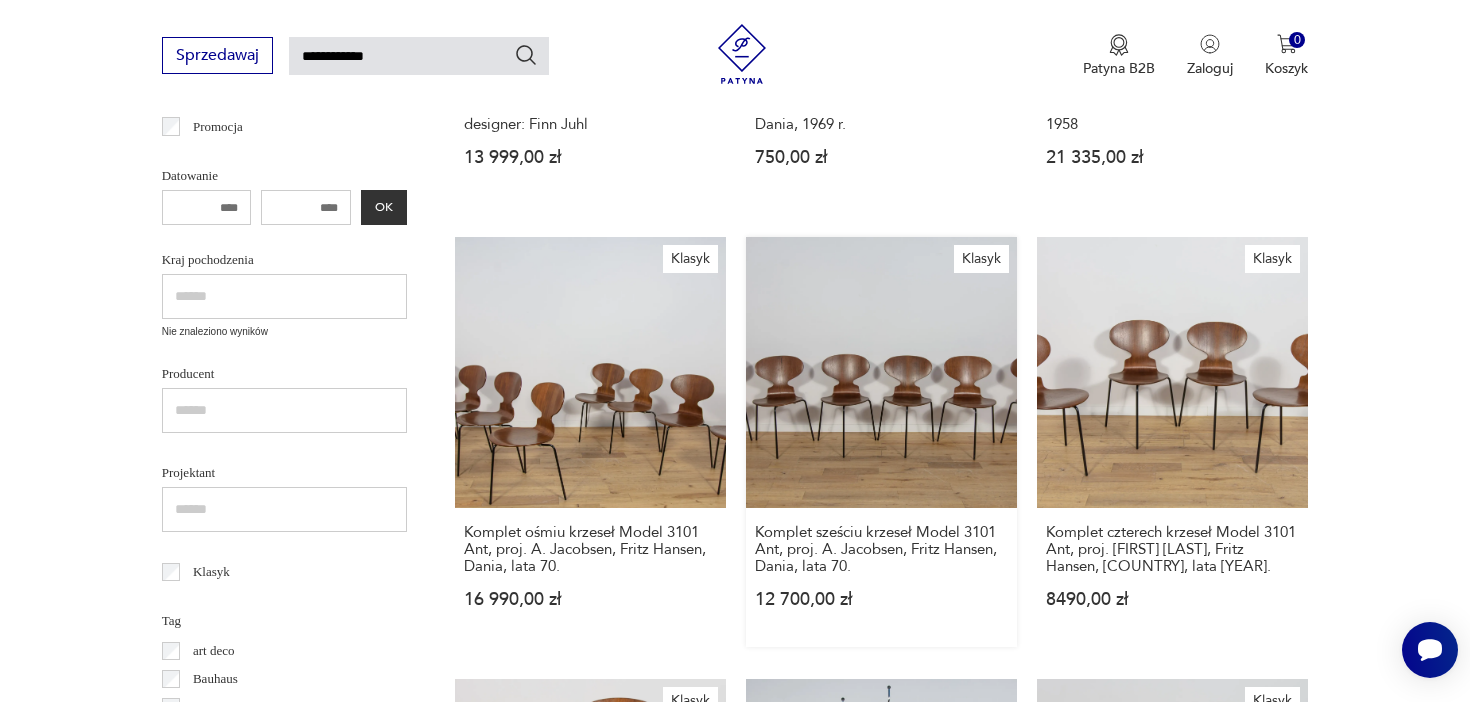 click on "Klasyk Komplet sześciu krzeseł Model 3101 Ant, proj. [FIRST] [LAST], Fritz Hansen, [COUNTRY], lata [YEAR]. 12 700,00 zł" at bounding box center (881, 442) 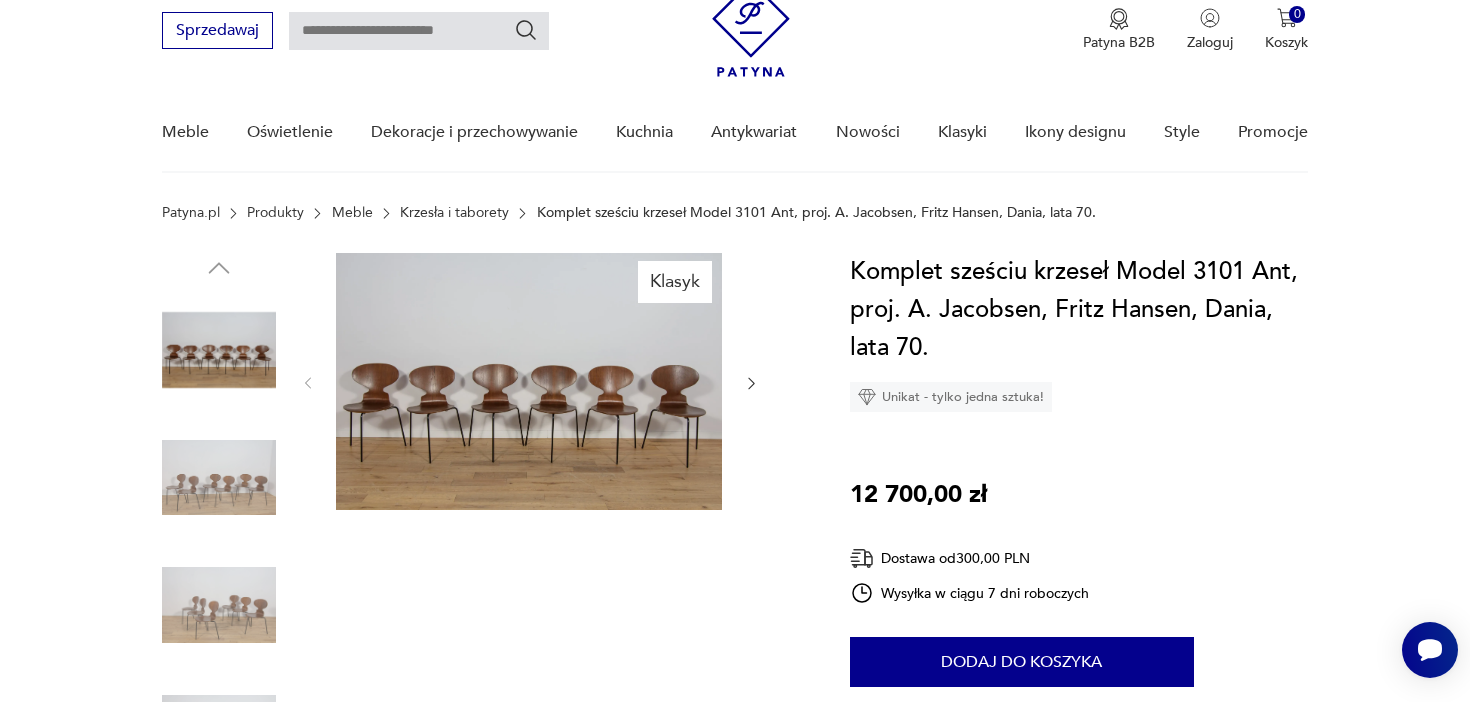 scroll, scrollTop: 79, scrollLeft: 0, axis: vertical 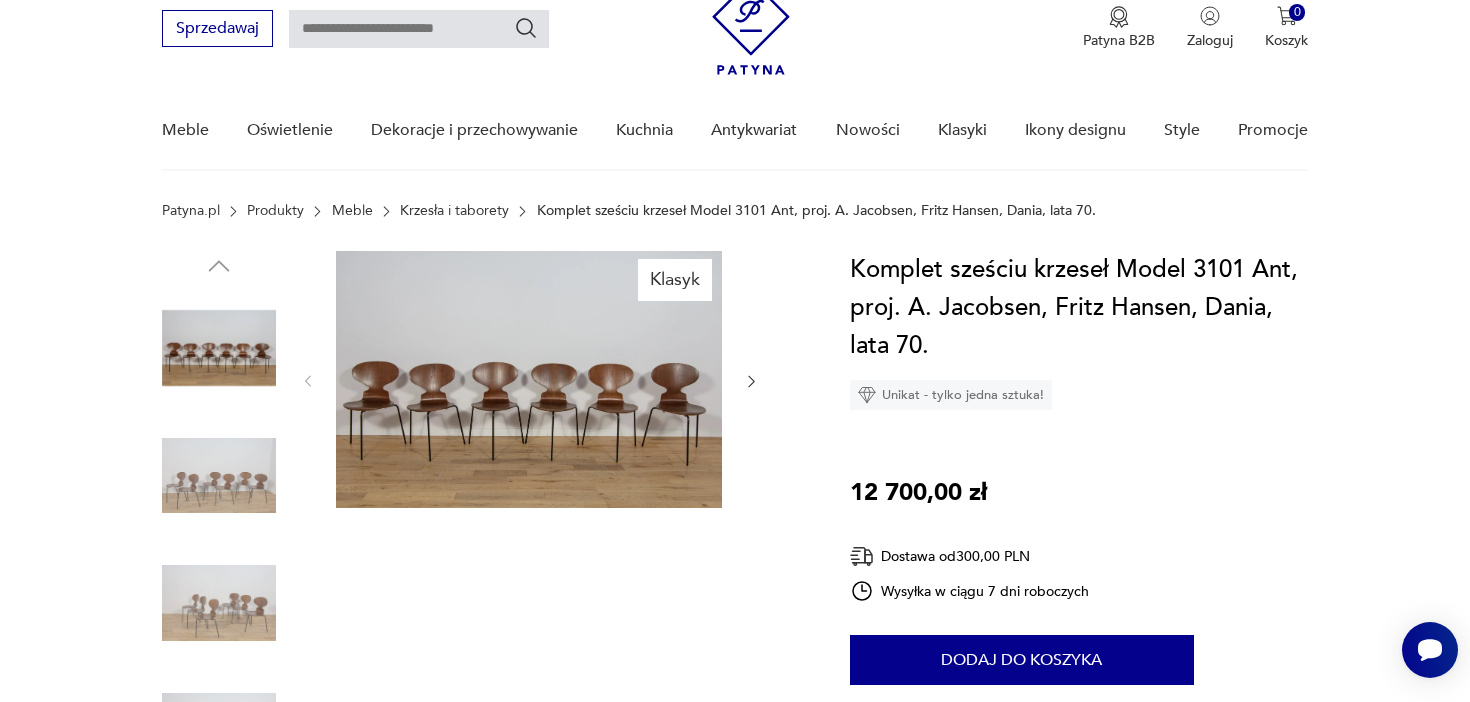 type on "**********" 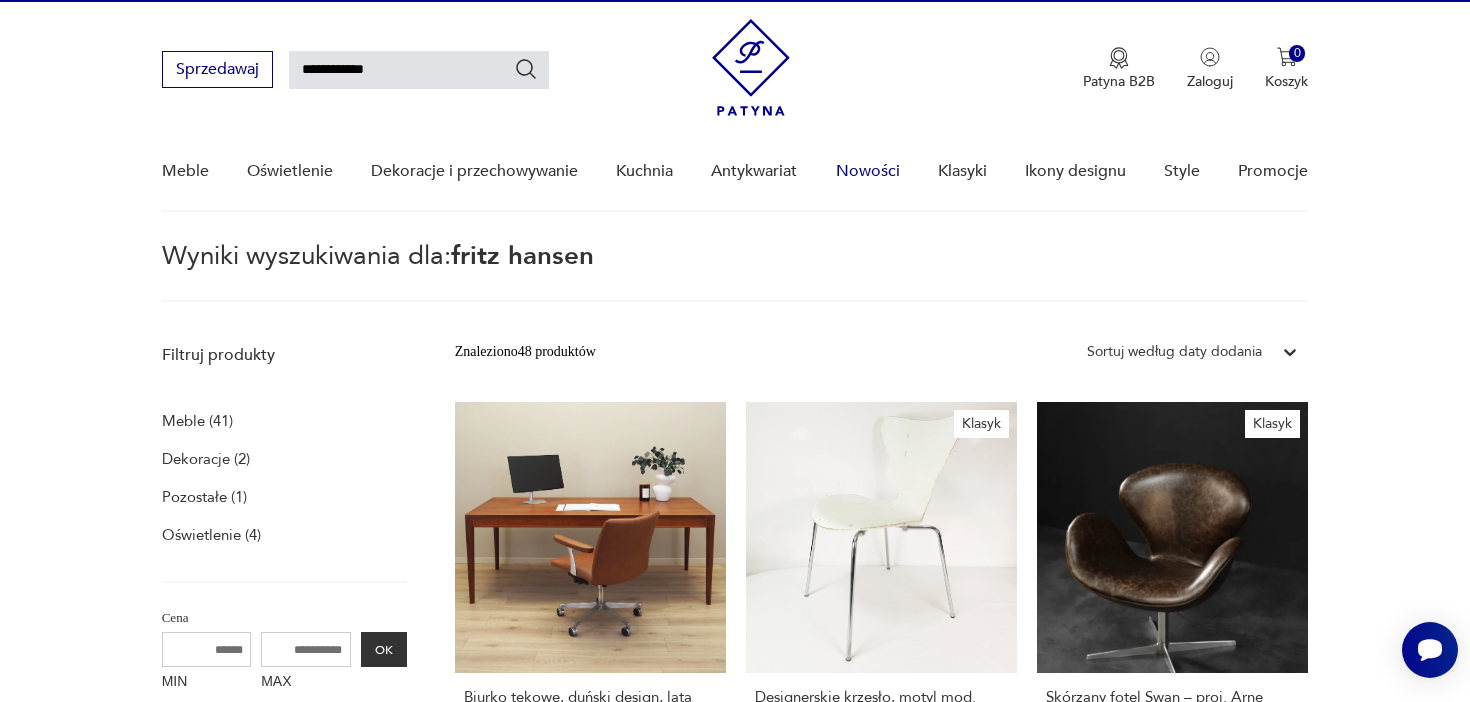 scroll, scrollTop: 0, scrollLeft: 0, axis: both 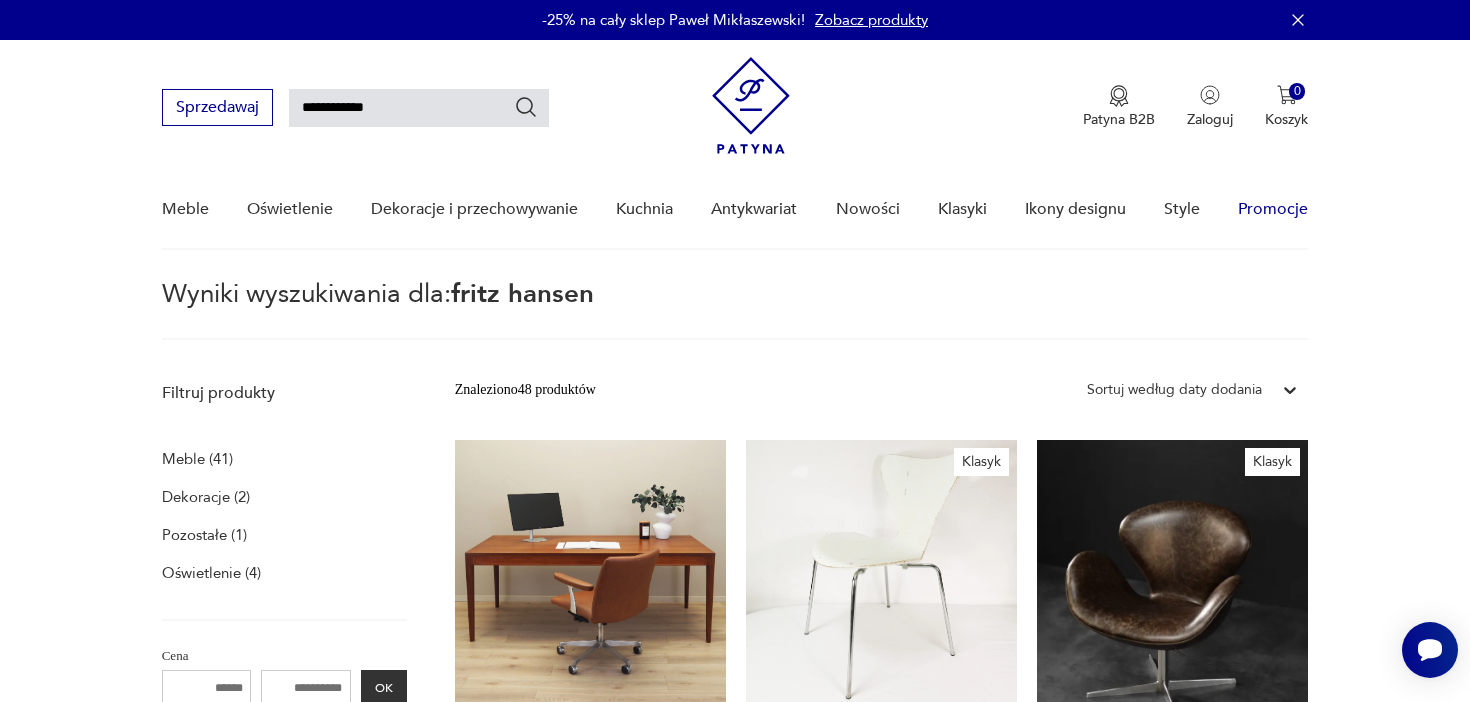 click on "Promocje" at bounding box center [1273, 209] 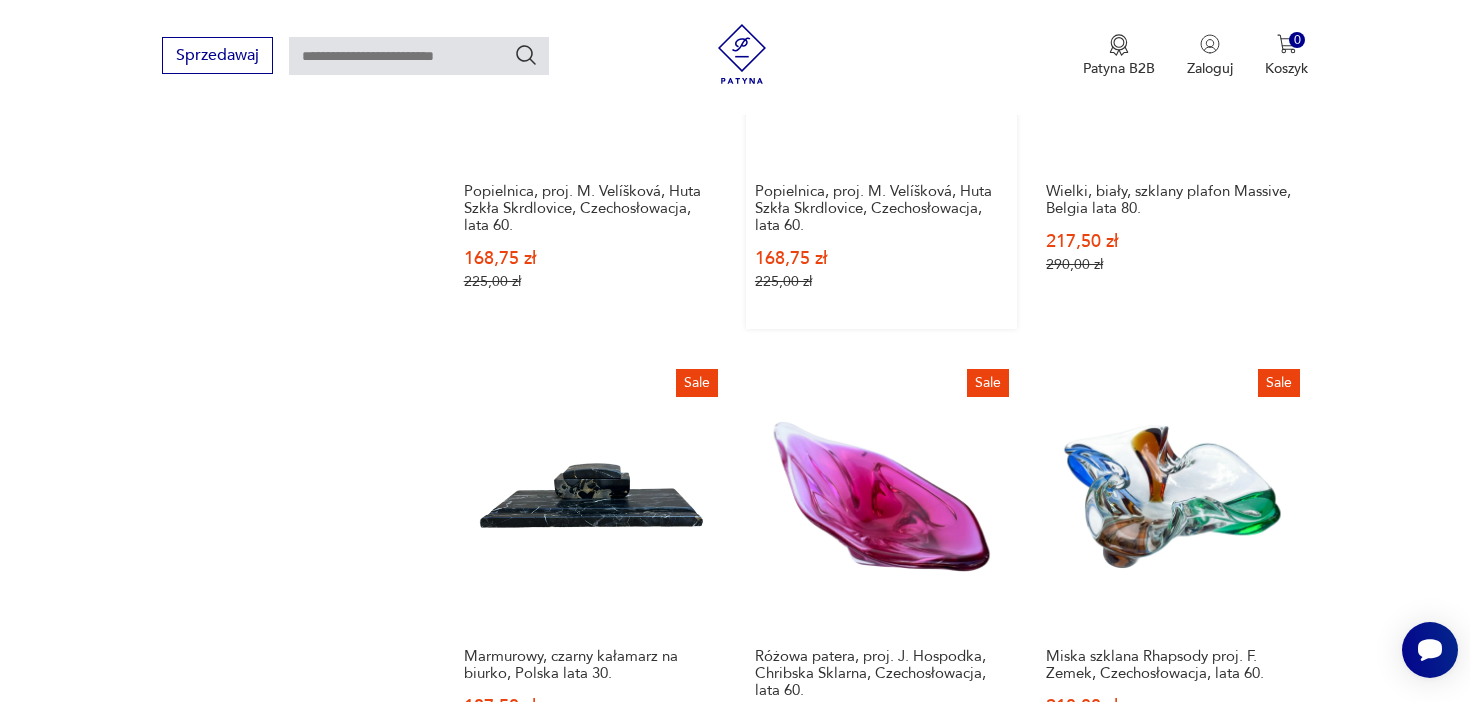 scroll, scrollTop: 1745, scrollLeft: 0, axis: vertical 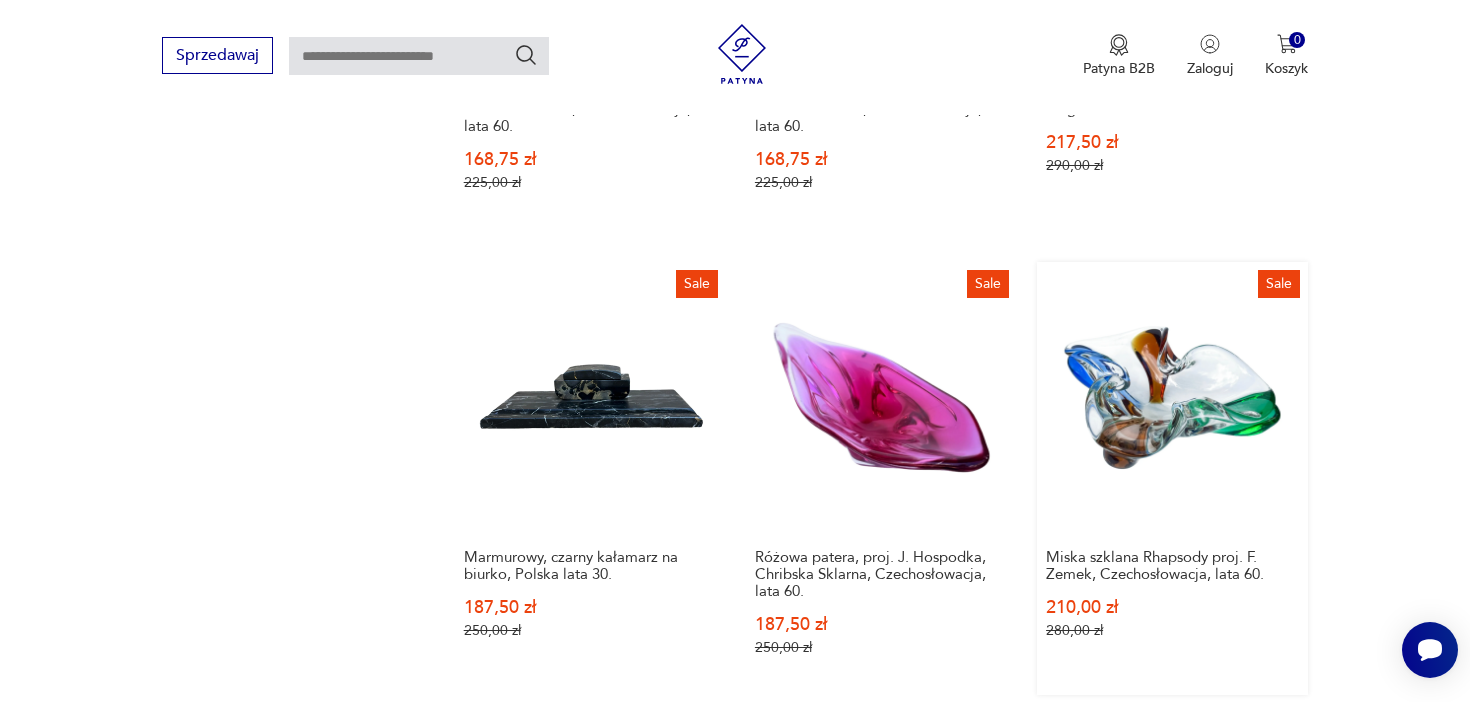 click on "Sale Miska szklana Rhapsody proj. [INITIAL]. [LAST], [COUNTRY], lata [YEAR]. 210,00 zł 280,00 zł" at bounding box center [1172, 478] 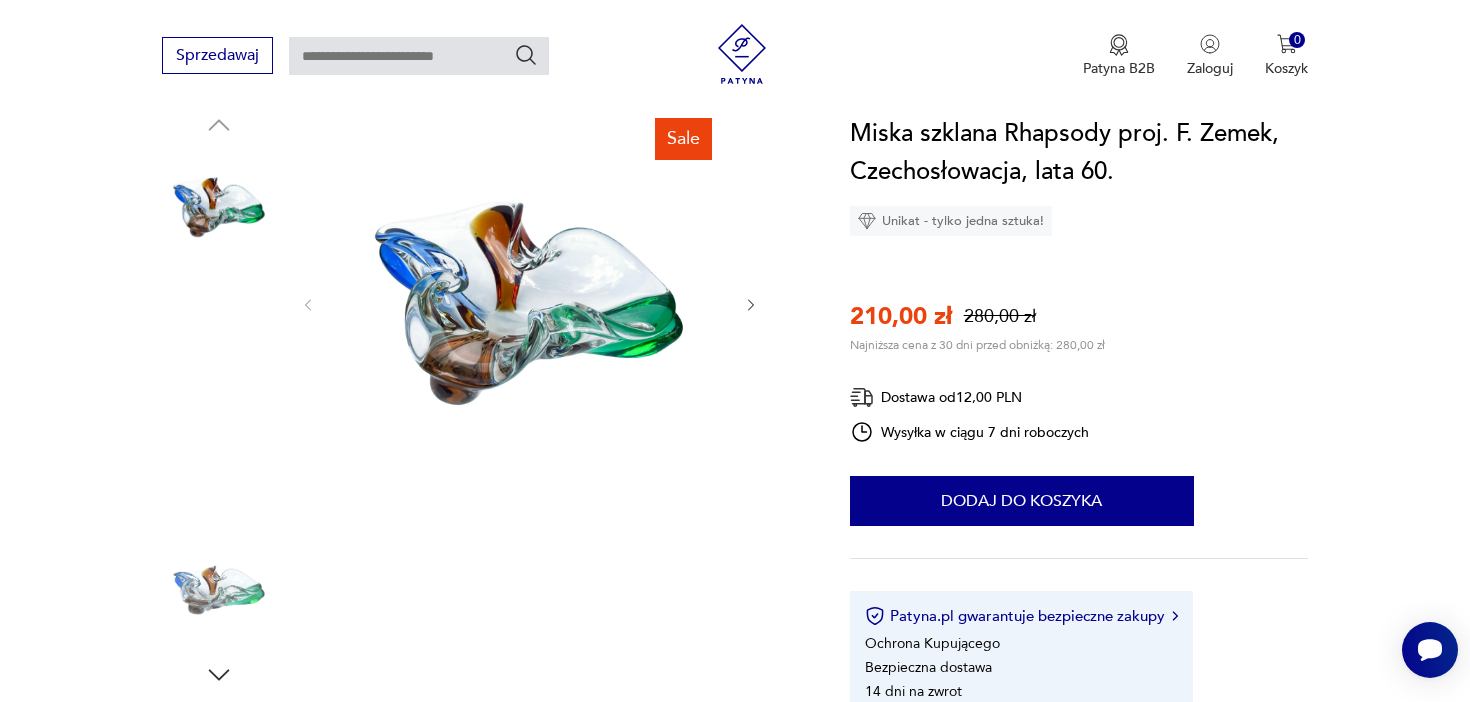 scroll, scrollTop: 225, scrollLeft: 0, axis: vertical 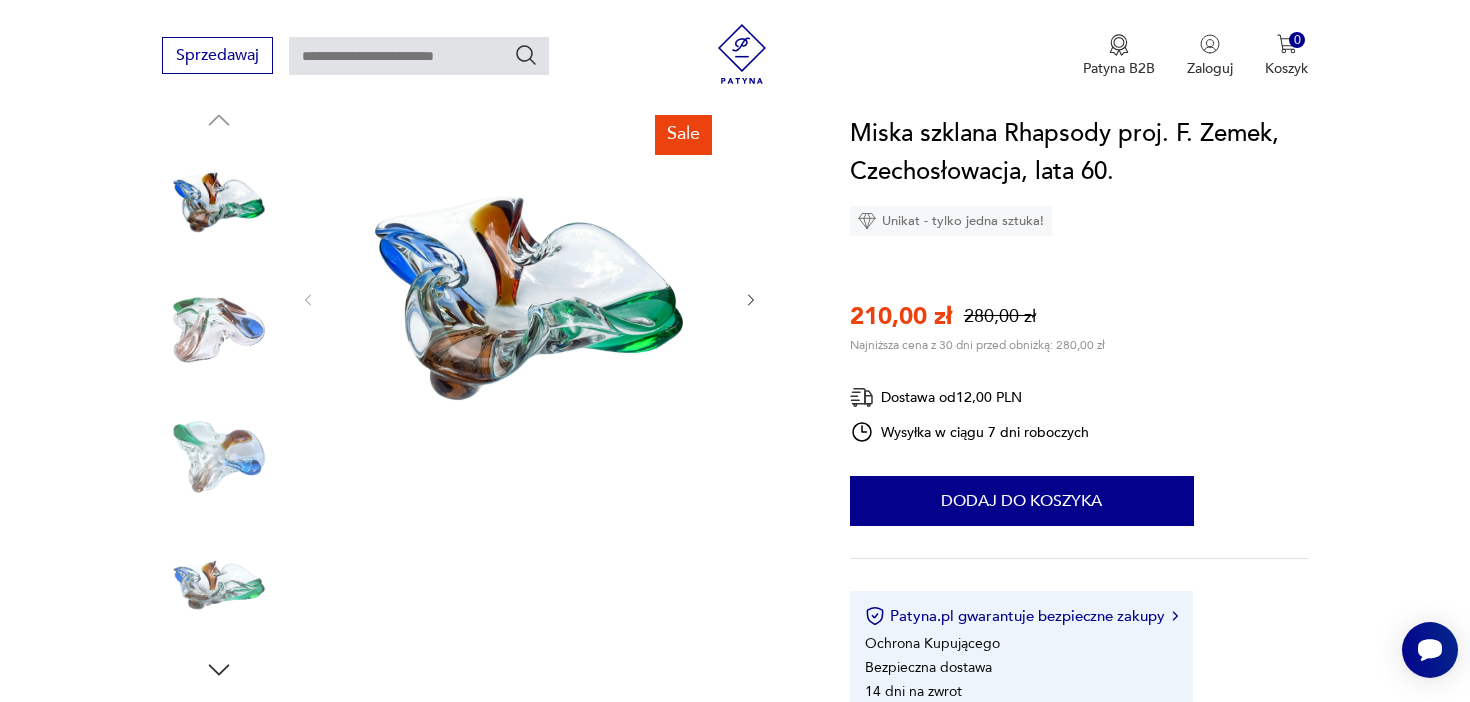 click at bounding box center (219, 330) 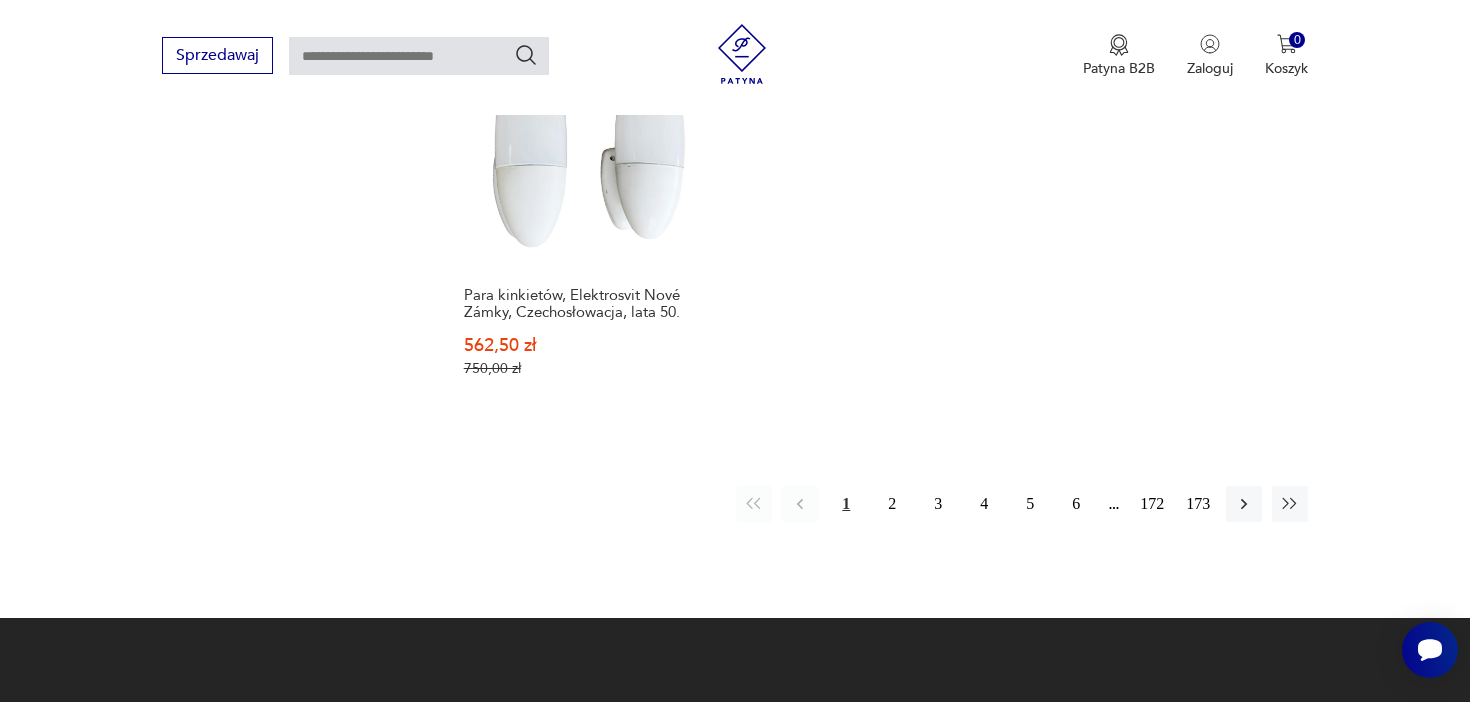 scroll, scrollTop: 2938, scrollLeft: 0, axis: vertical 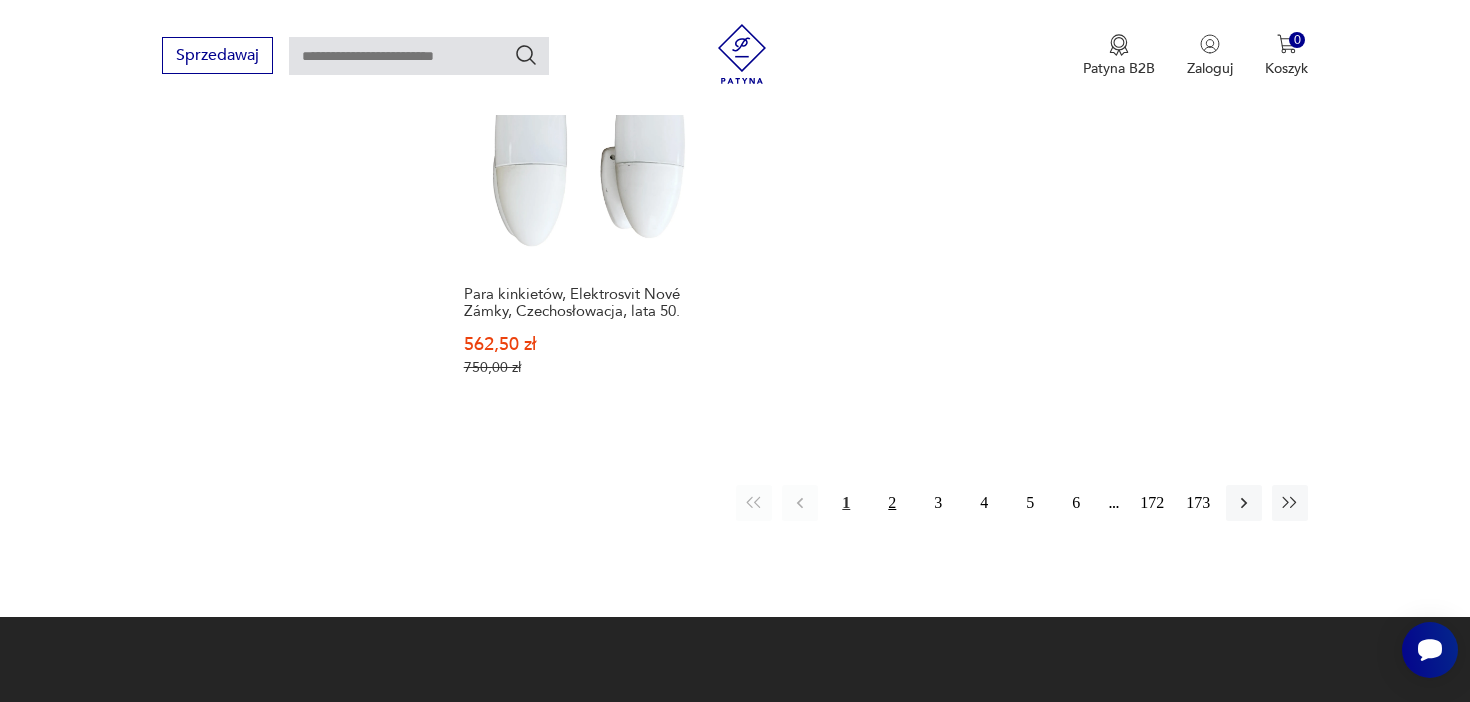 click on "2" at bounding box center [892, 503] 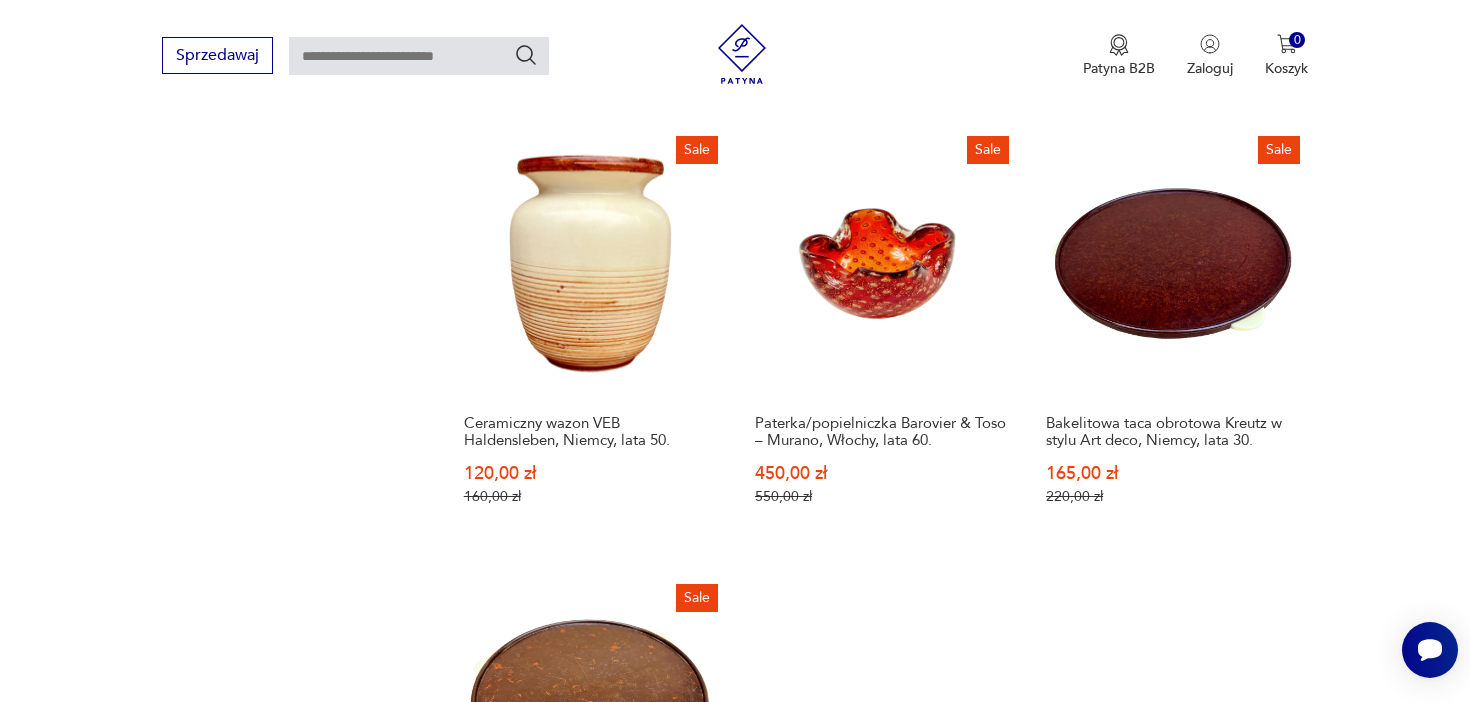 scroll, scrollTop: 2804, scrollLeft: 0, axis: vertical 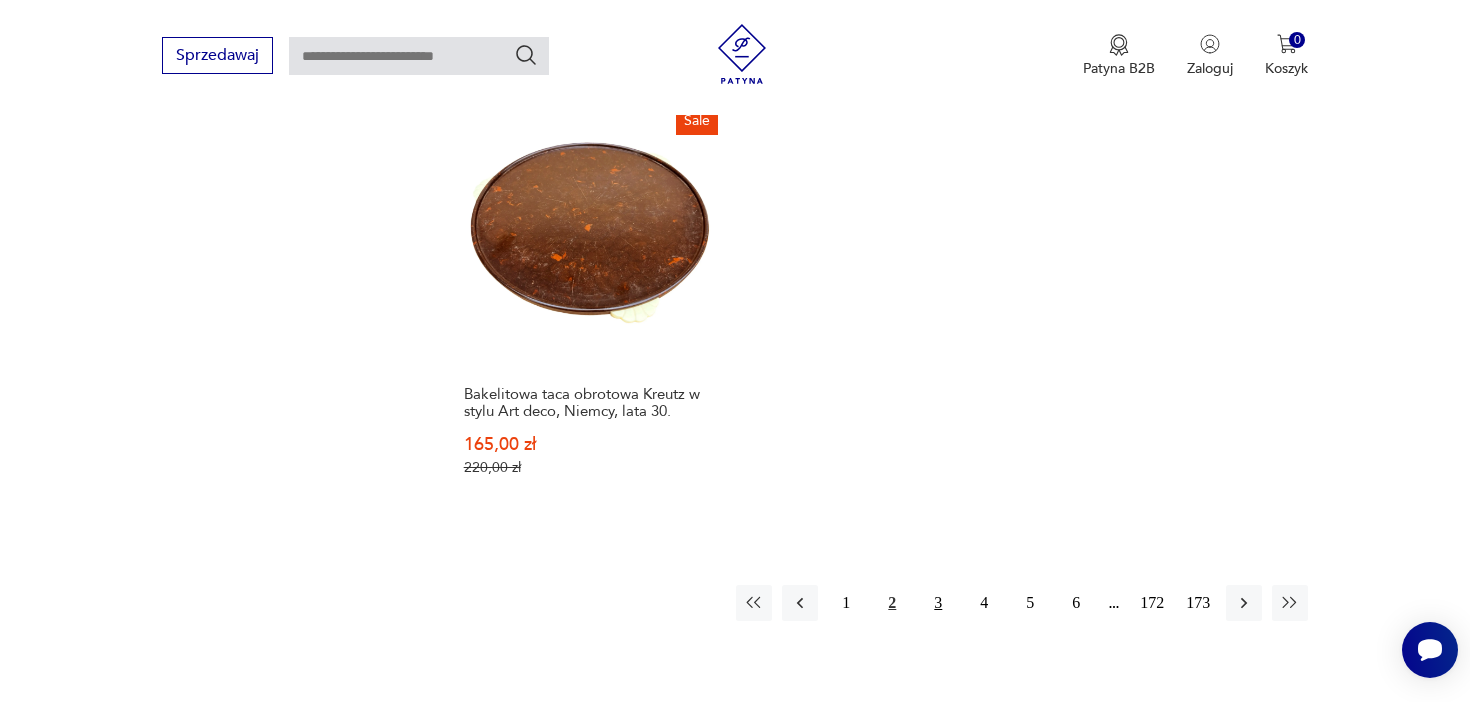 click on "3" at bounding box center (938, 603) 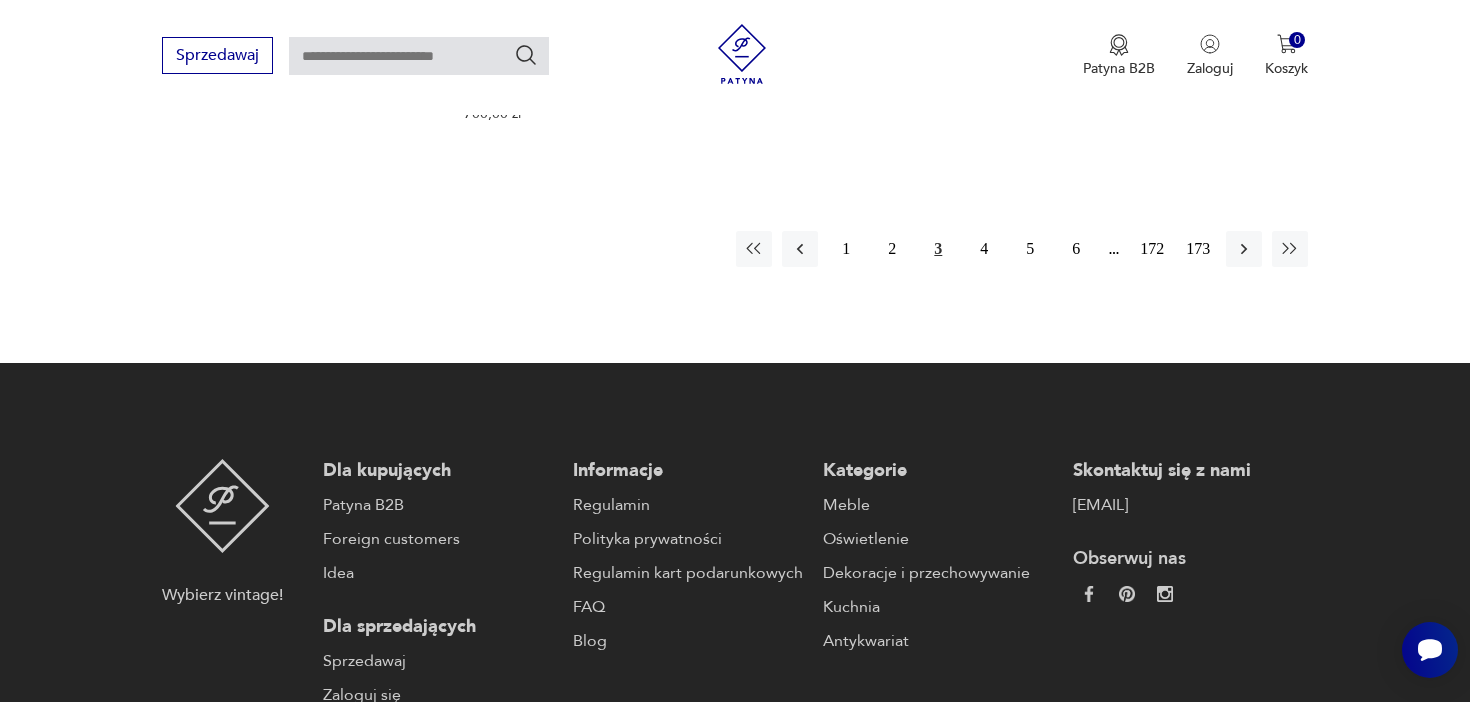 scroll, scrollTop: 3174, scrollLeft: 0, axis: vertical 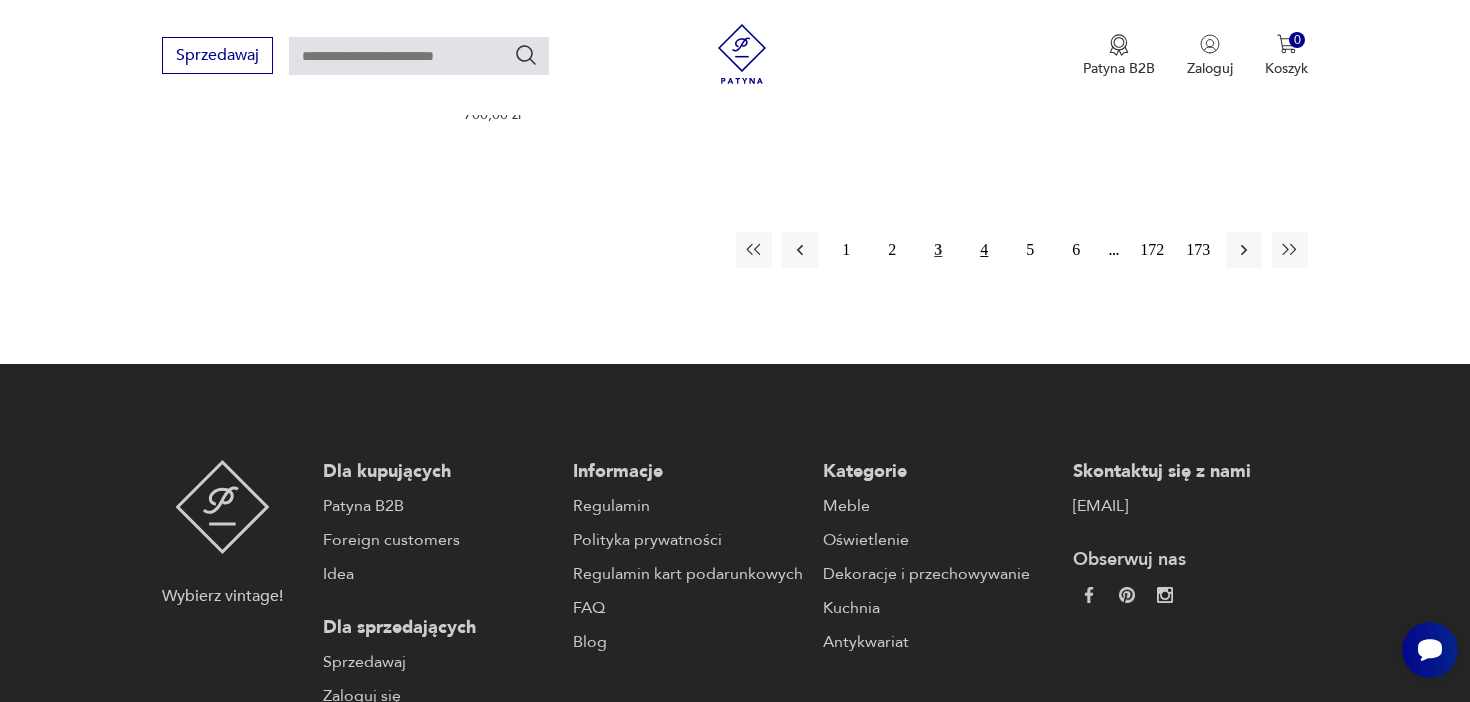 click on "4" at bounding box center (984, 250) 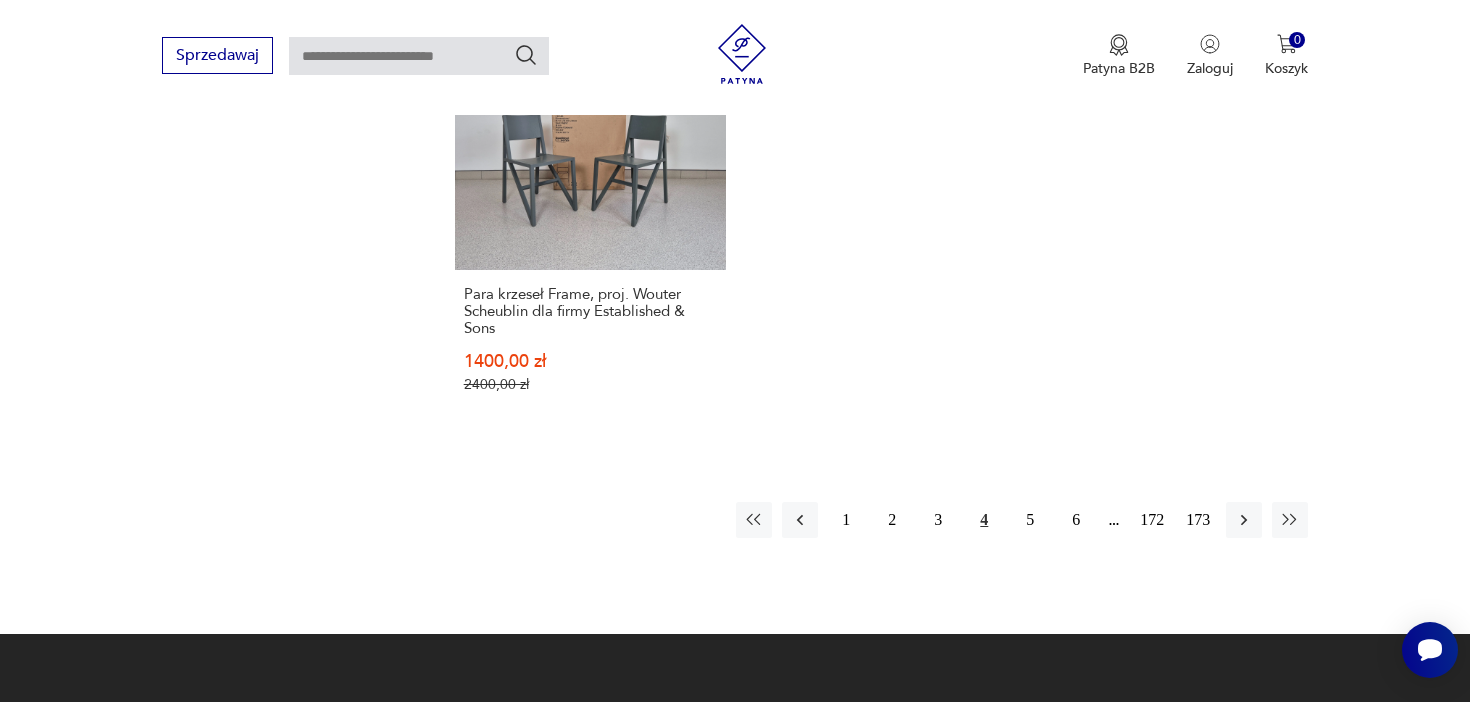 scroll, scrollTop: 2868, scrollLeft: 0, axis: vertical 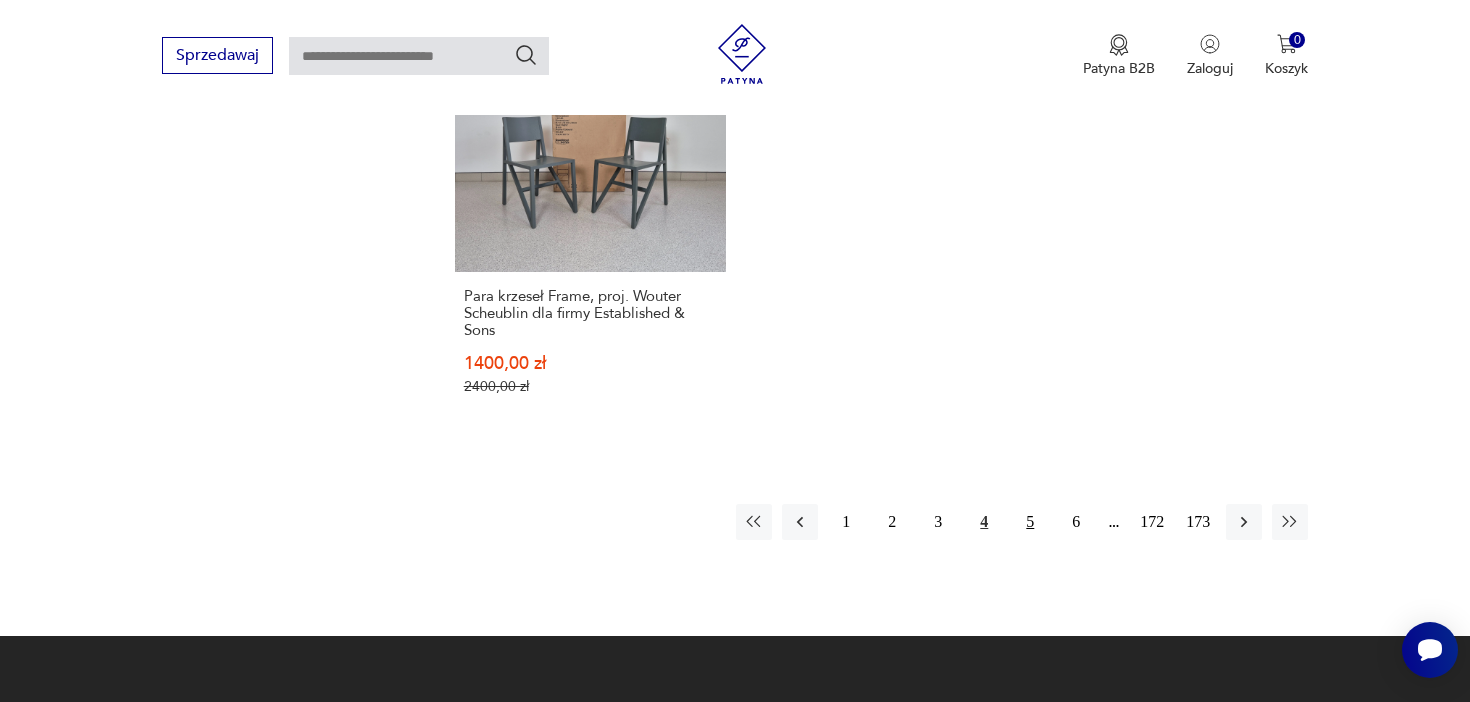 click on "5" at bounding box center (1030, 522) 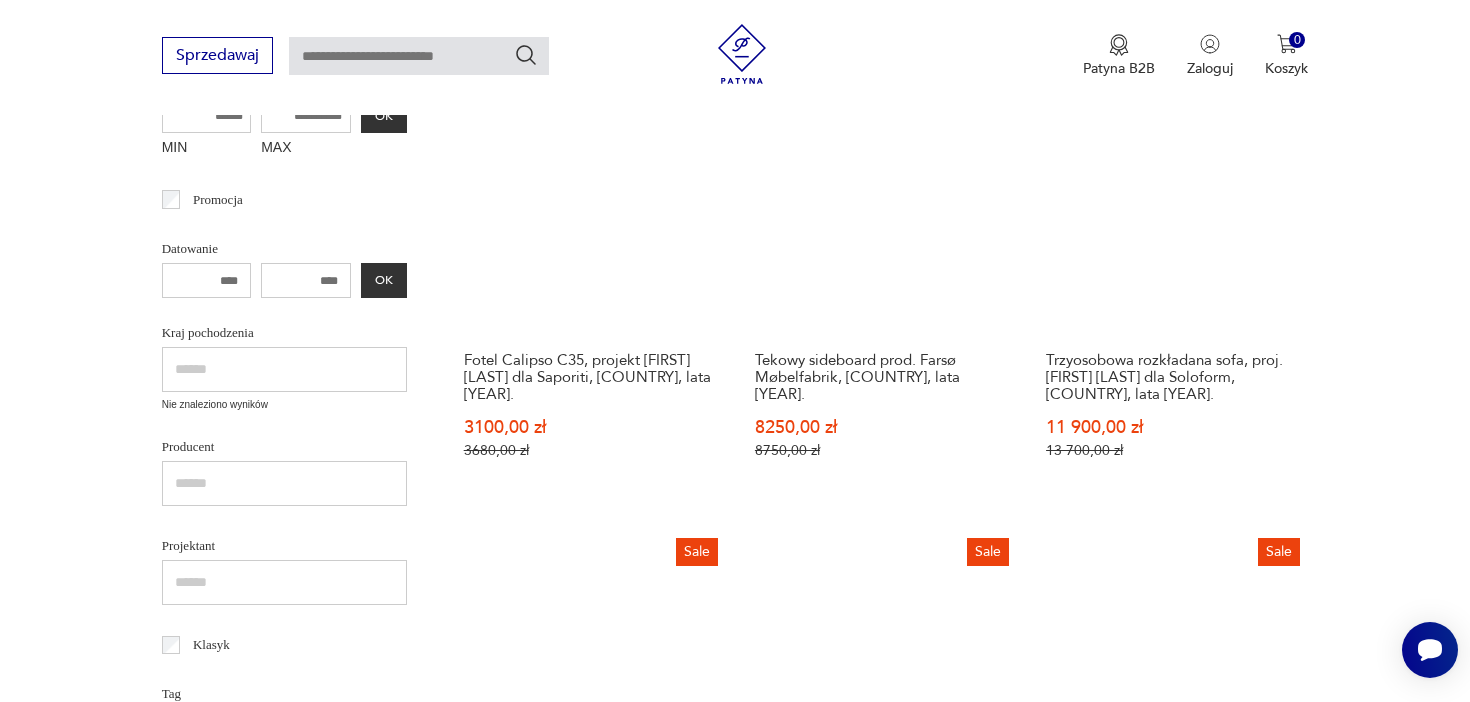 scroll, scrollTop: 571, scrollLeft: 0, axis: vertical 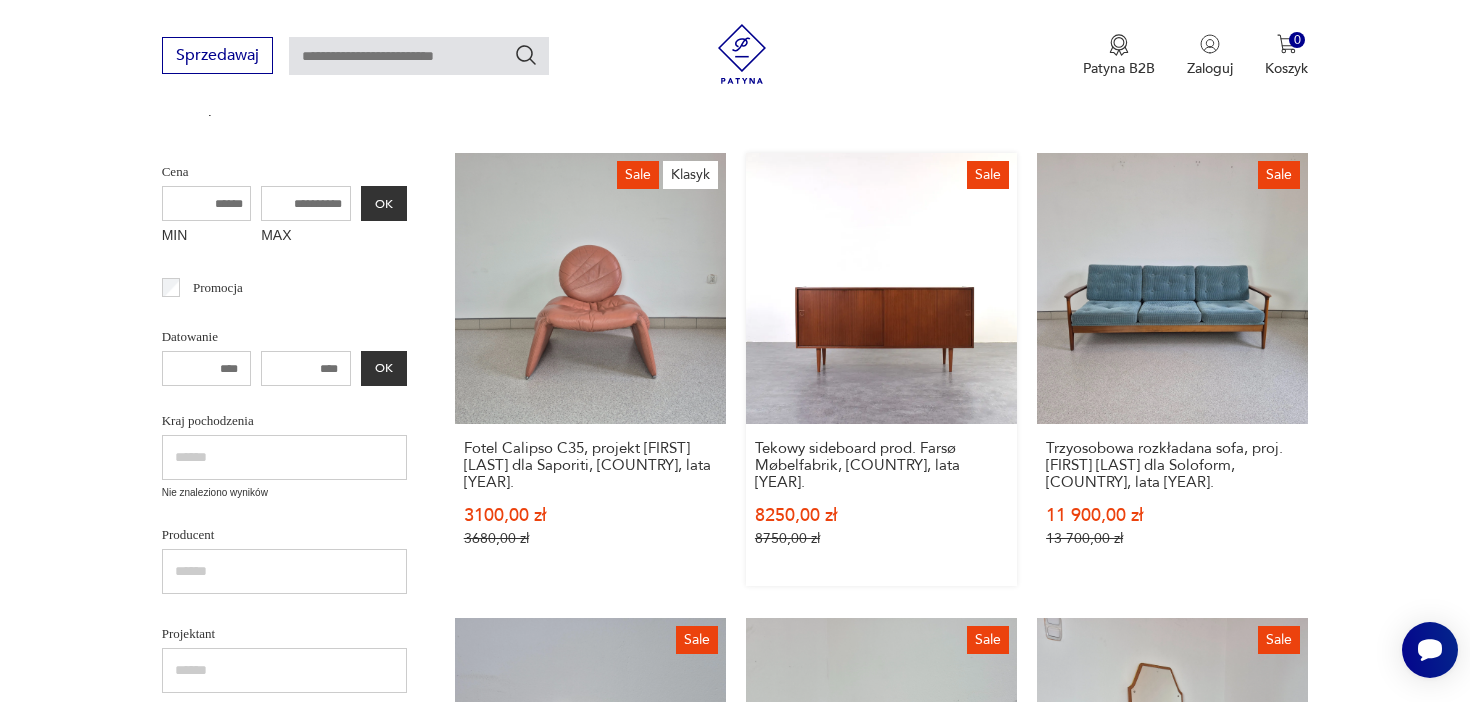 click on "Sale Tekowy sideboard prod. Farsø Møbelfabrik, [COUNTRY], lata [YEAR]. 8250,00 zł 8750,00 zł" at bounding box center [881, 369] 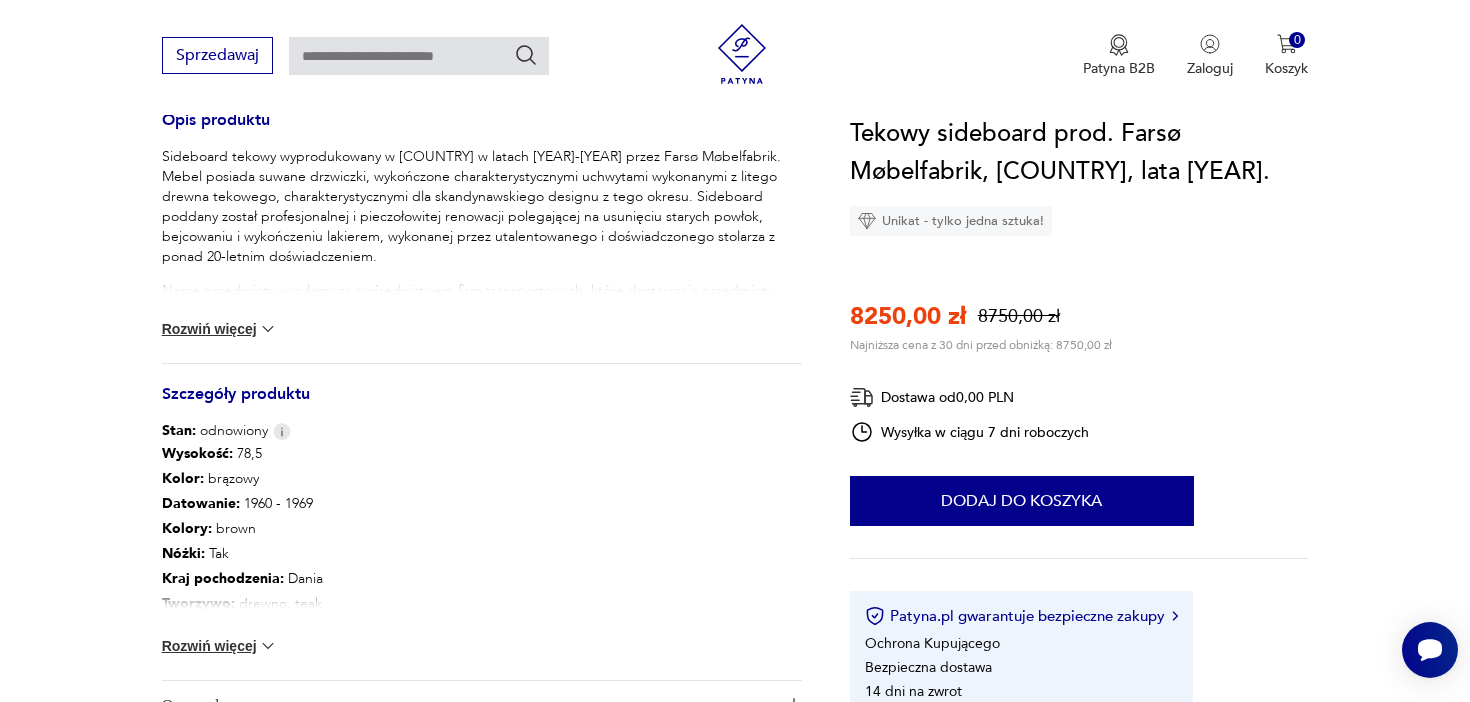 scroll, scrollTop: 830, scrollLeft: 0, axis: vertical 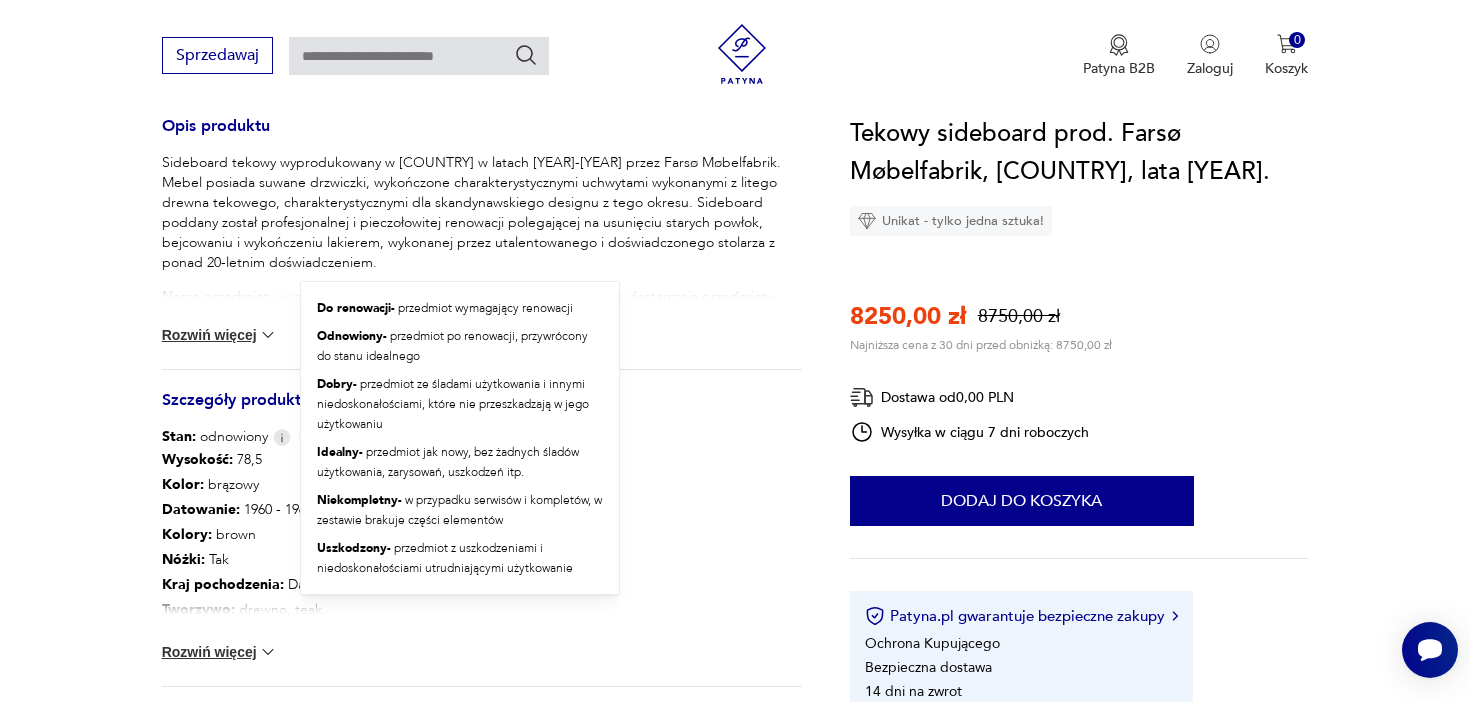 click at bounding box center [282, 437] 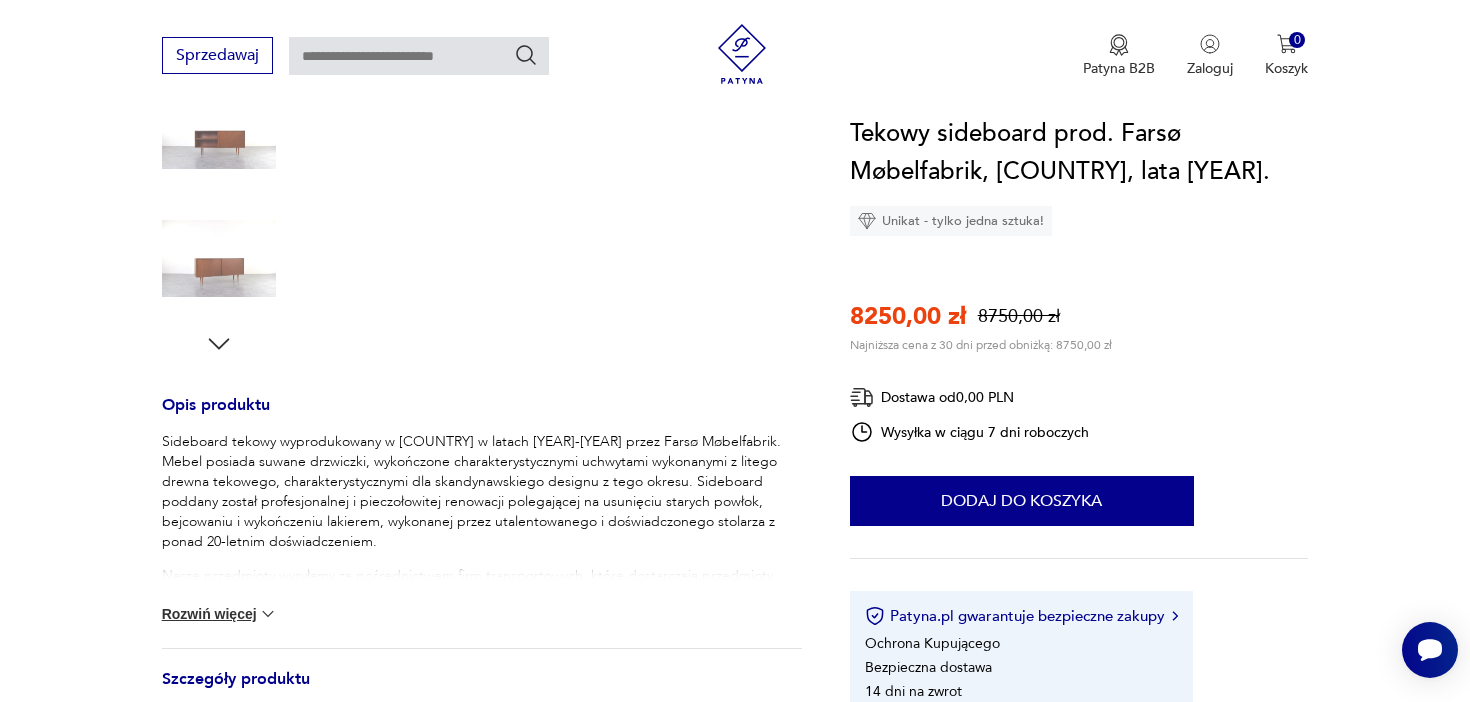 scroll, scrollTop: 356, scrollLeft: 0, axis: vertical 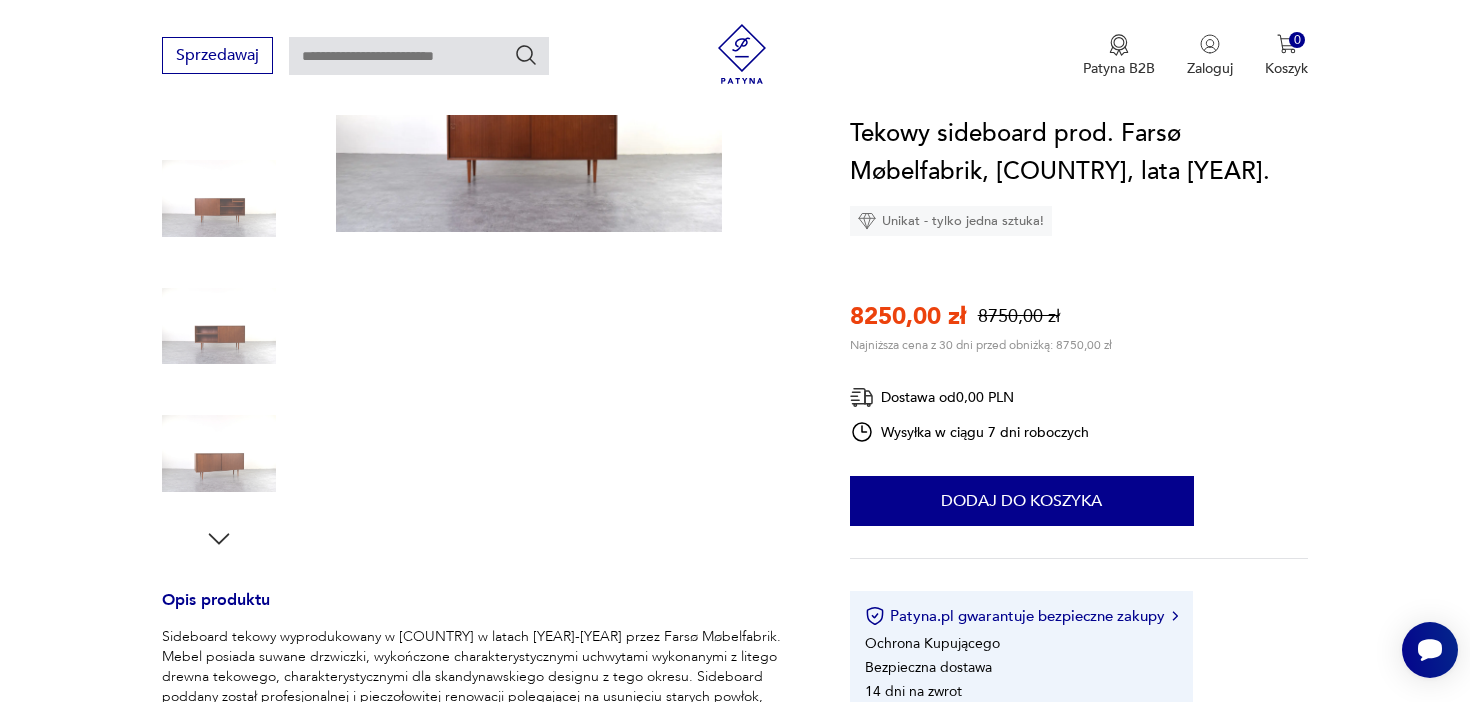 click at bounding box center [219, 326] 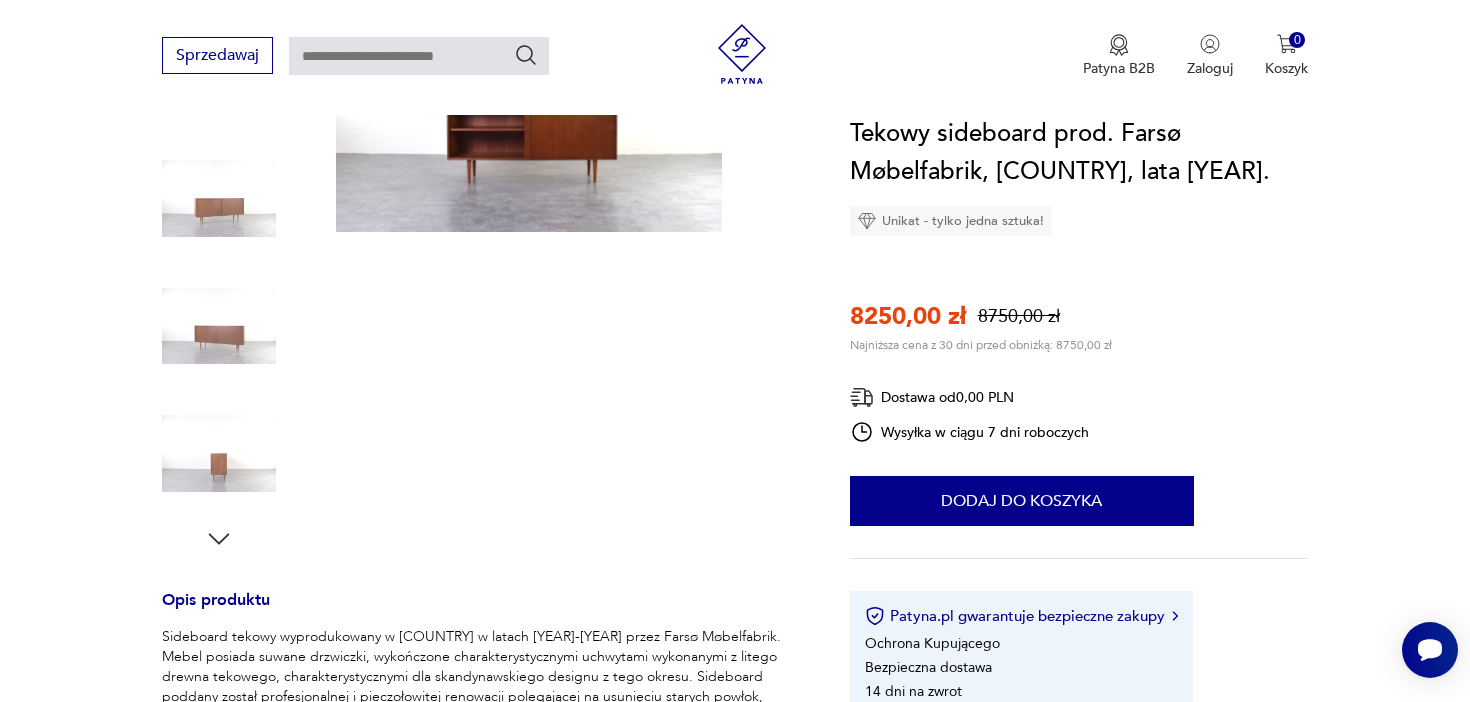 click at bounding box center [219, 326] 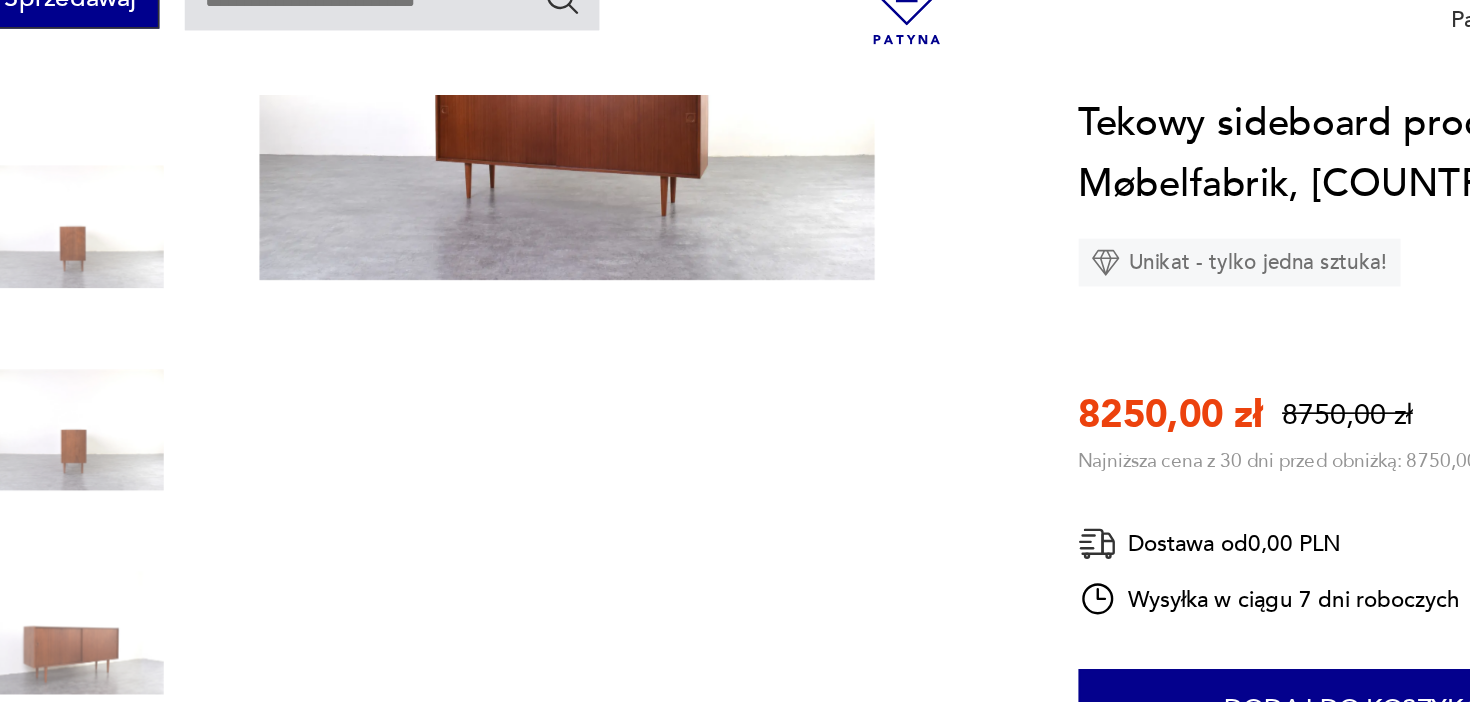 scroll, scrollTop: 475, scrollLeft: 0, axis: vertical 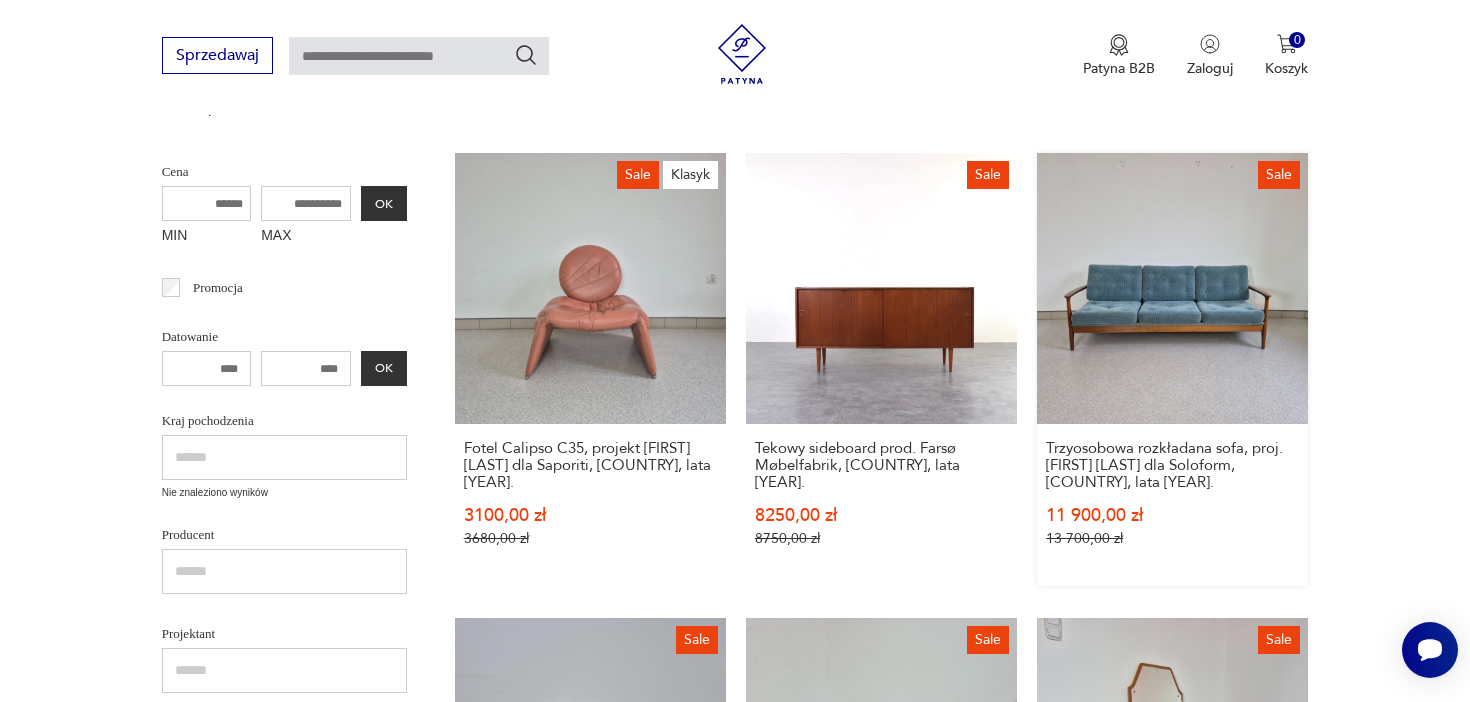 click on "Sale Trzyosobowa rozkładana sofa, proj. [FIRST] [LAST] dla Soloform, [COUNTRY], lata [YEAR]. 11 900,00 zł 13 700,00 zł" at bounding box center (1172, 369) 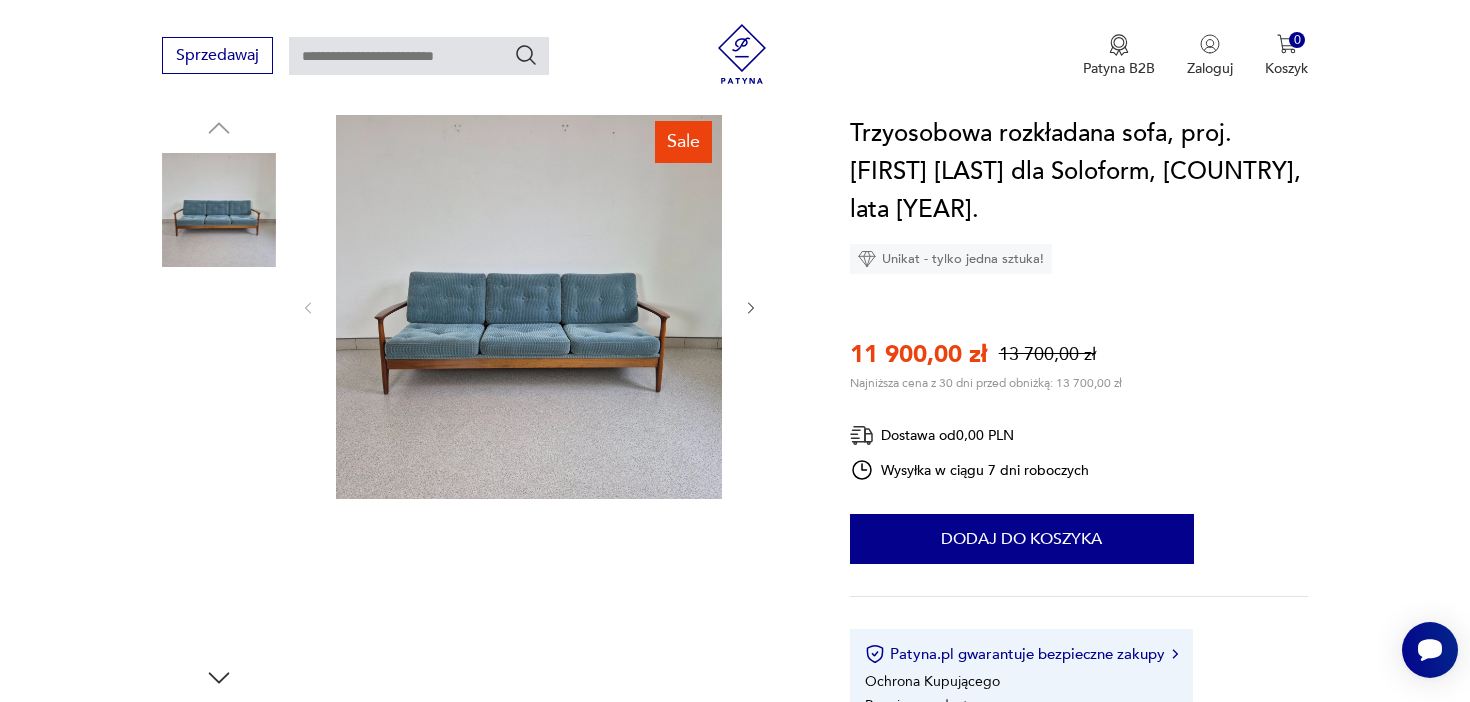 scroll, scrollTop: 234, scrollLeft: 0, axis: vertical 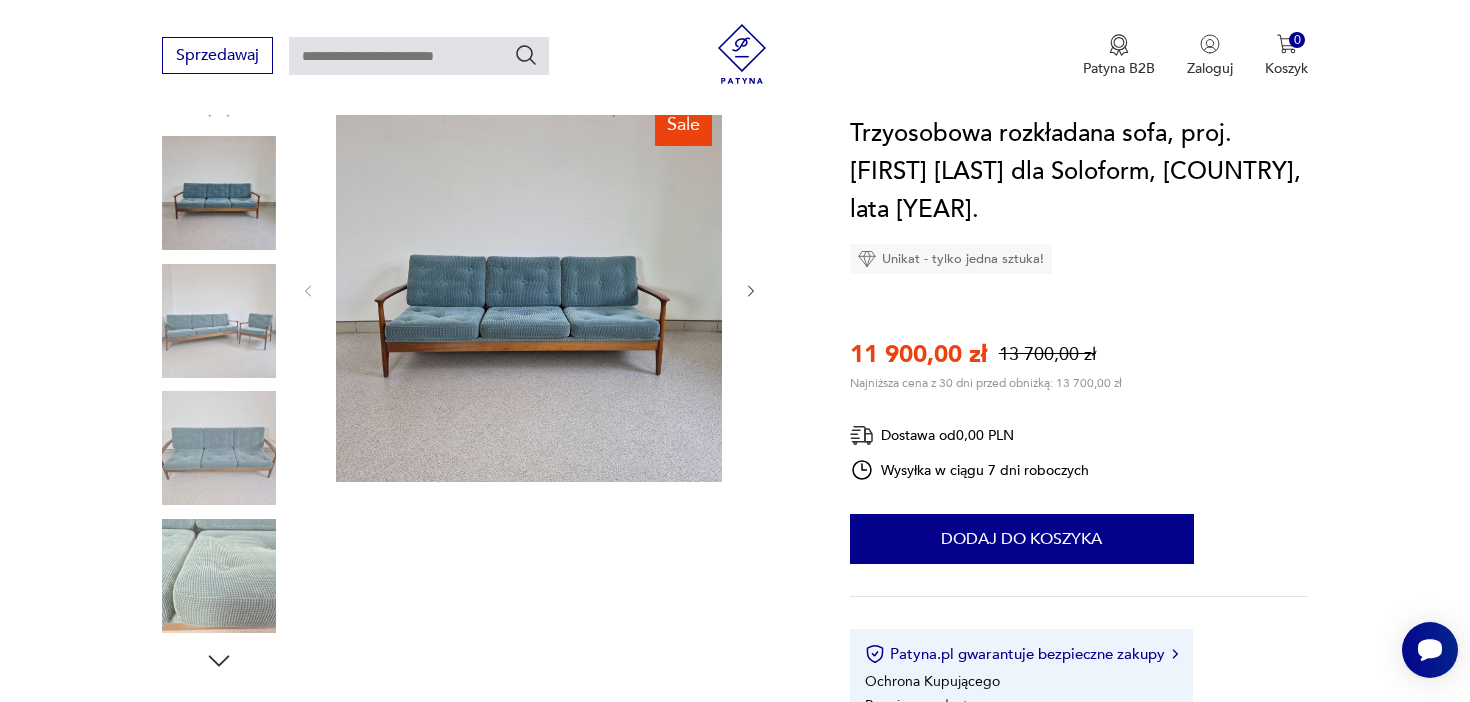 click at bounding box center (219, 321) 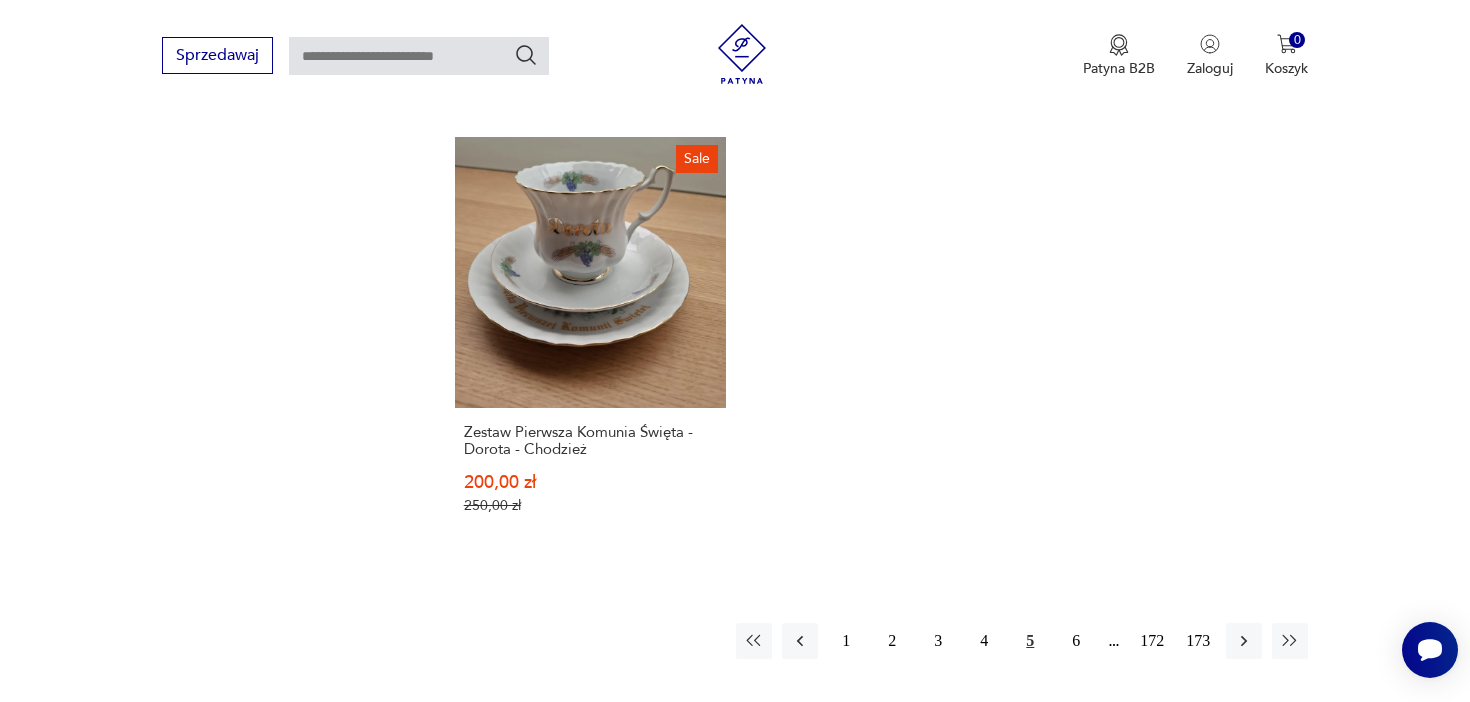 scroll, scrollTop: 2951, scrollLeft: 0, axis: vertical 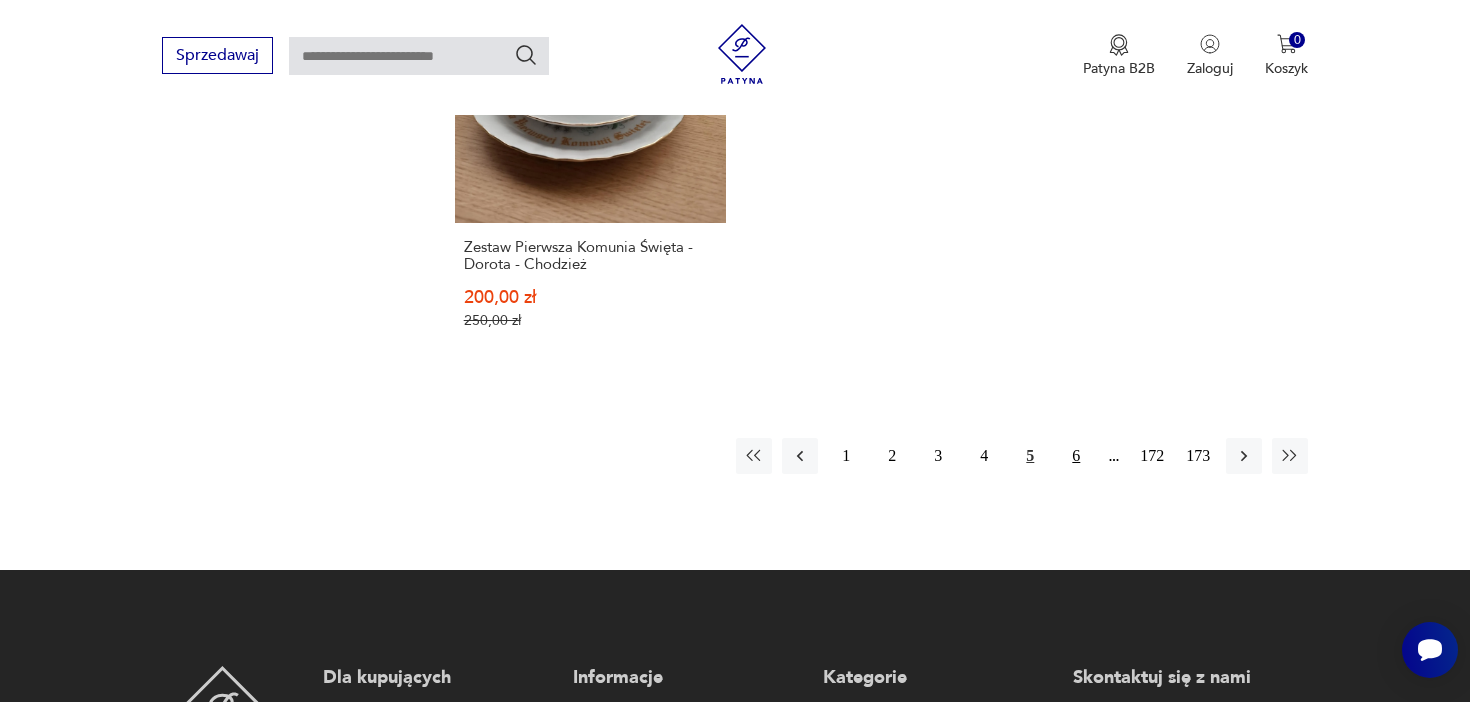 click on "6" at bounding box center [1076, 456] 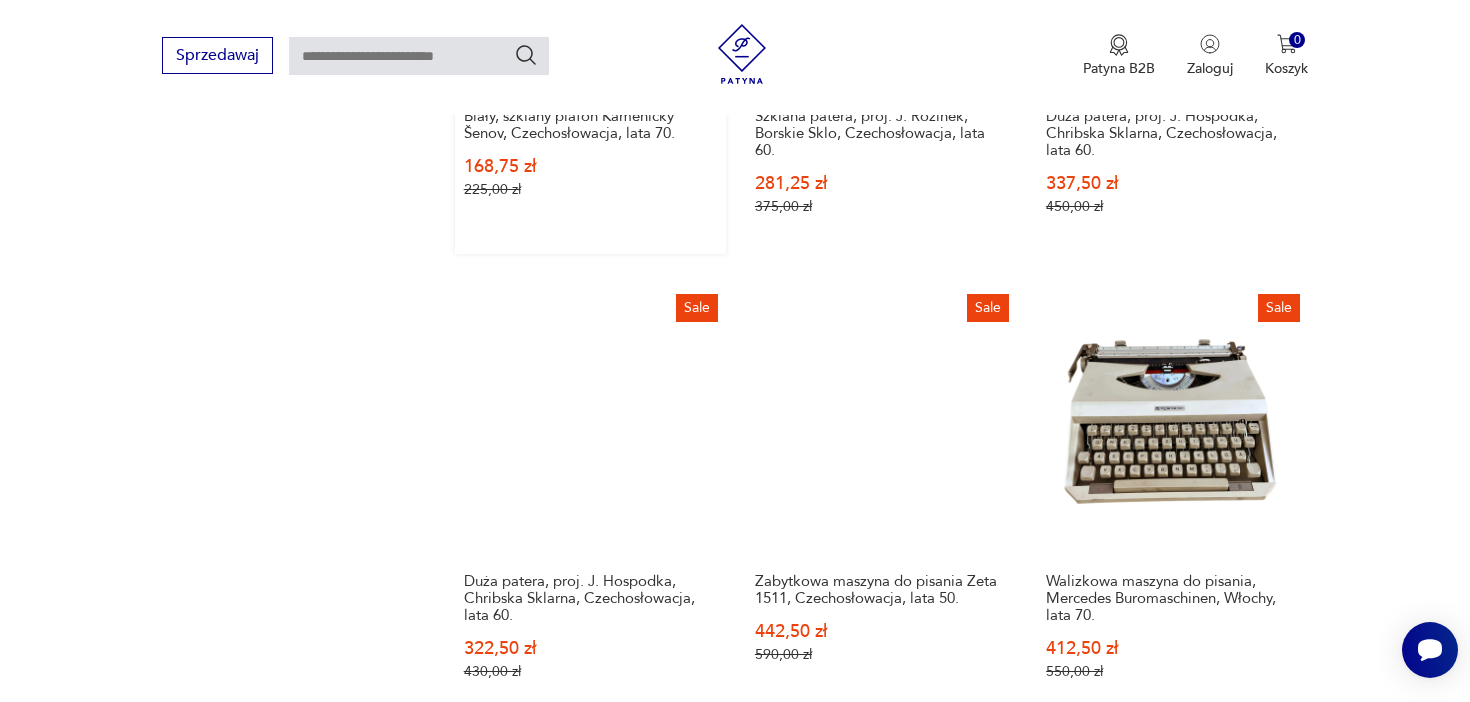scroll, scrollTop: 1296, scrollLeft: 0, axis: vertical 